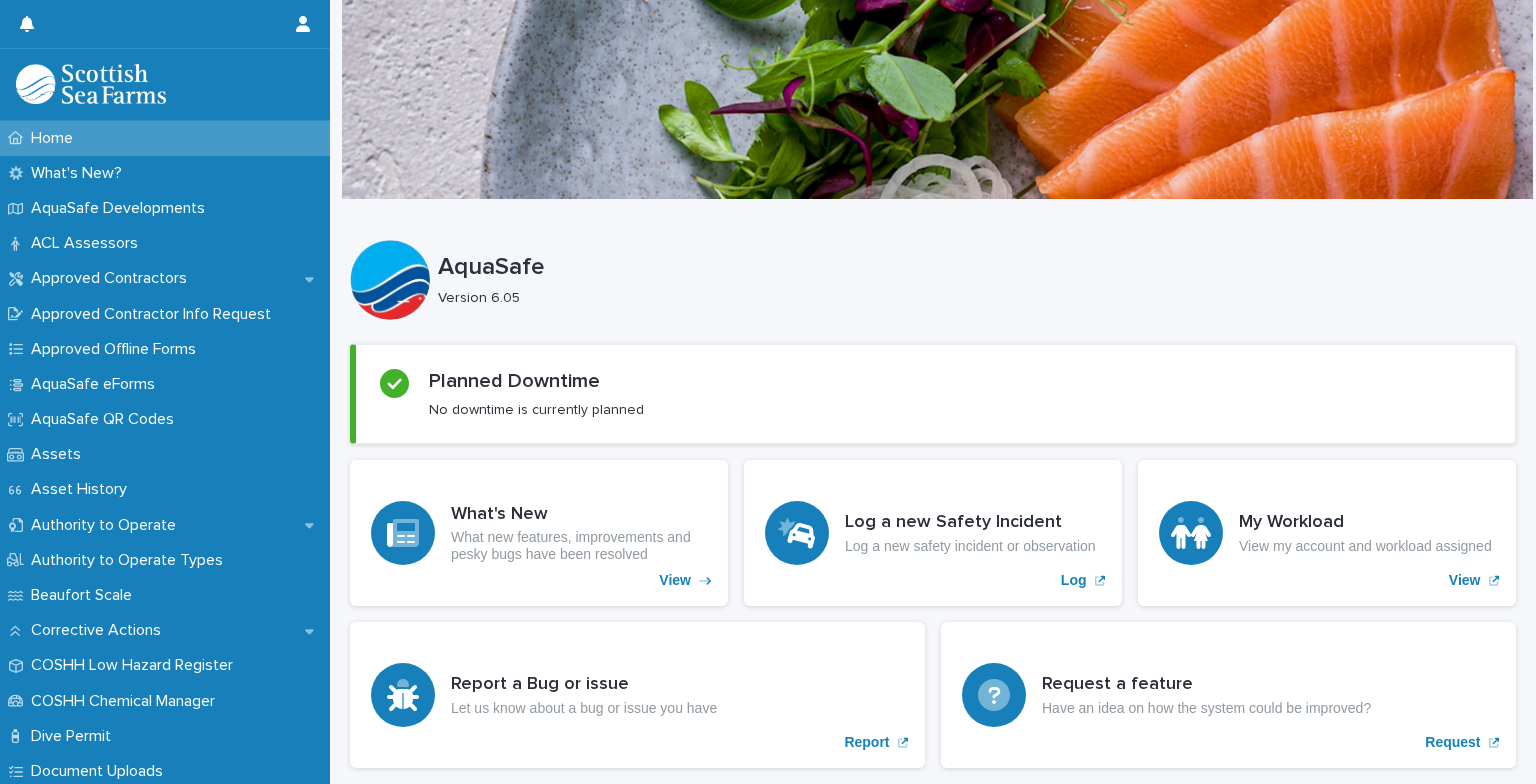 scroll, scrollTop: 0, scrollLeft: 0, axis: both 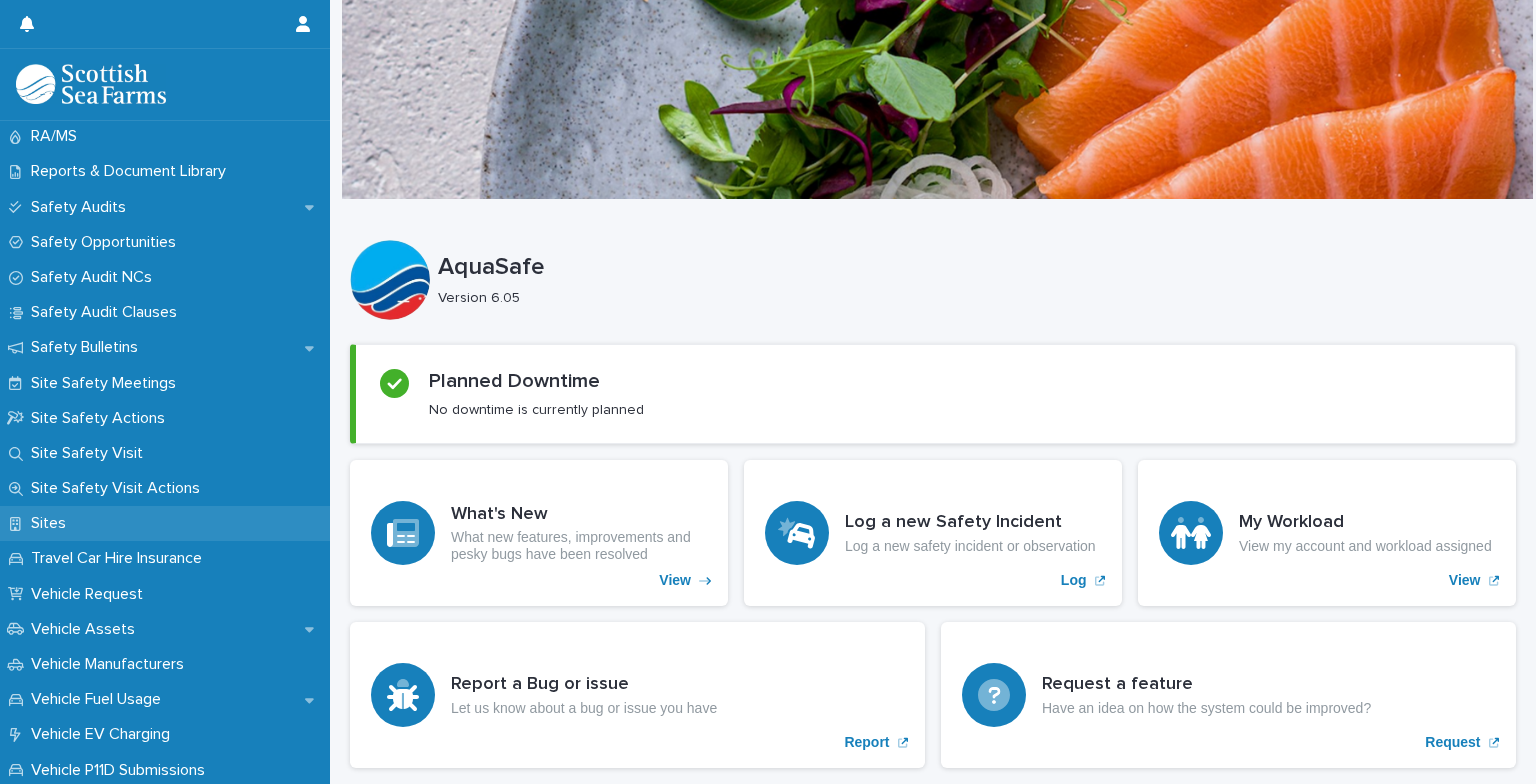 click on "Sites" at bounding box center [52, 523] 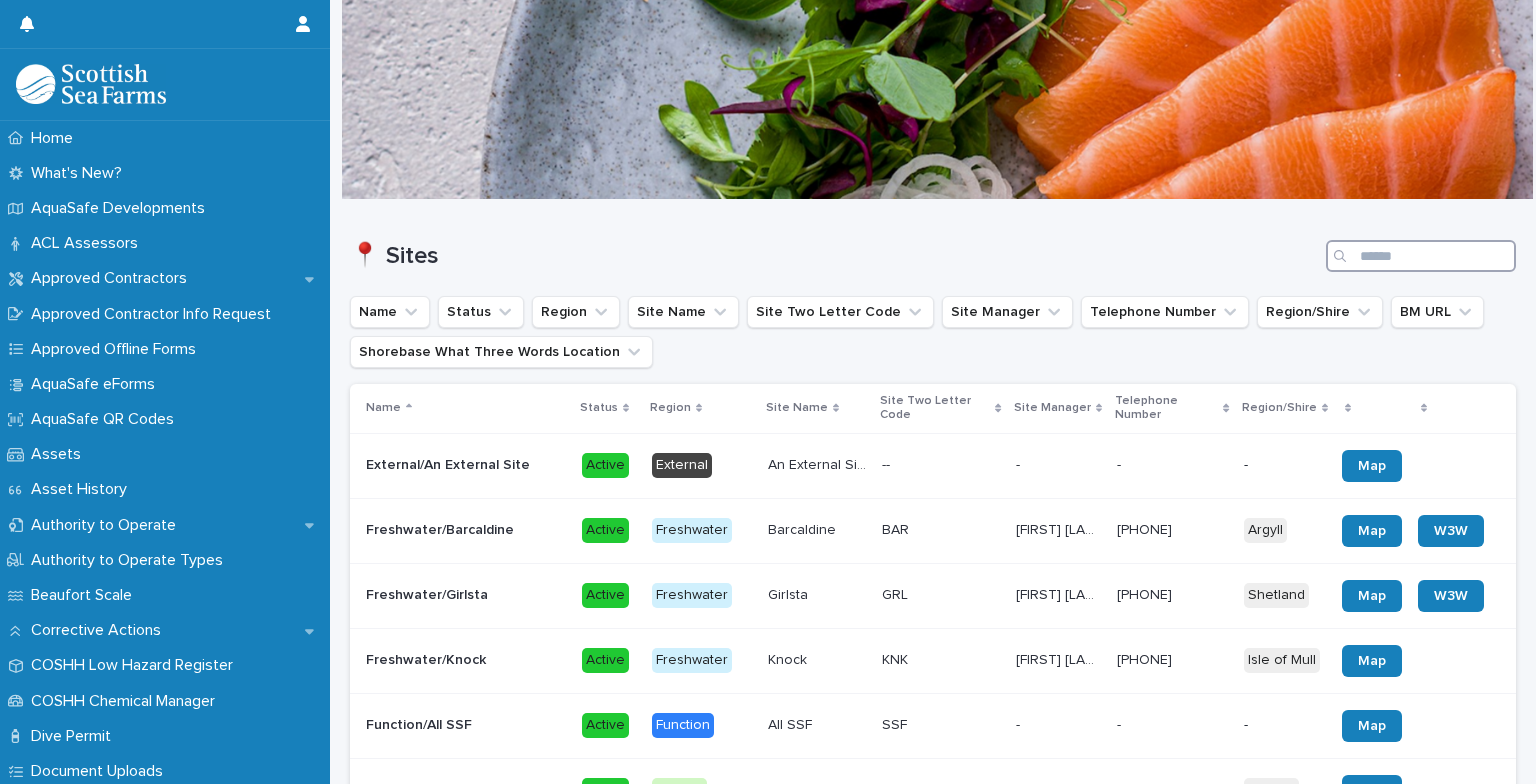 click at bounding box center (1421, 256) 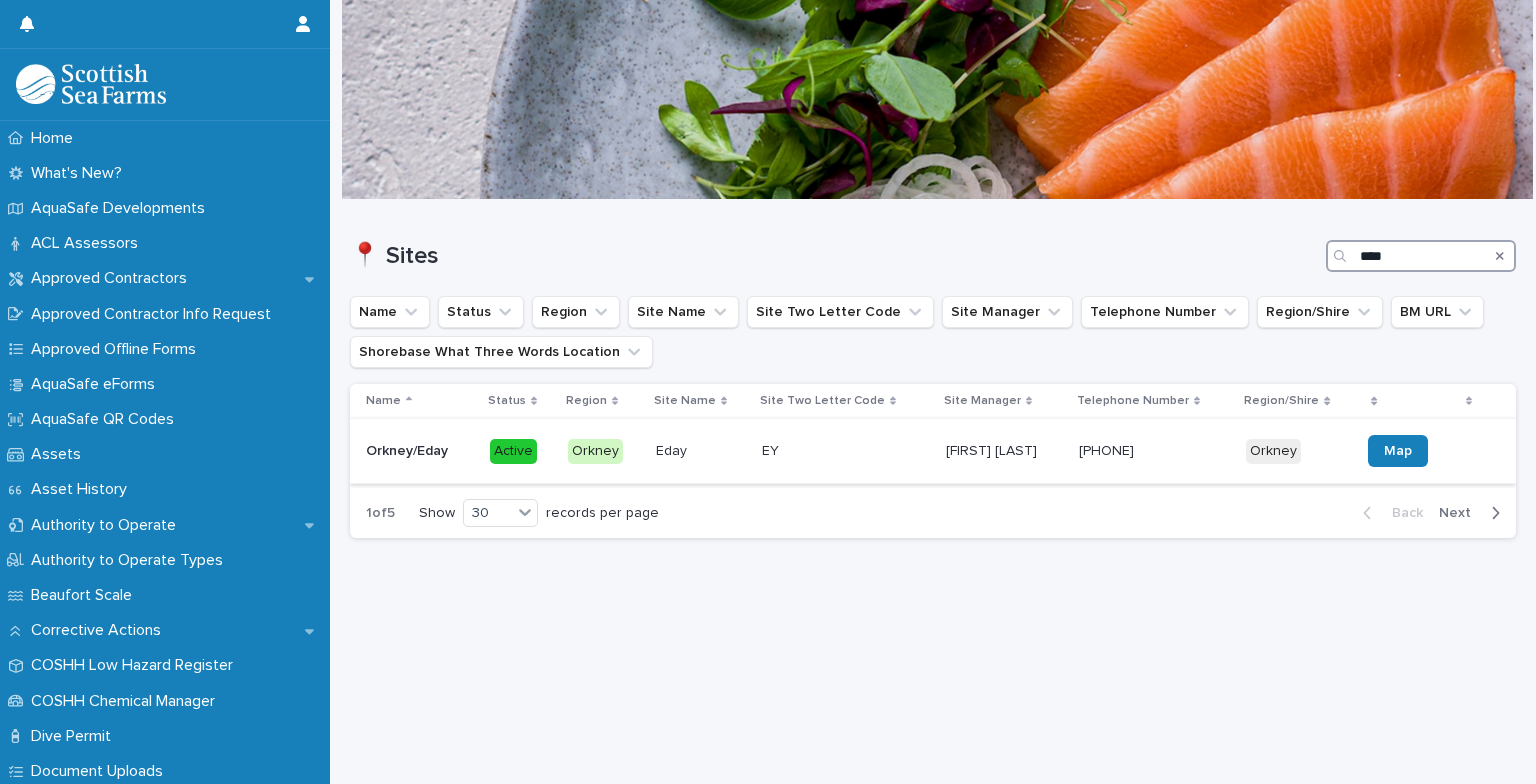 type on "****" 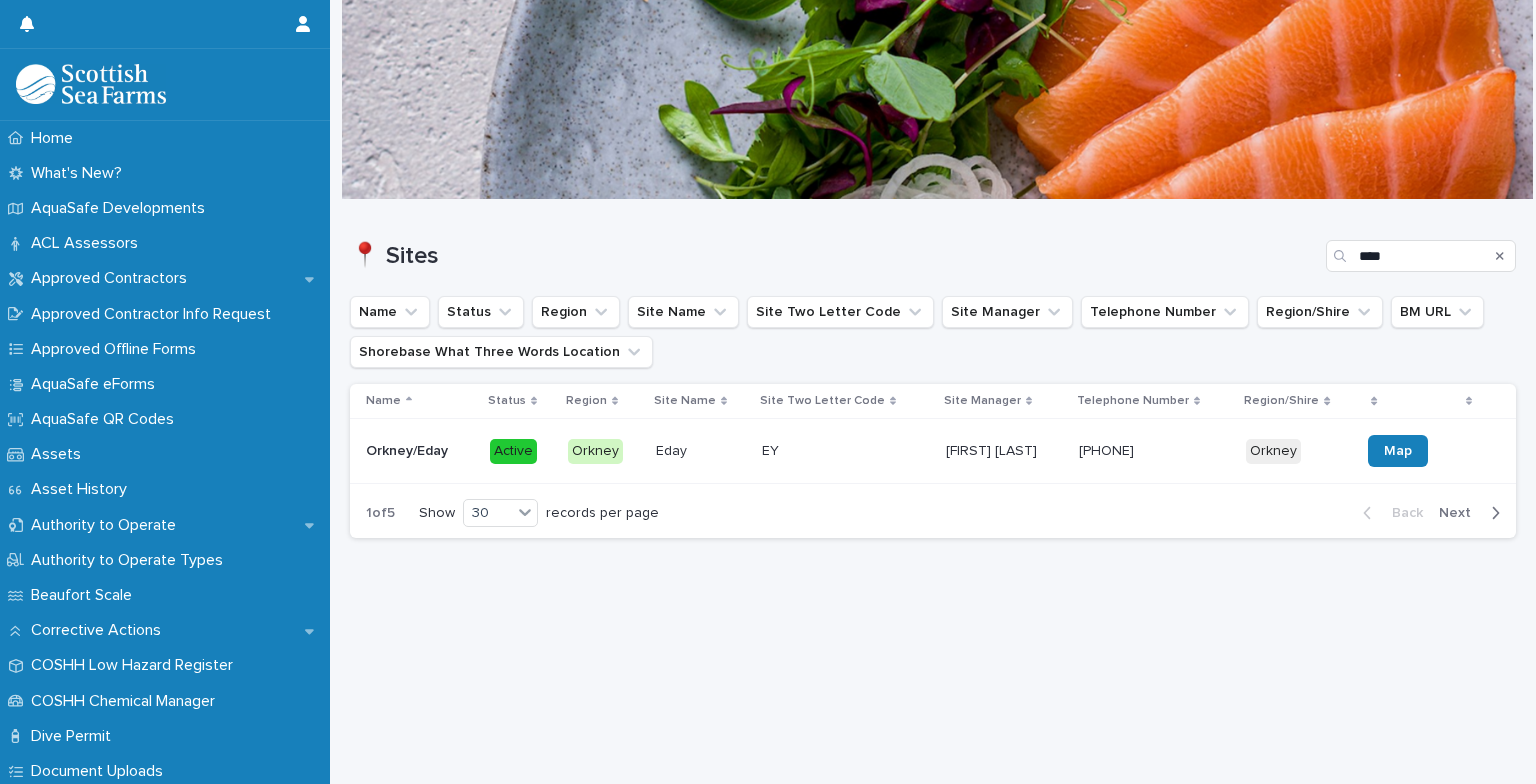 click on "EY EY" at bounding box center (846, 451) 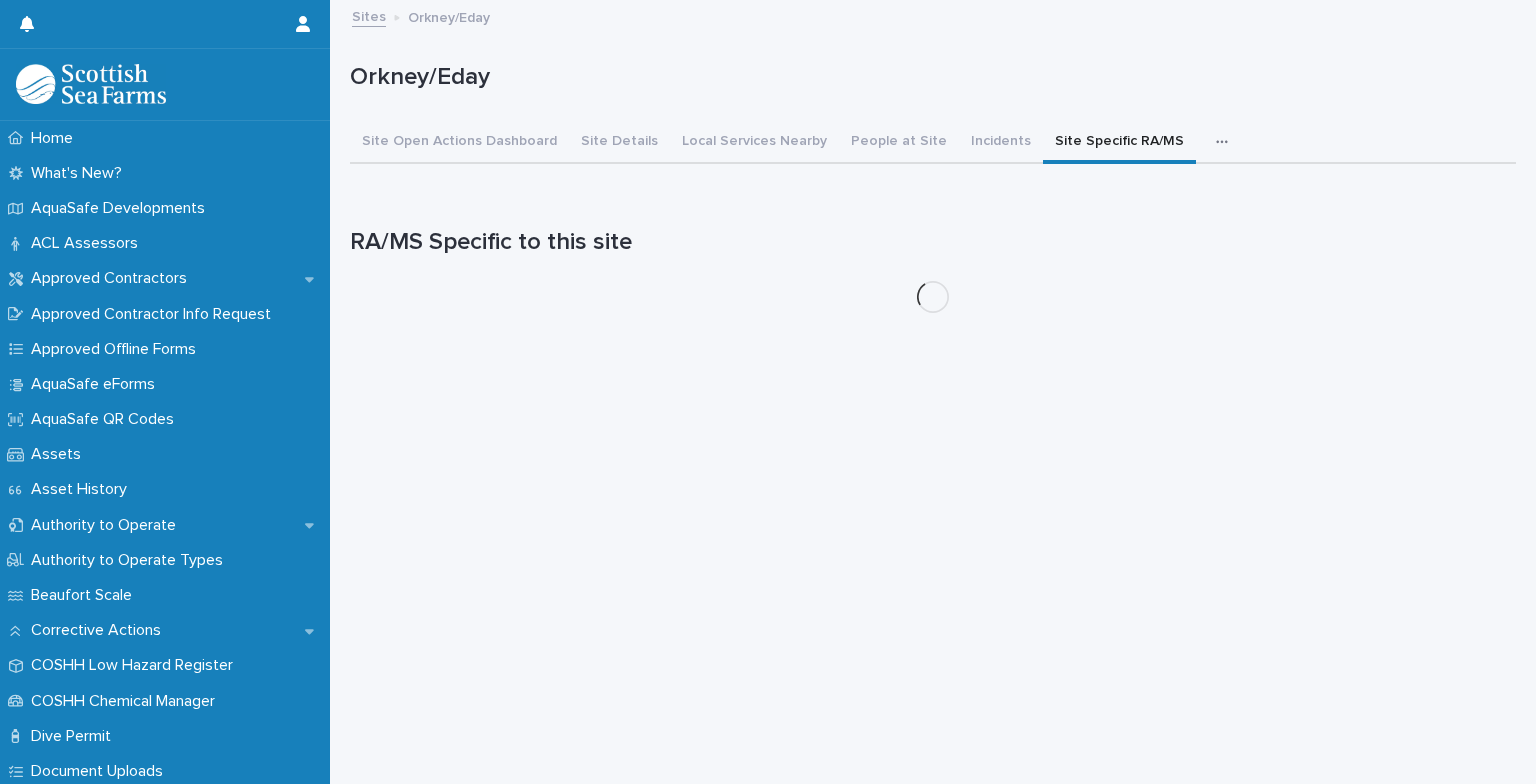 click on "Site Specific RA/MS" at bounding box center [1119, 143] 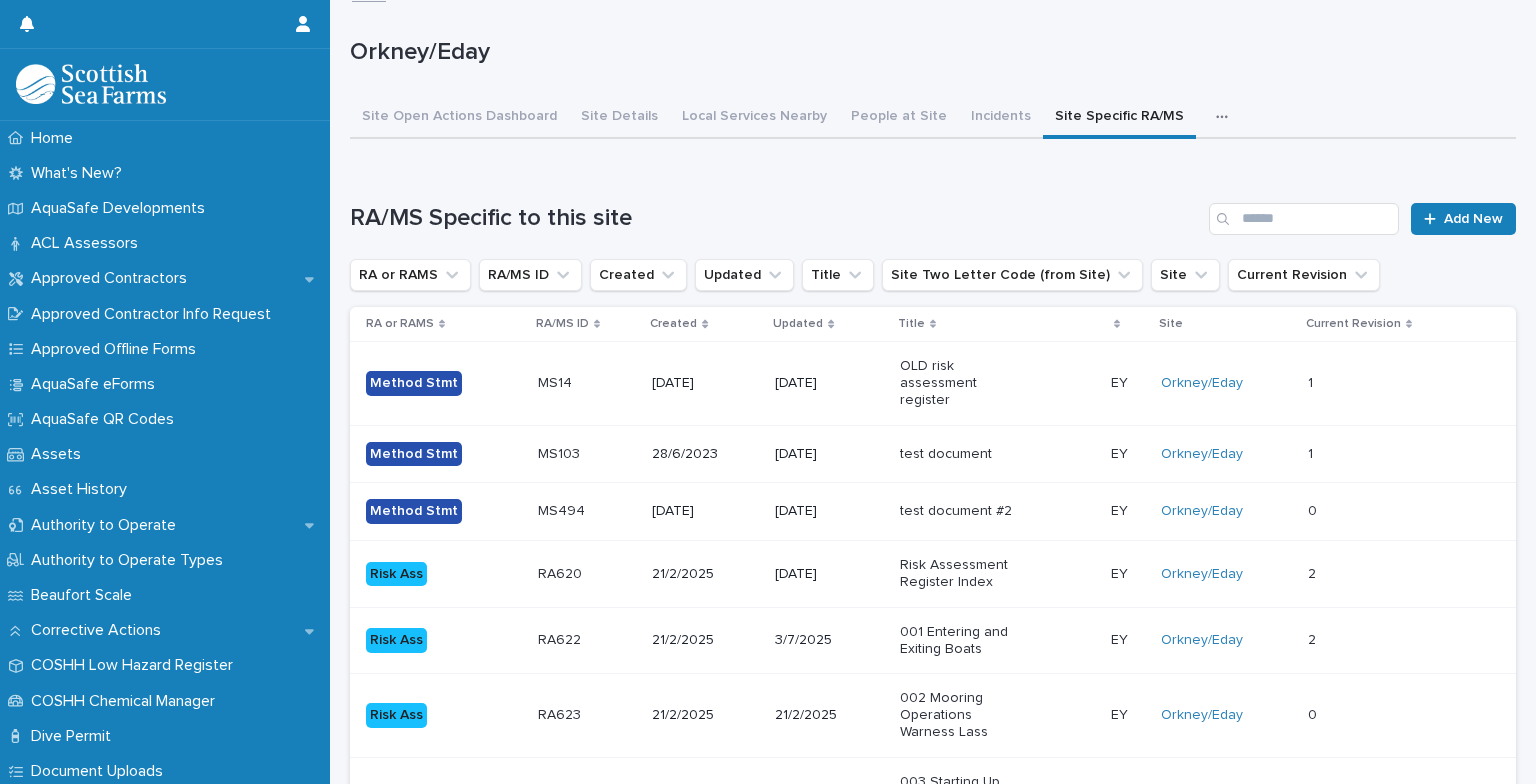 scroll, scrollTop: 0, scrollLeft: 0, axis: both 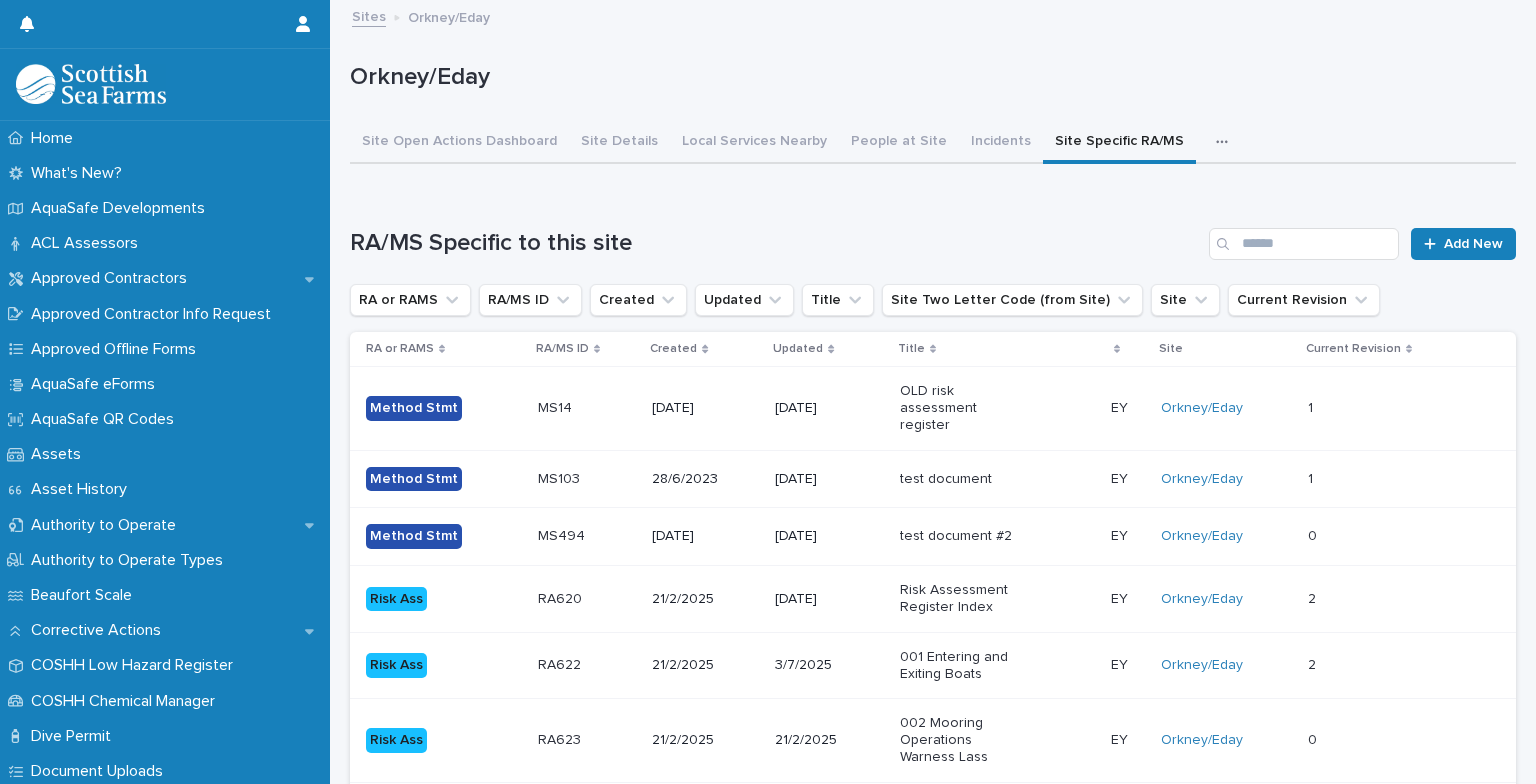 click on "Sites" at bounding box center [369, 15] 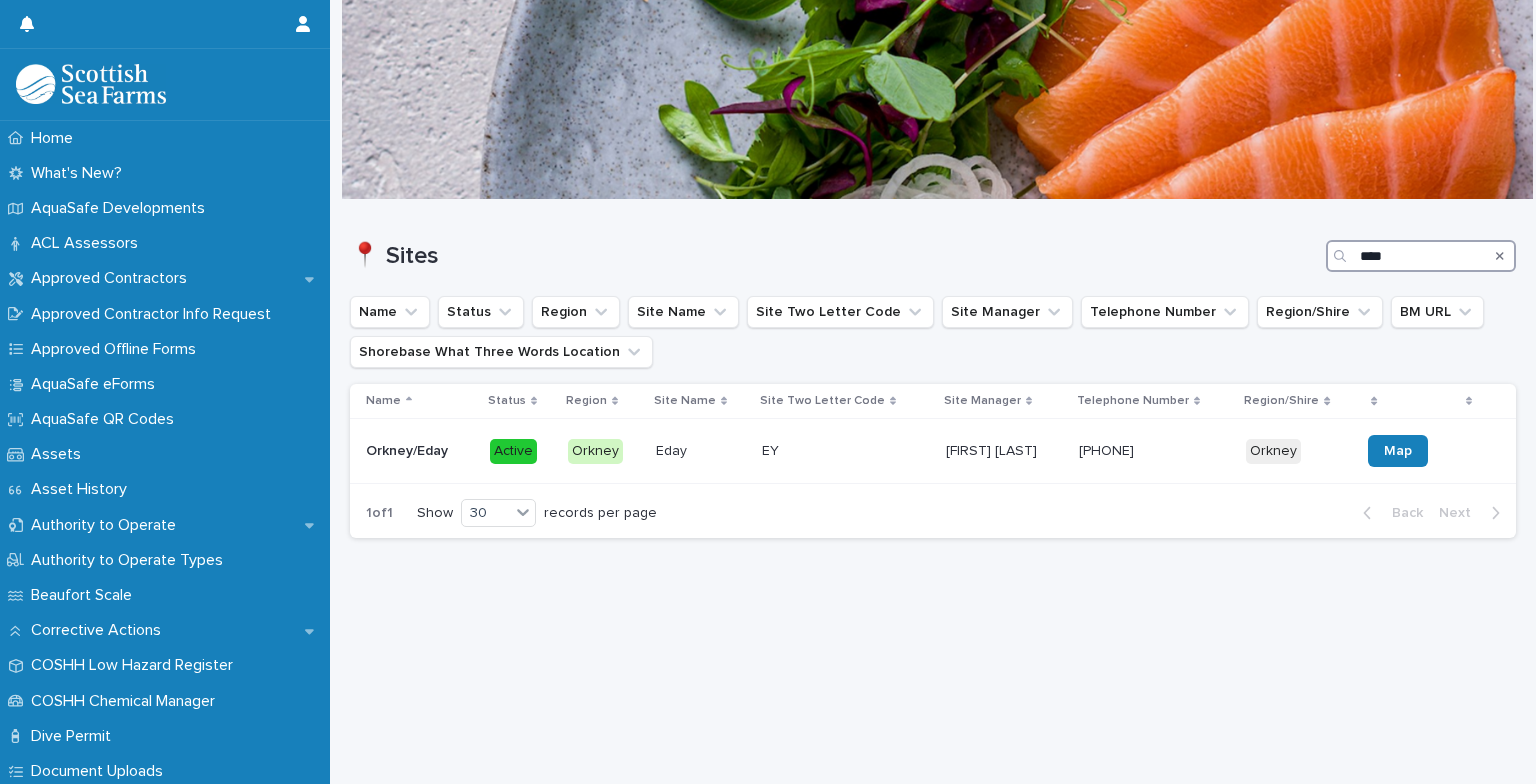 click on "****" at bounding box center [1421, 256] 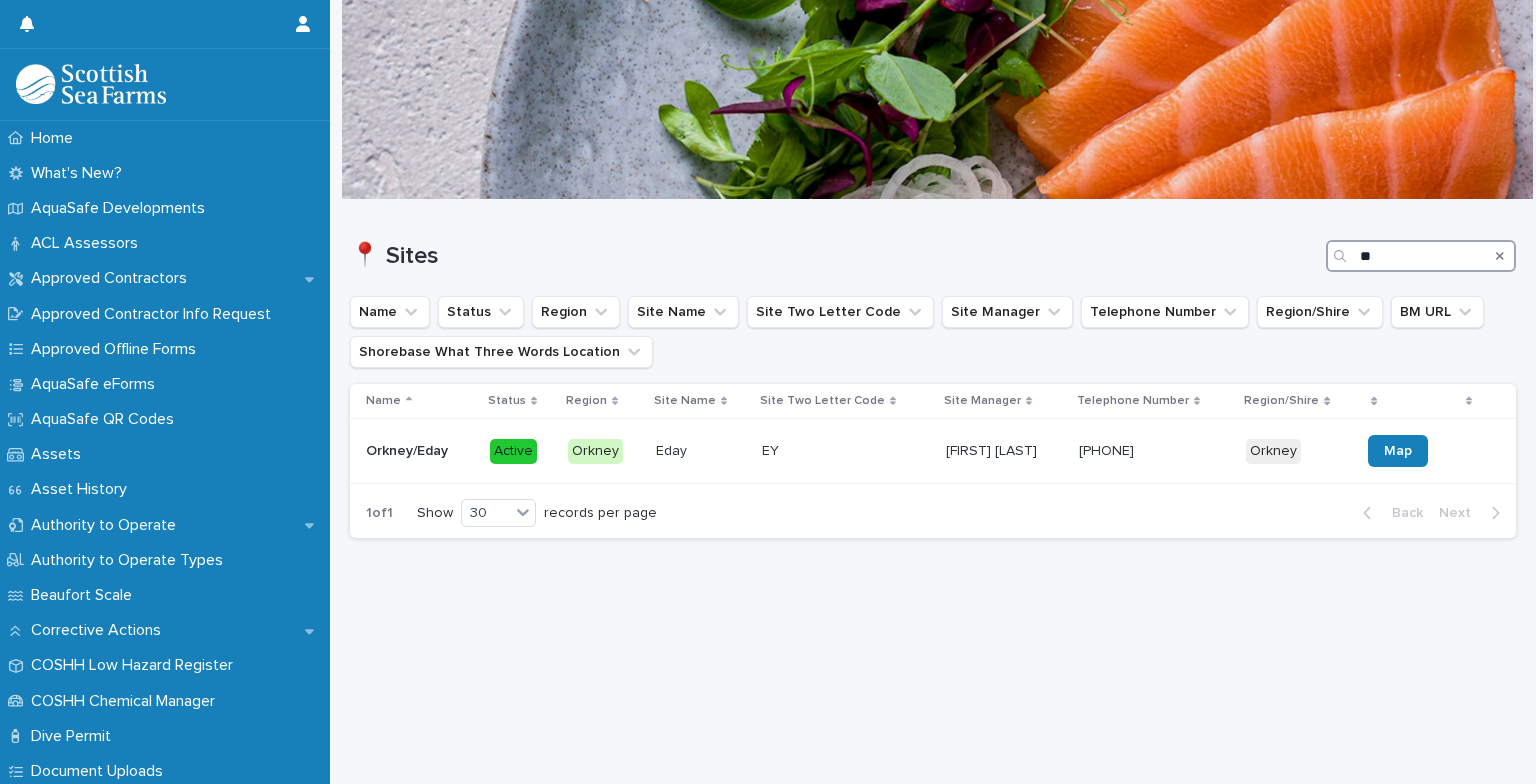 type on "*" 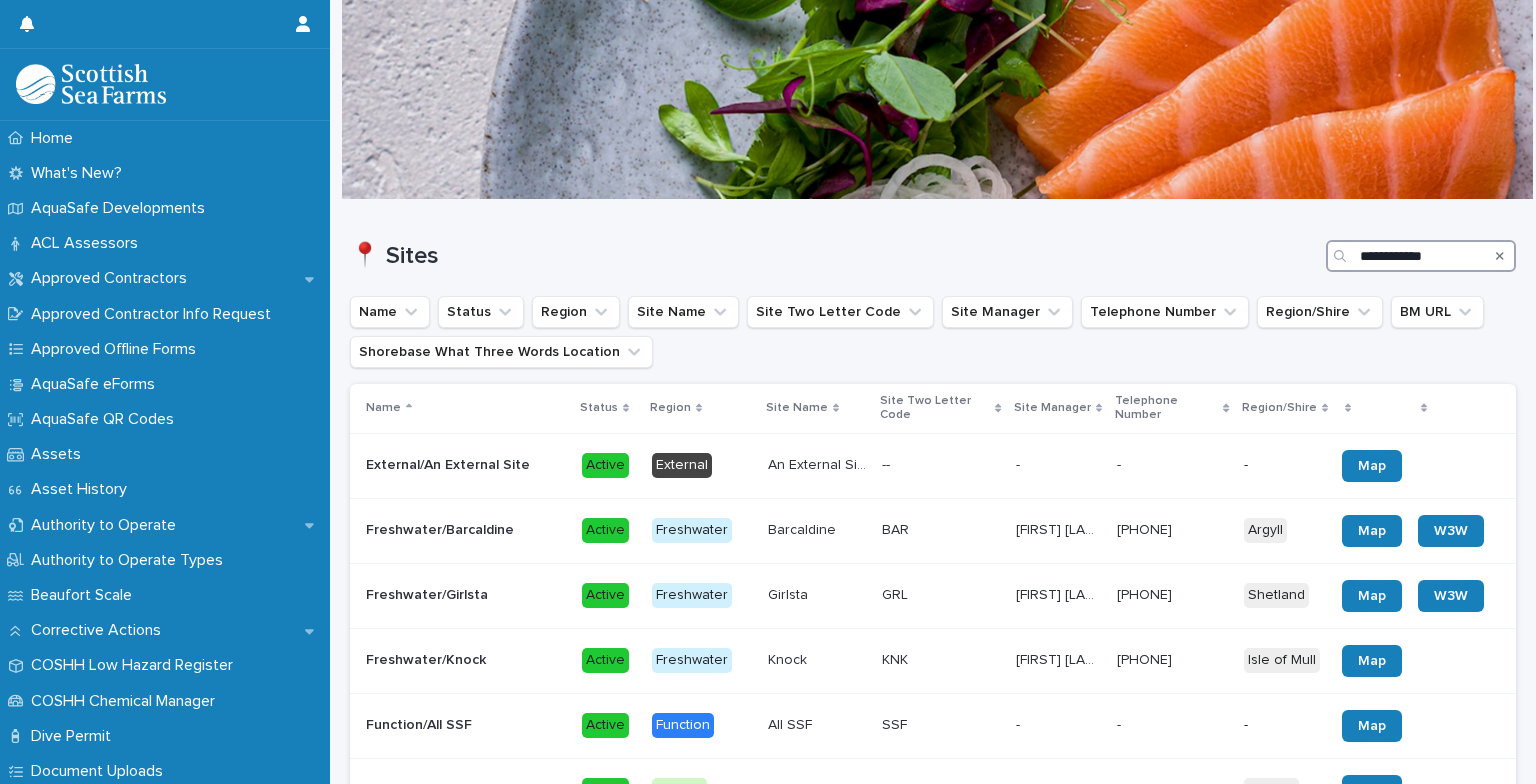 type on "**********" 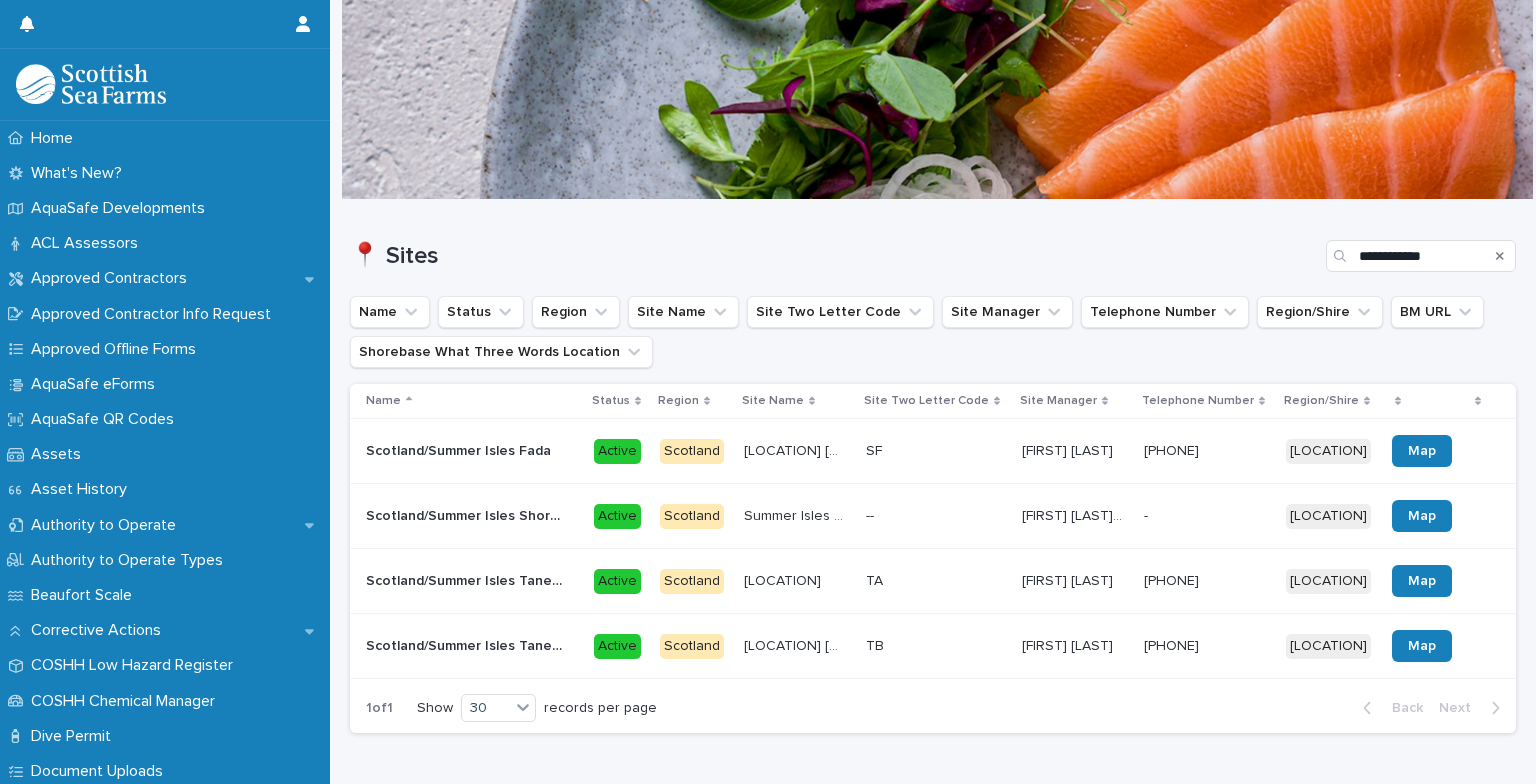 click on "Scotland/Summer Isles Shorebase" at bounding box center [468, 514] 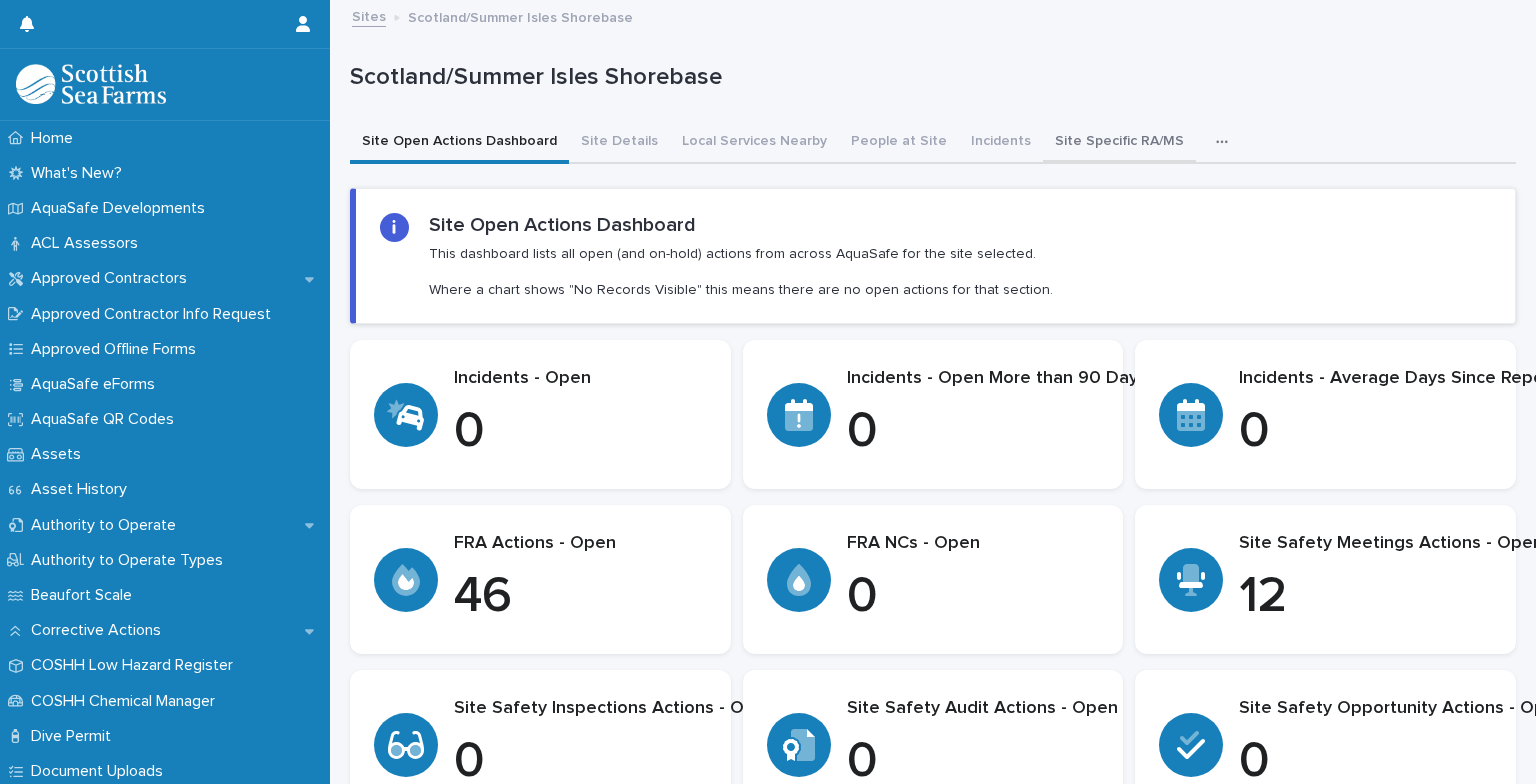 click on "Site Specific RA/MS" at bounding box center [1119, 143] 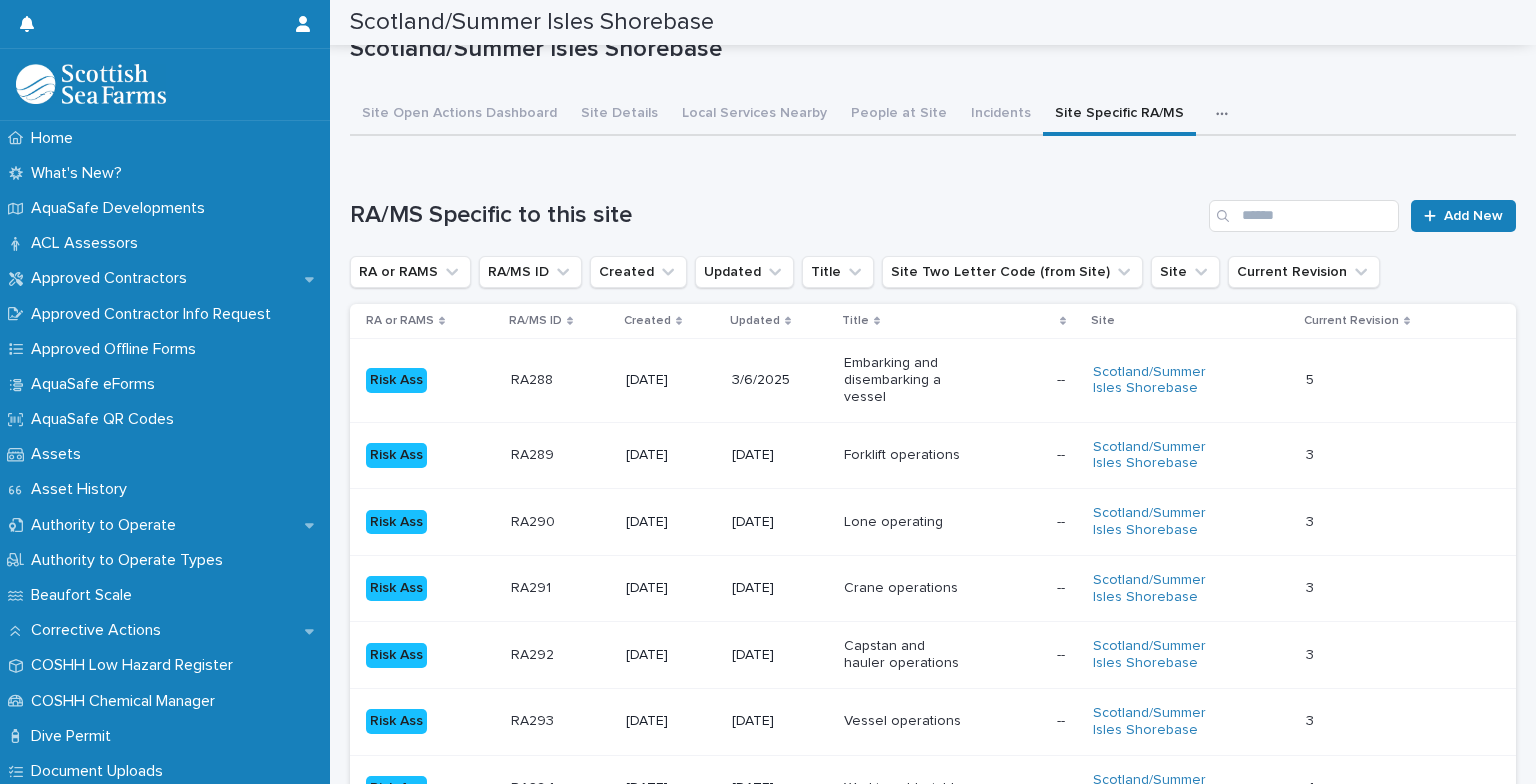 scroll, scrollTop: 0, scrollLeft: 0, axis: both 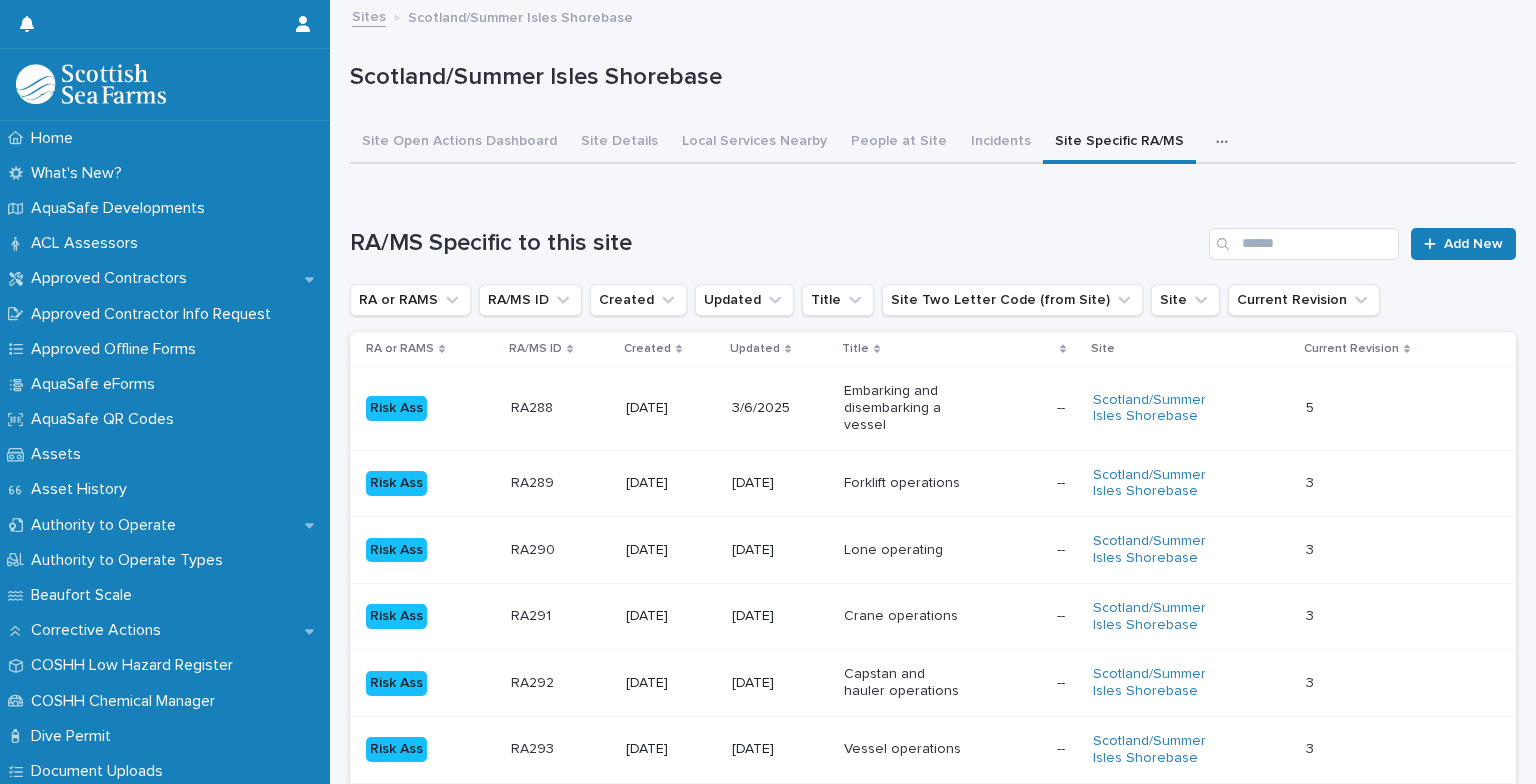 click on "Sites" at bounding box center [369, 15] 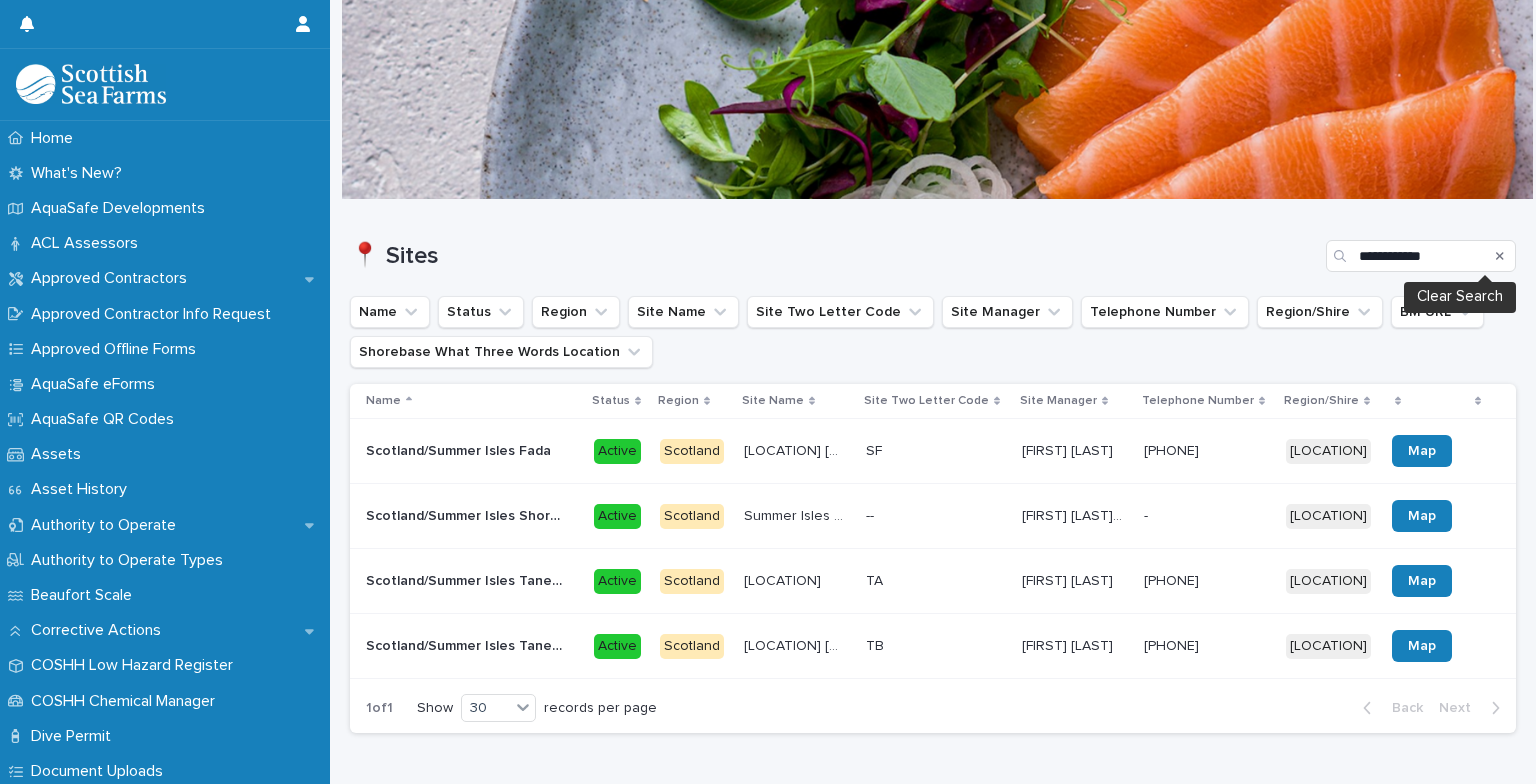 click 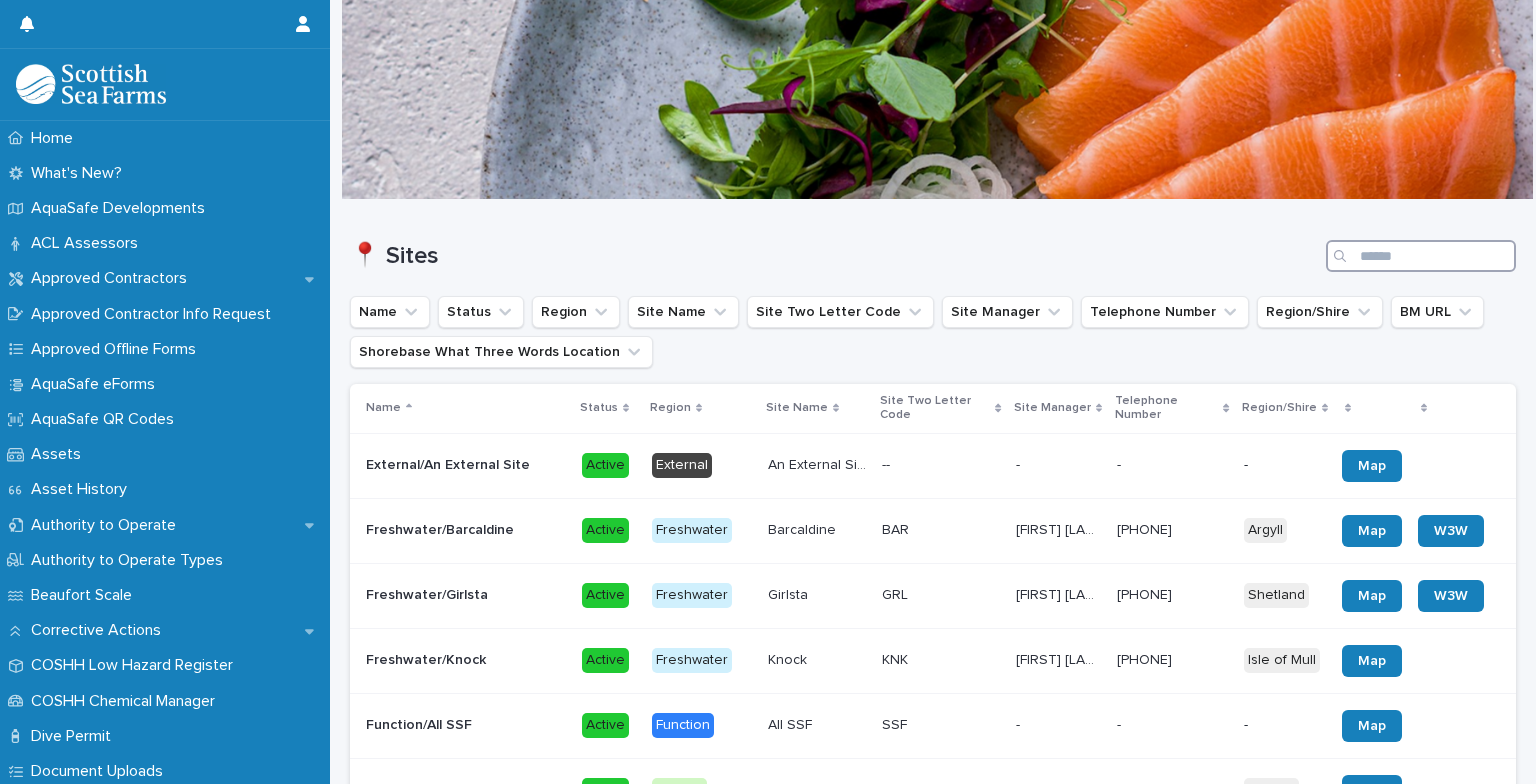 click at bounding box center (1421, 256) 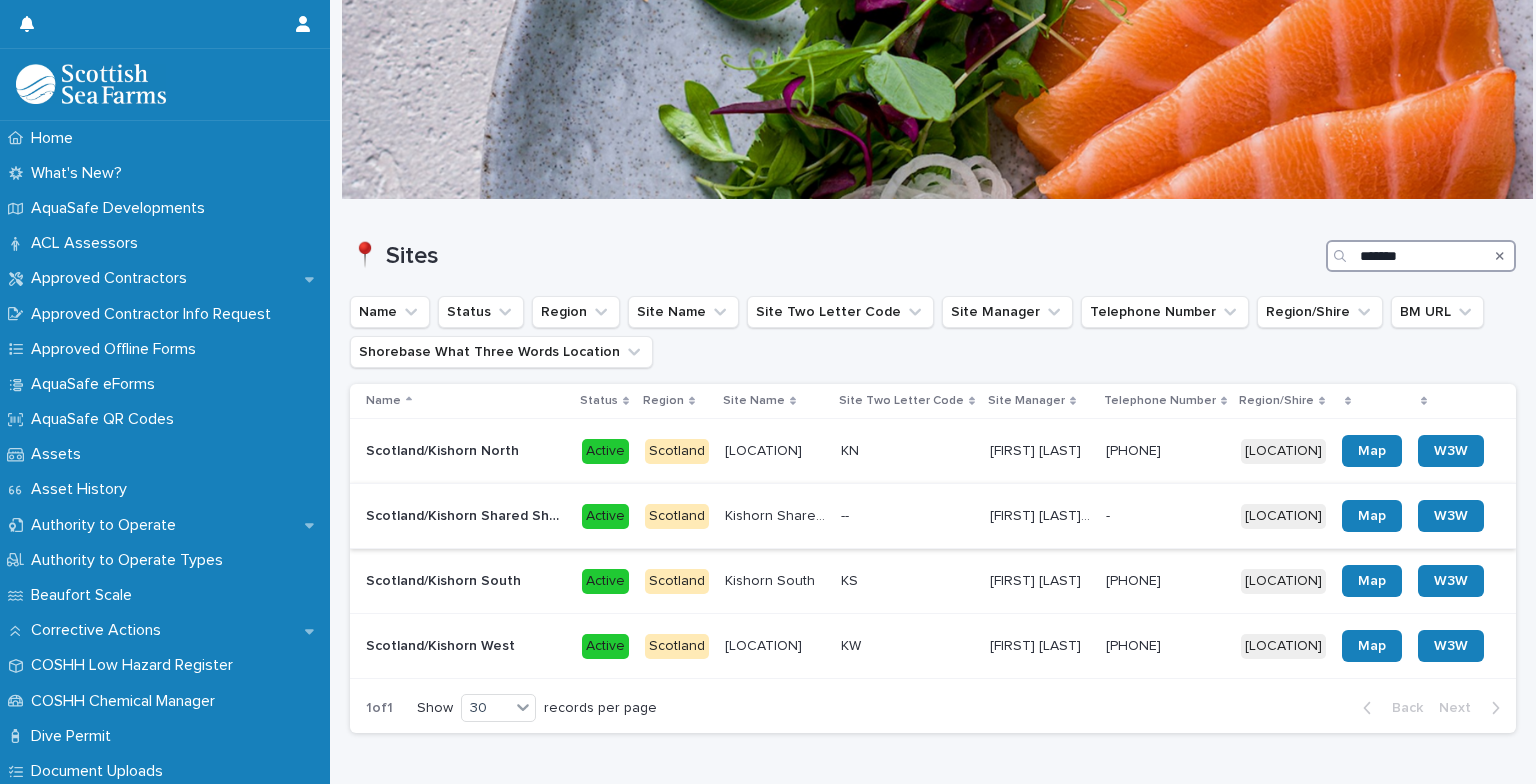 type on "*******" 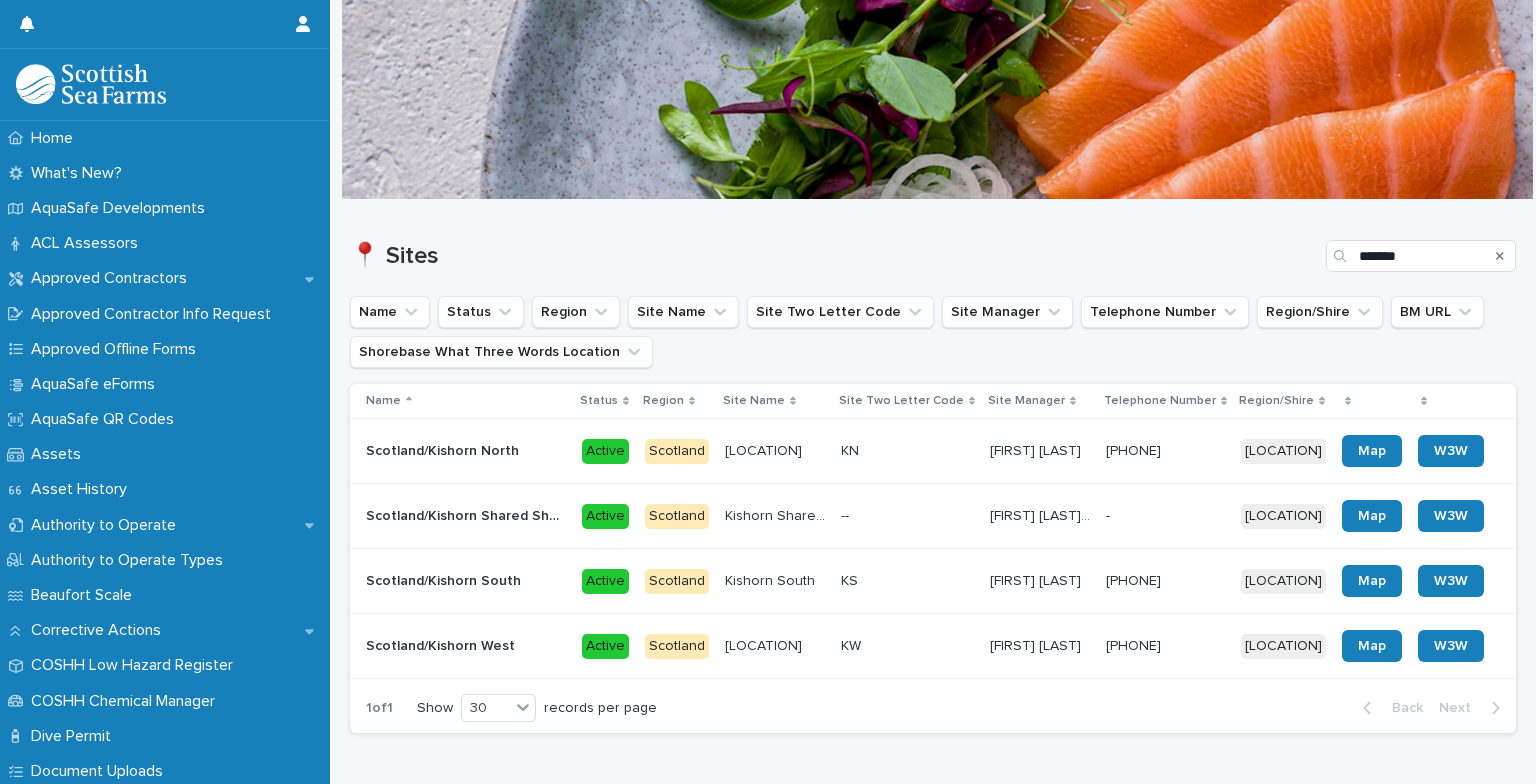 click on "Scotland/Kishorn Shared Shorebase" at bounding box center [468, 514] 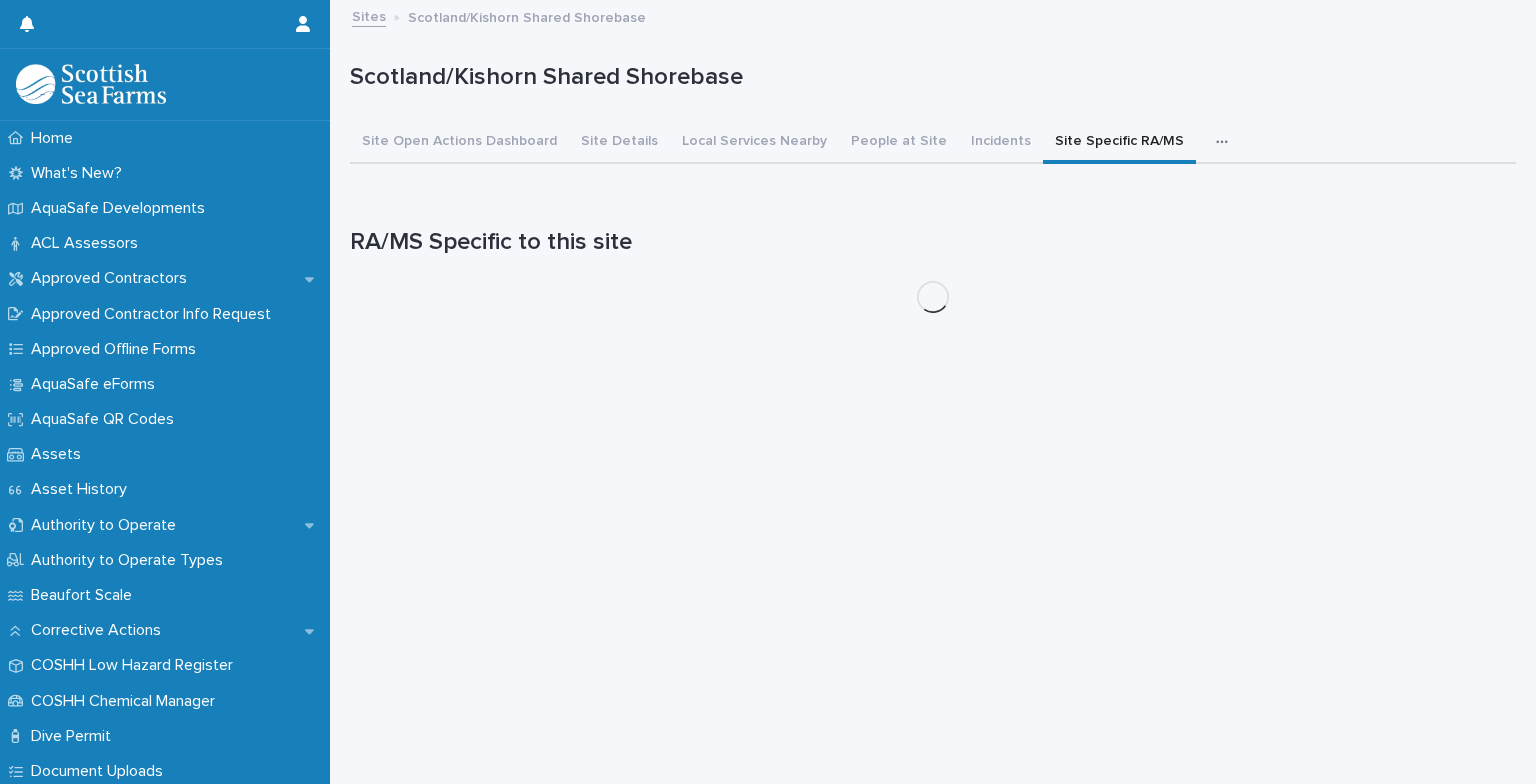 click on "Site Specific RA/MS" at bounding box center (1119, 143) 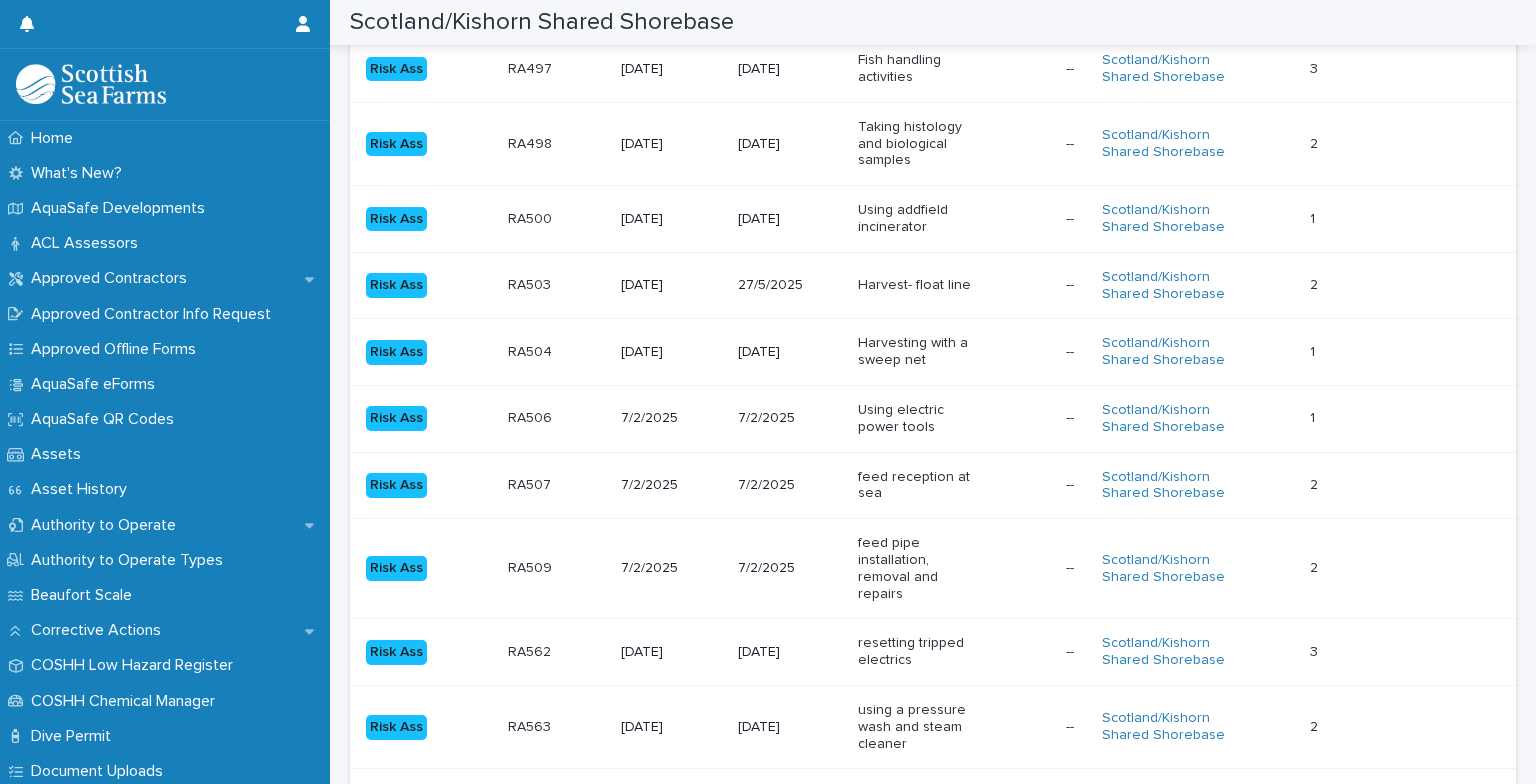 scroll, scrollTop: 1860, scrollLeft: 0, axis: vertical 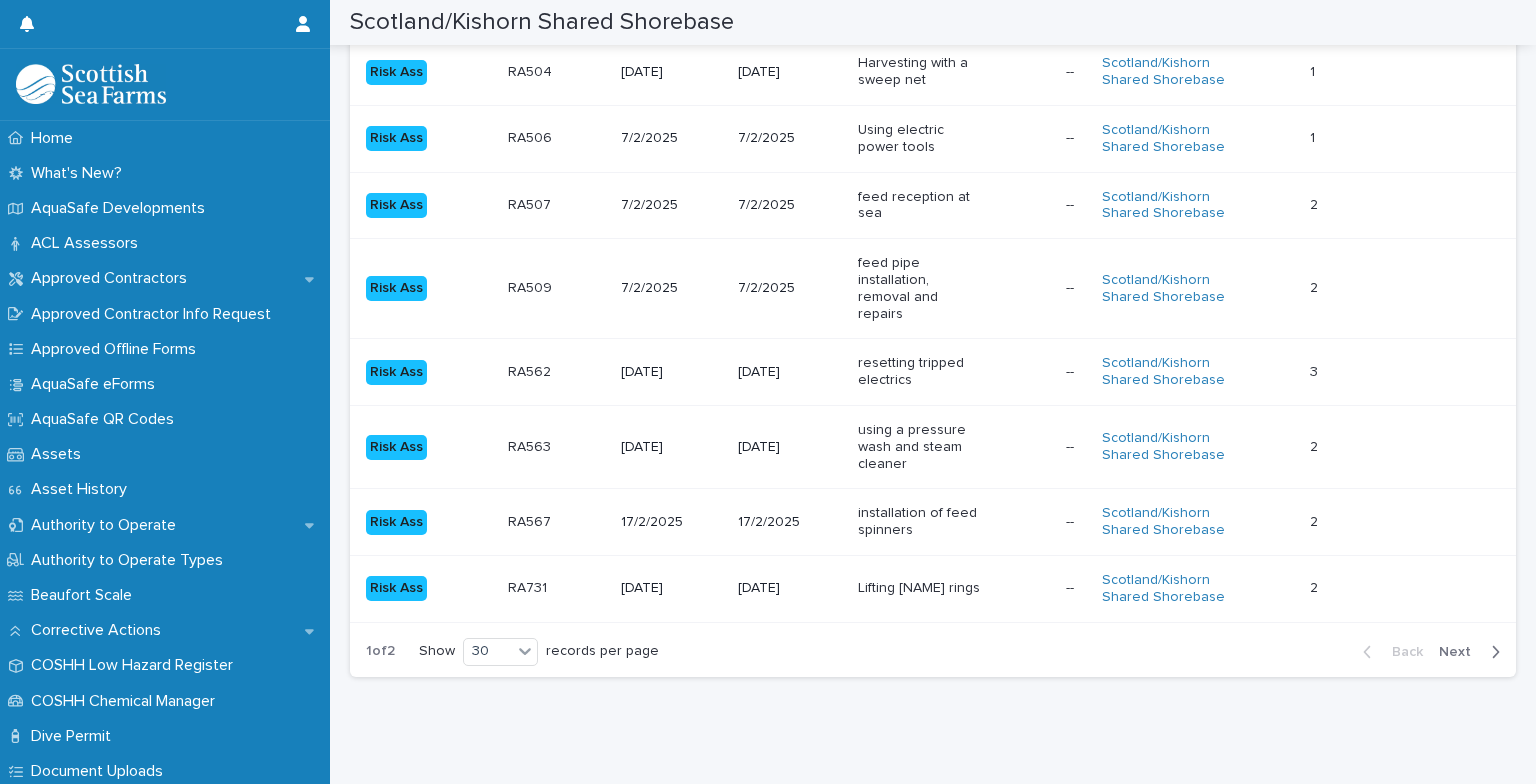 click on "Next" at bounding box center [1461, 652] 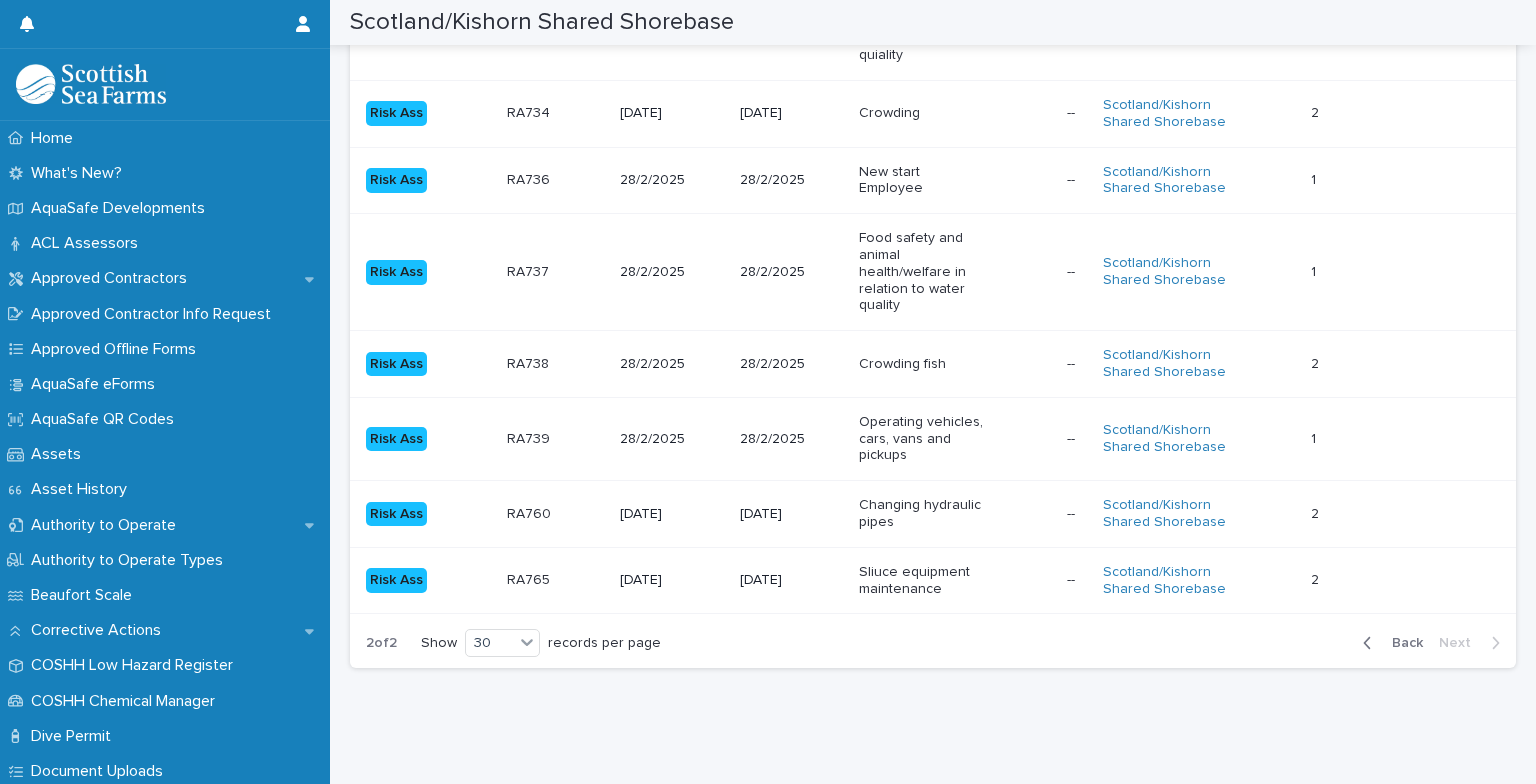 scroll, scrollTop: 465, scrollLeft: 0, axis: vertical 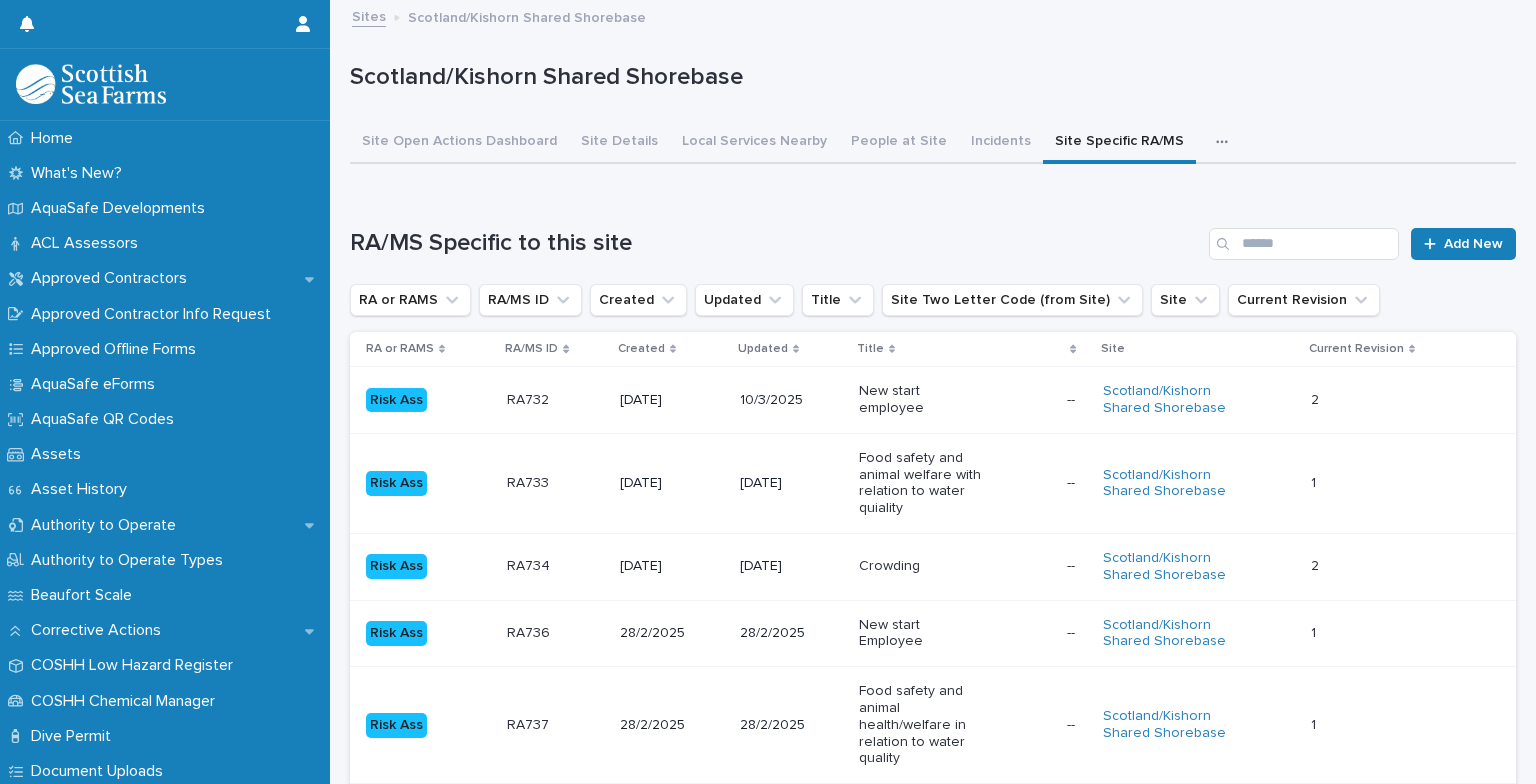 click on "Sites" at bounding box center [369, 15] 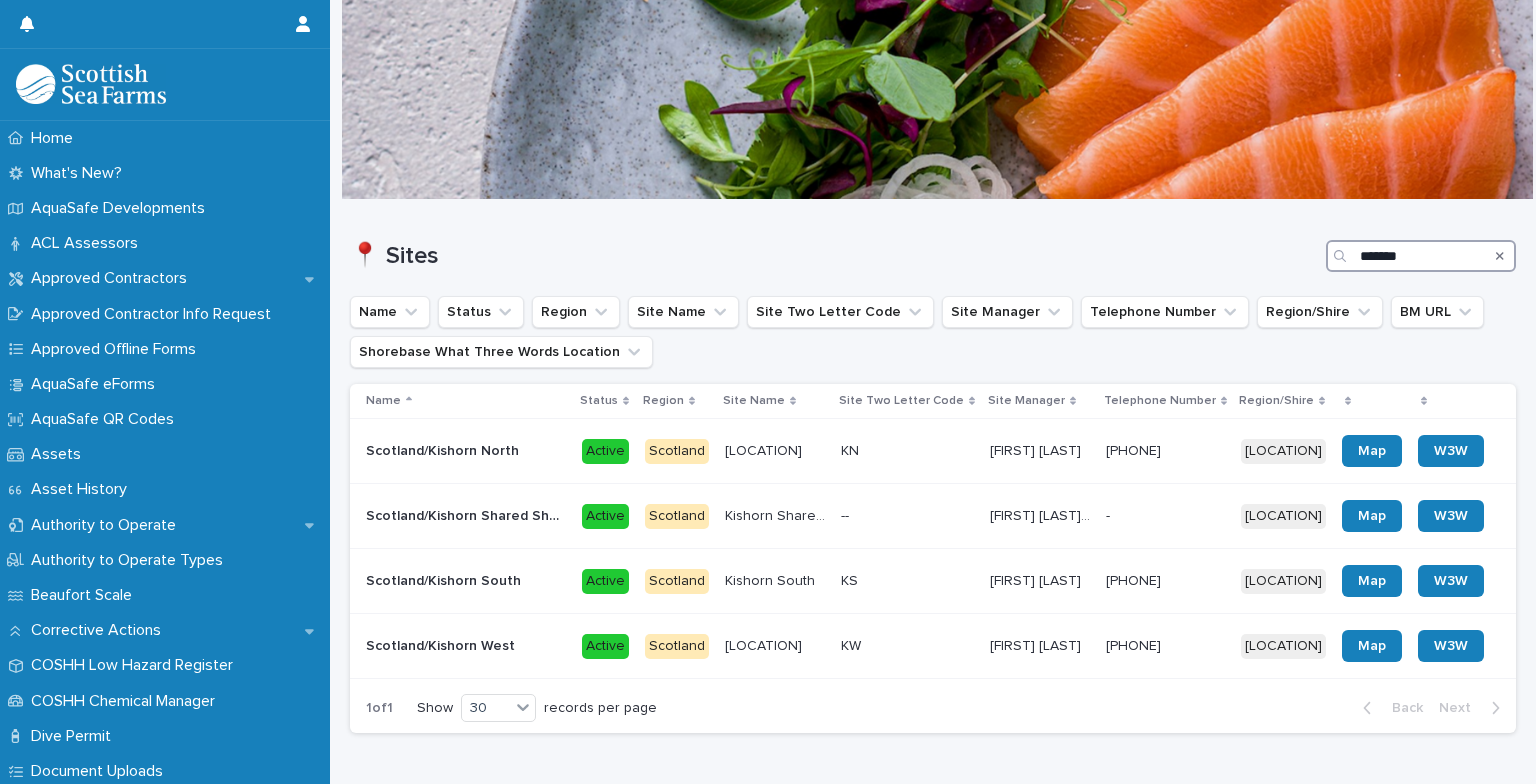 click on "*******" at bounding box center (1421, 256) 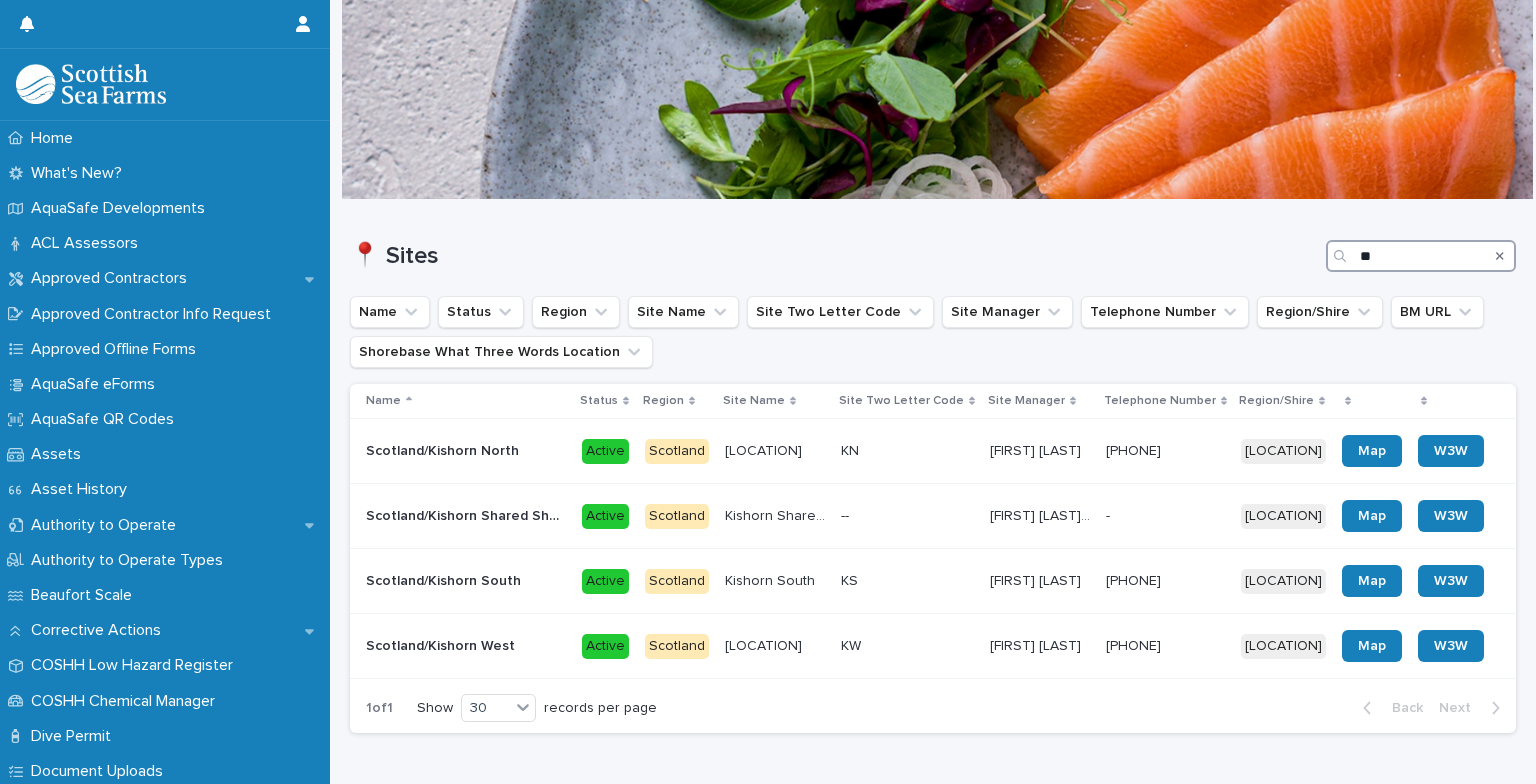 type on "*" 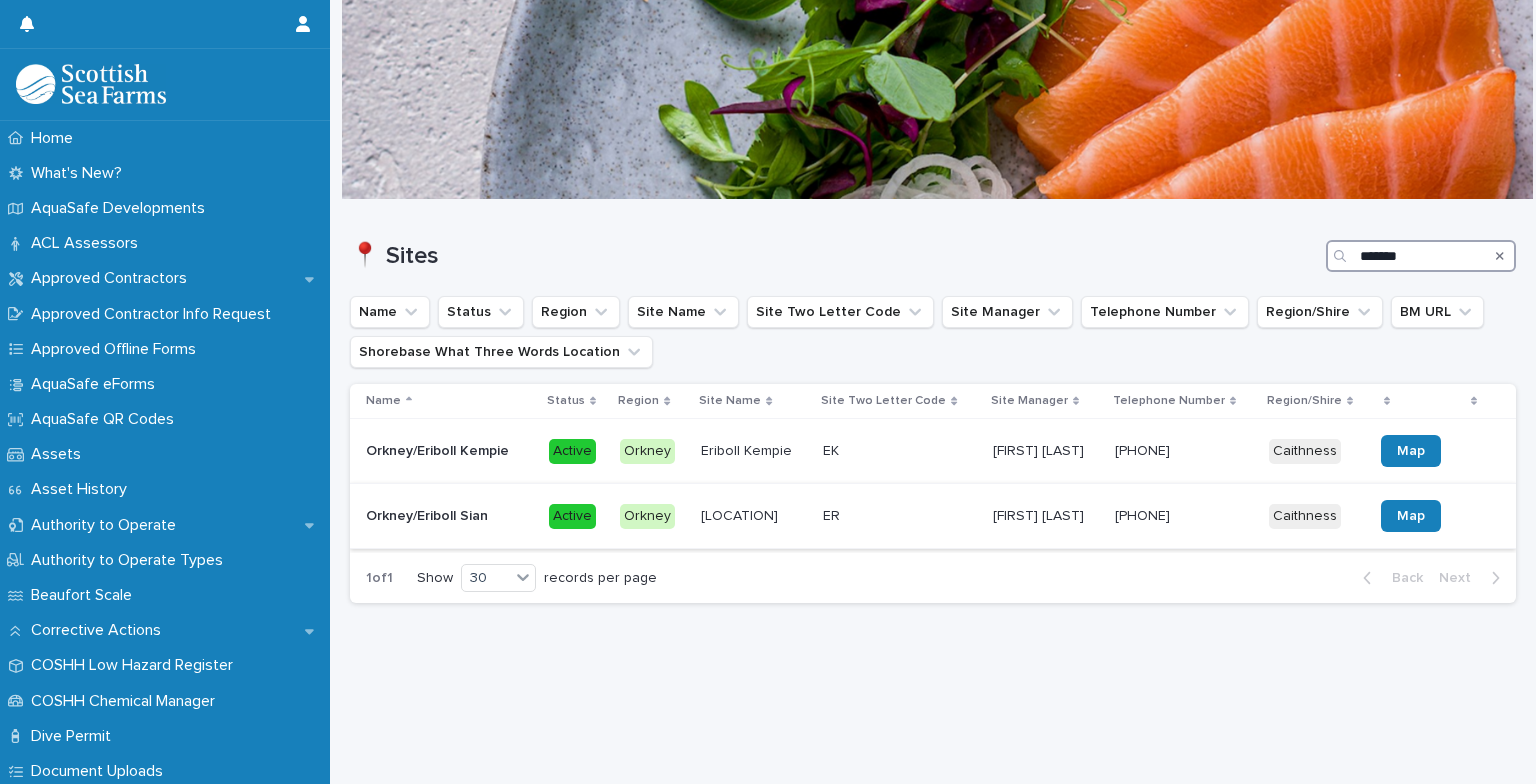 type on "*******" 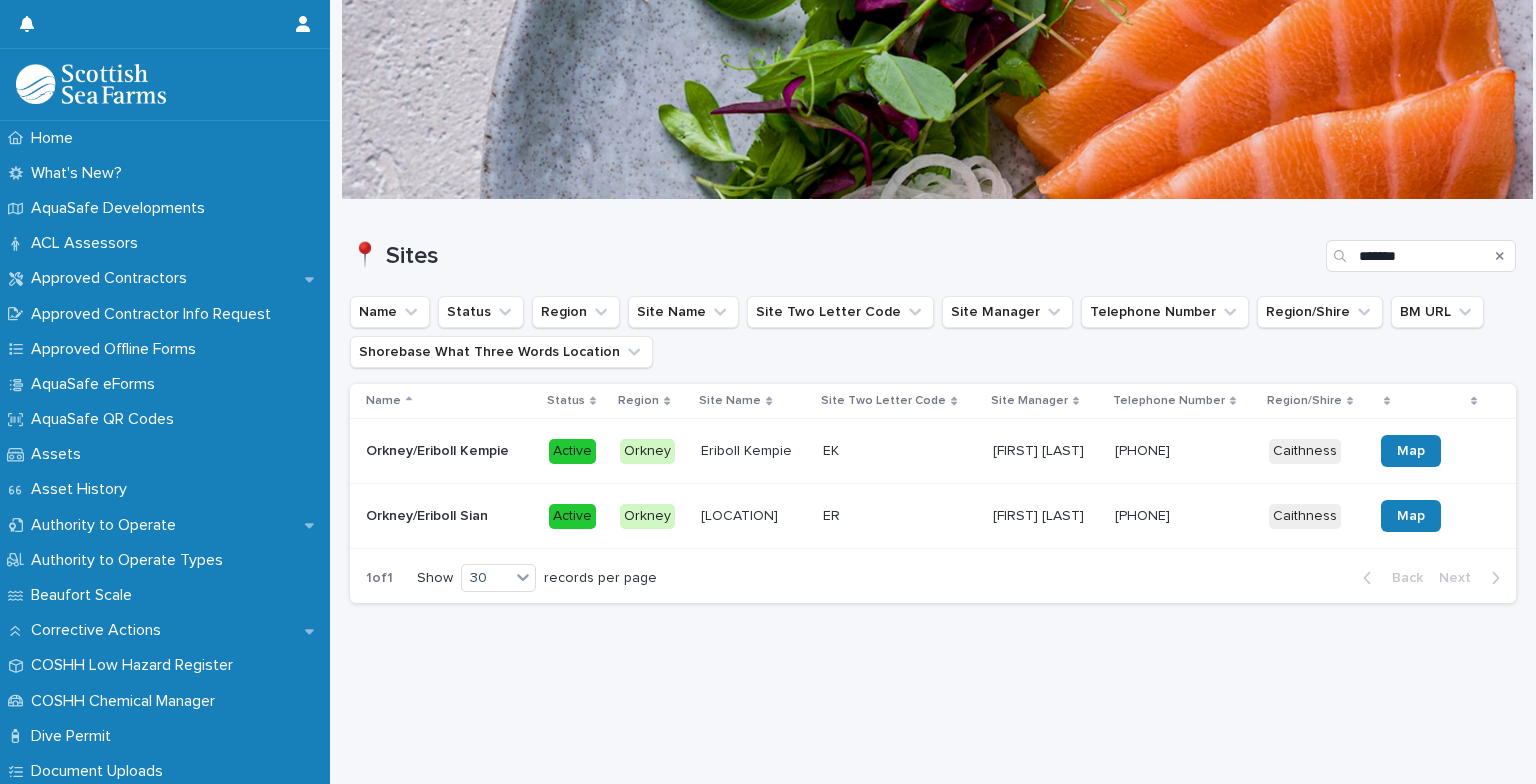 click on "Orkney/Eriboll Sian Orkney/Eriboll Sian" at bounding box center (449, 516) 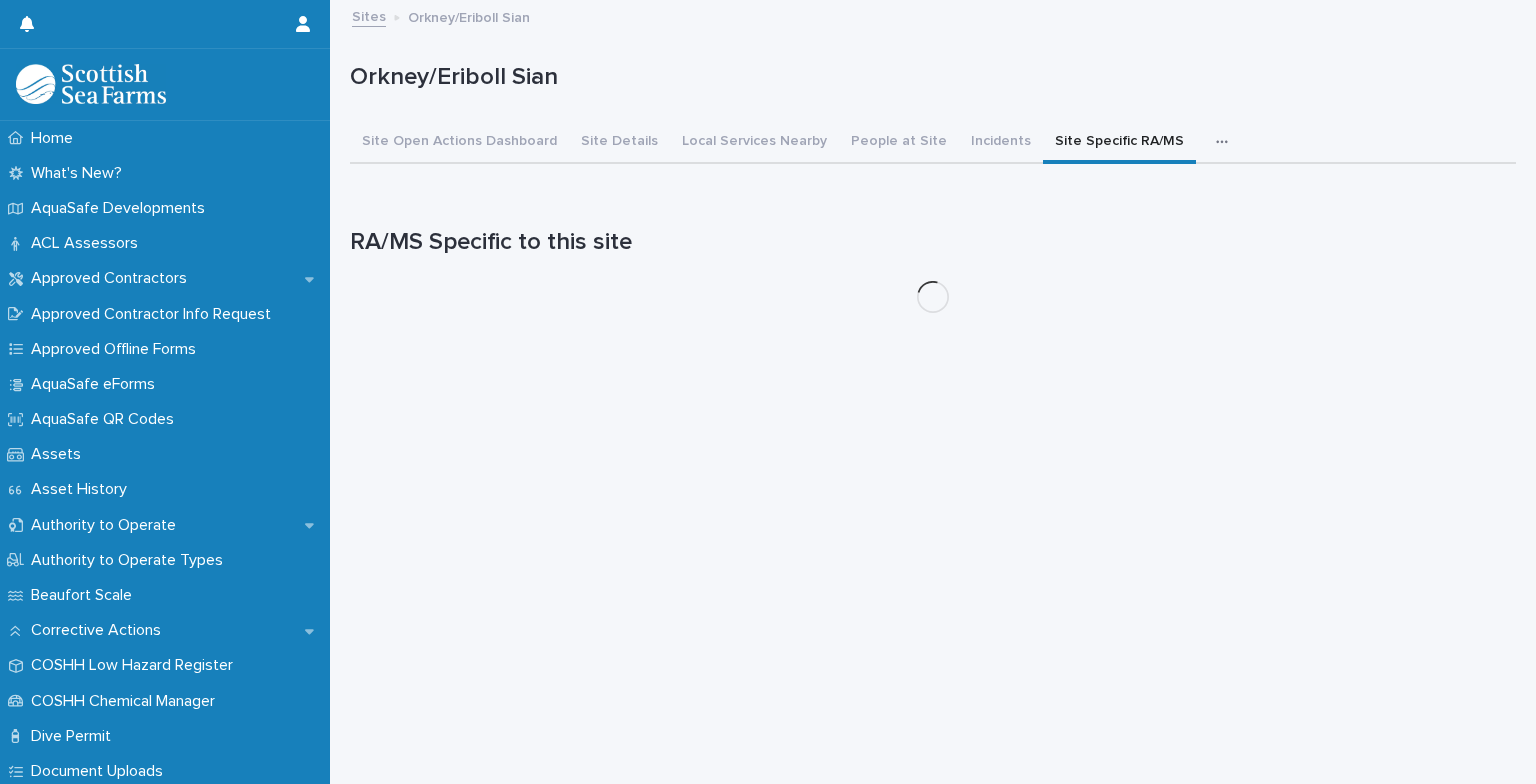 click on "Site Specific RA/MS" at bounding box center (1119, 143) 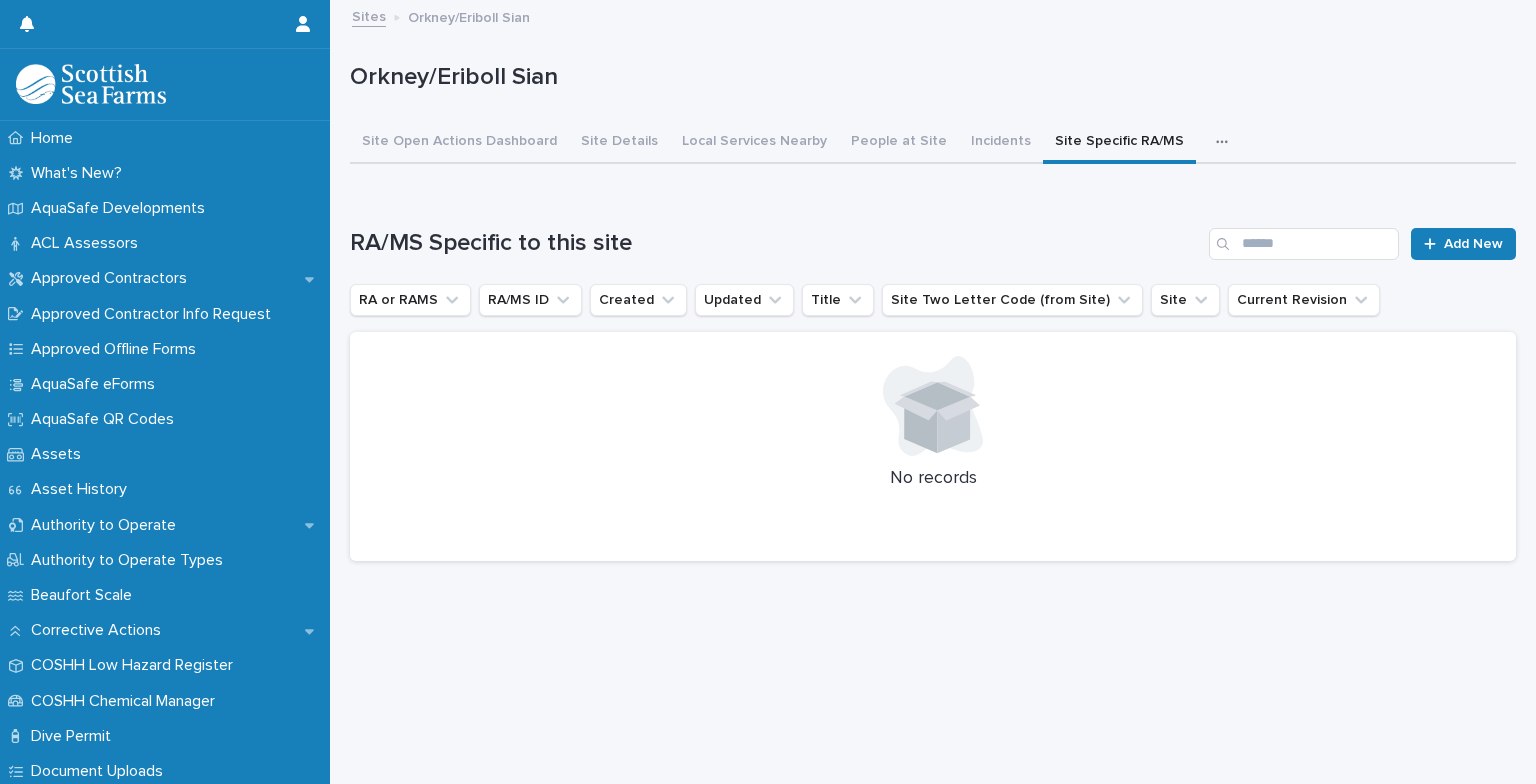 click on "Sites" at bounding box center [369, 15] 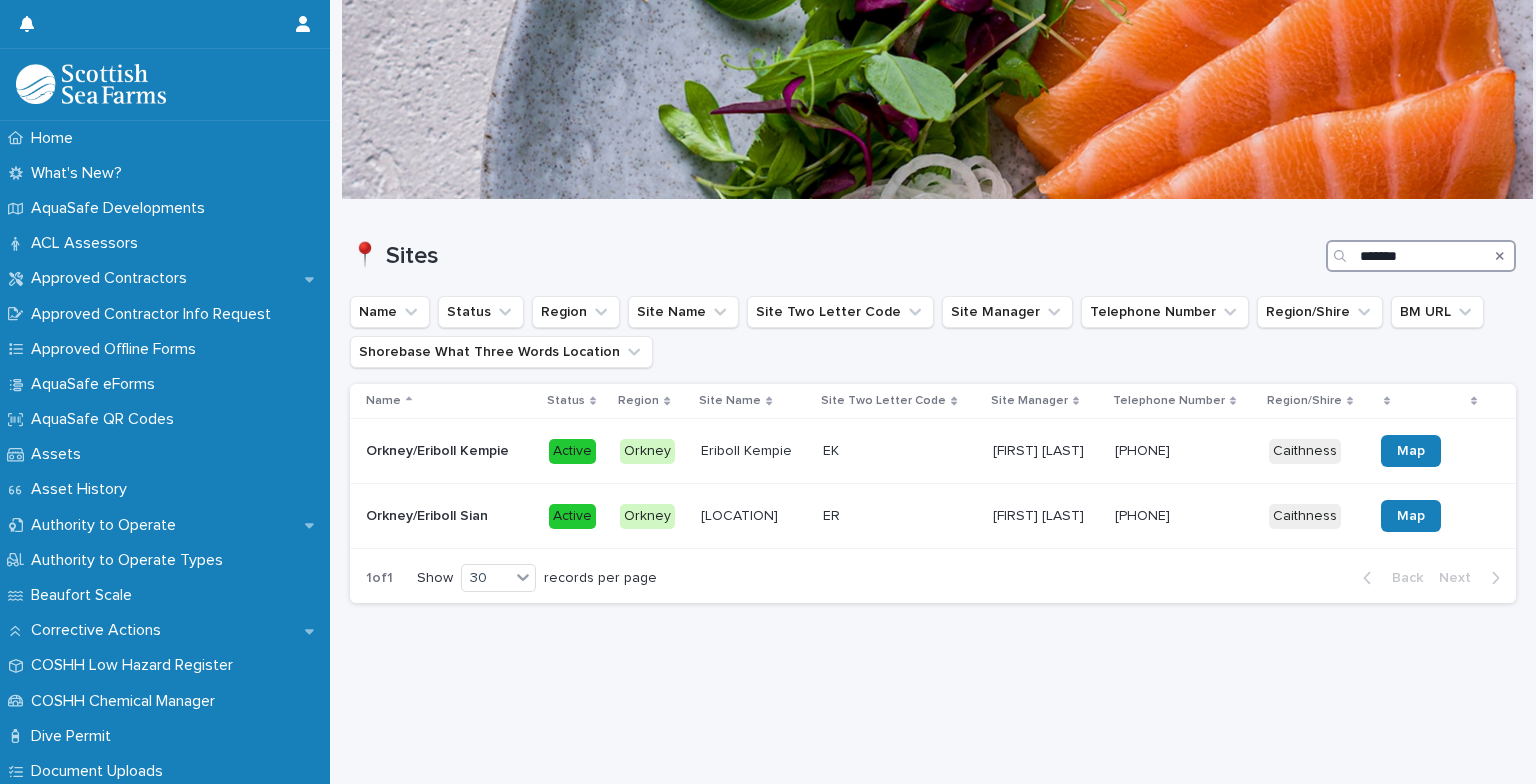 click on "*******" at bounding box center [1421, 256] 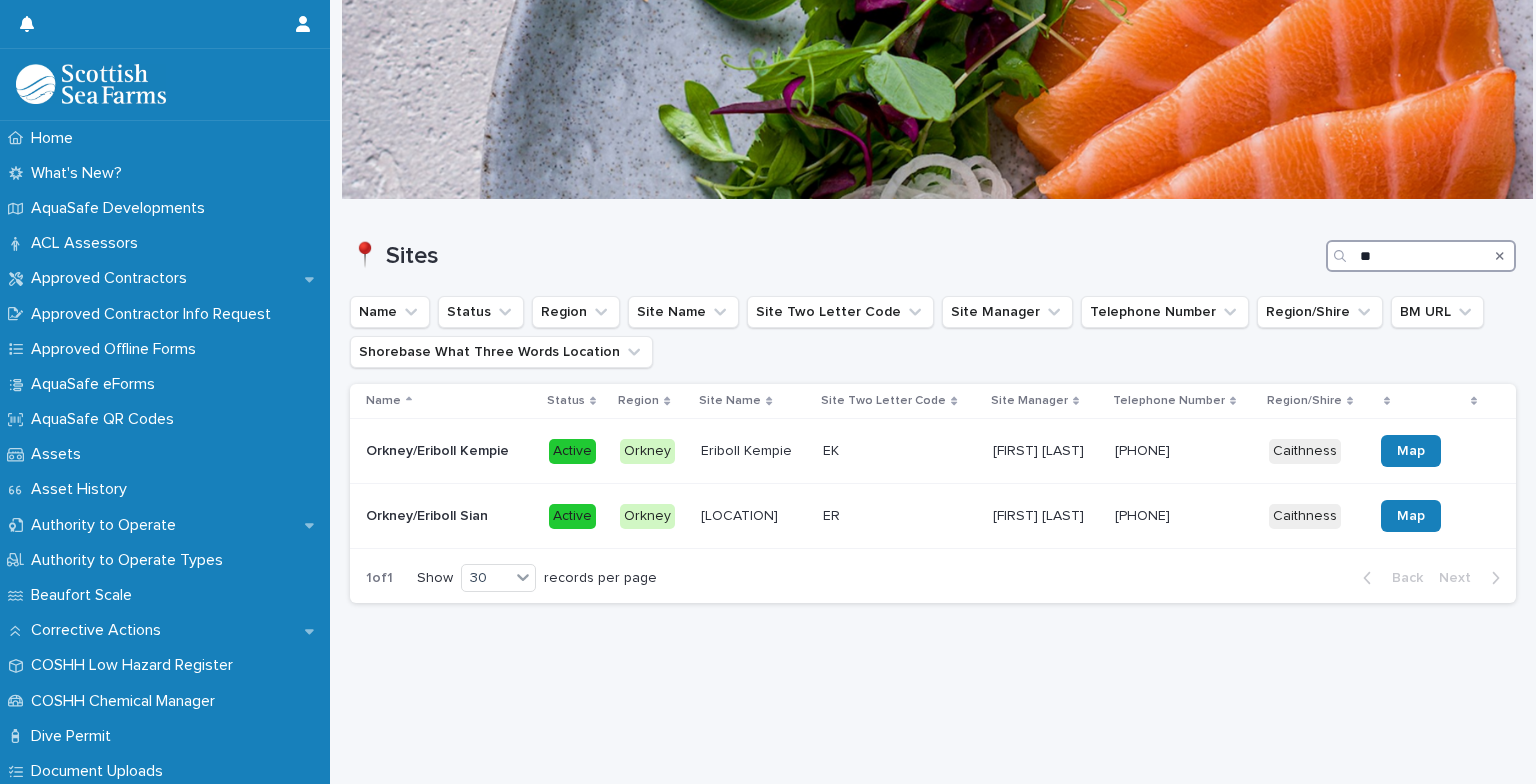 type on "*" 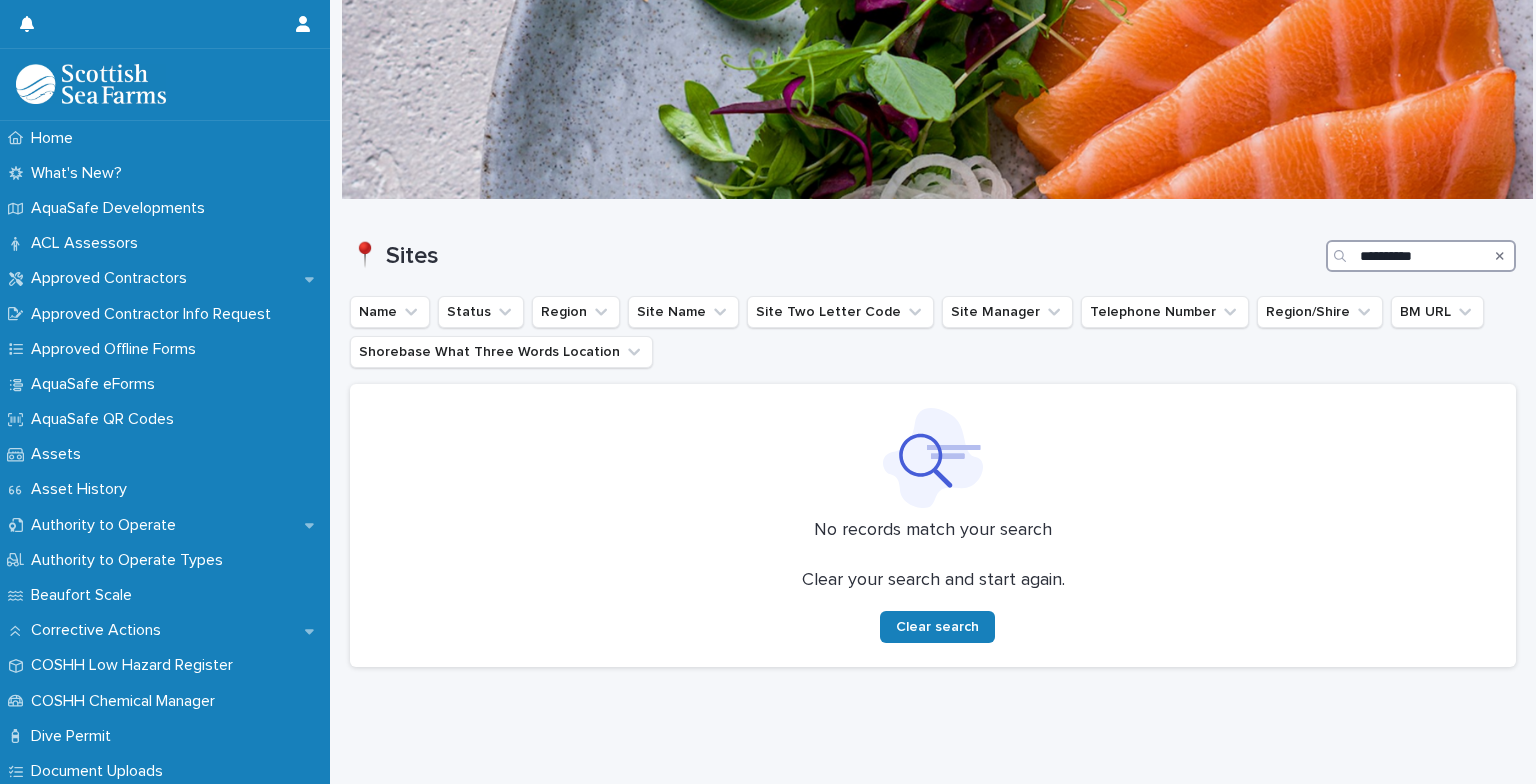 click on "*********" at bounding box center [1421, 256] 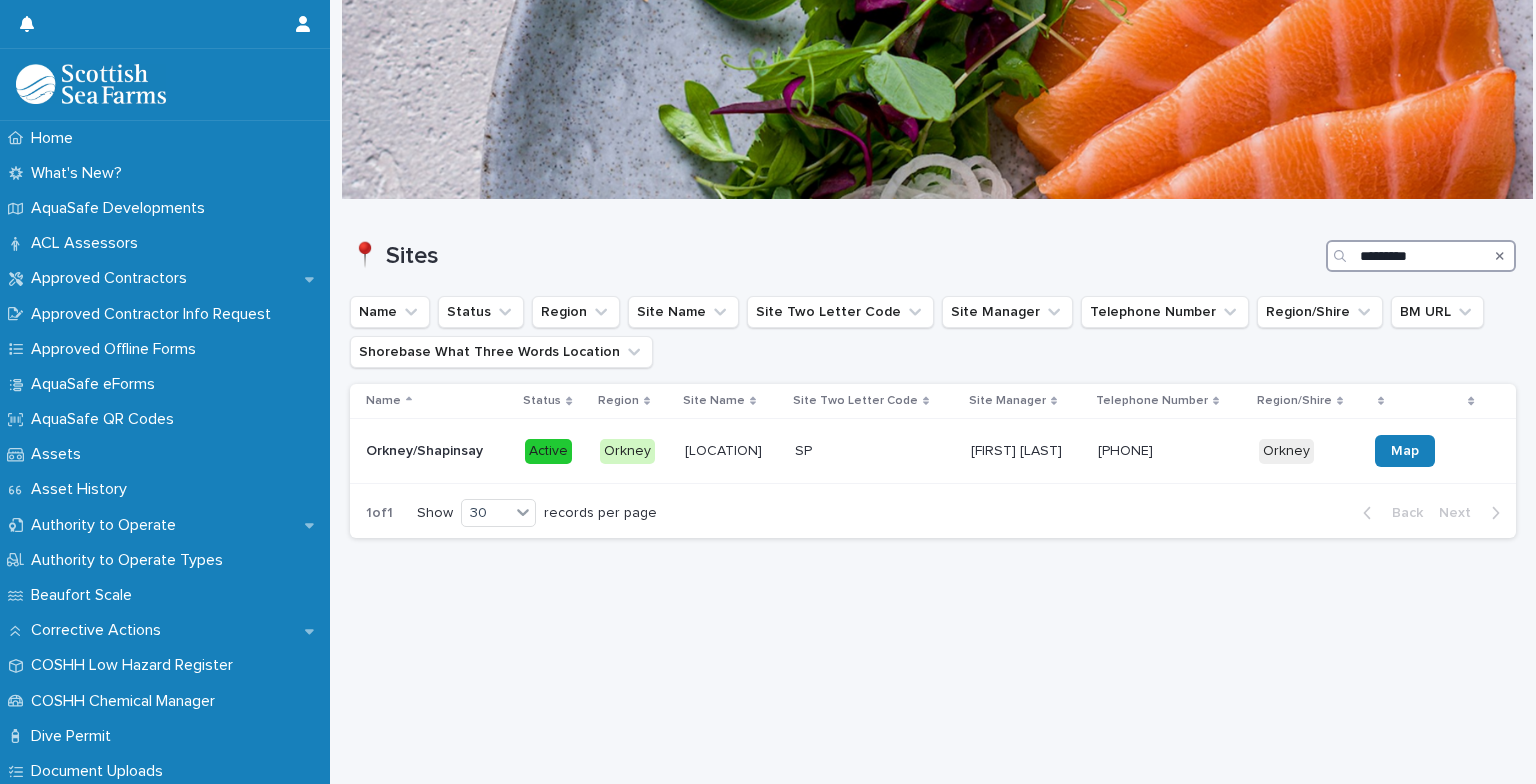 type on "*********" 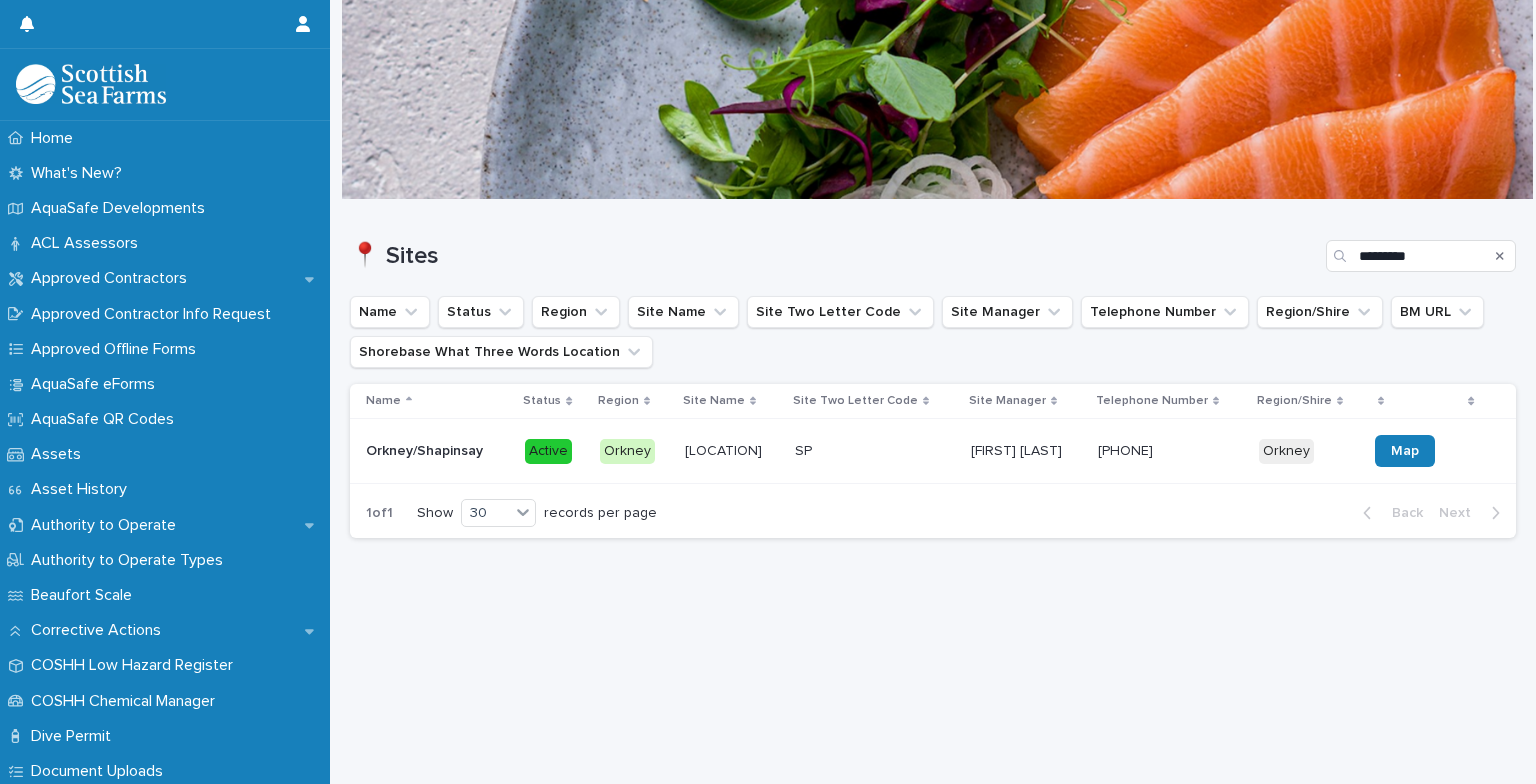 click on "Orkney/Shapinsay" at bounding box center (426, 449) 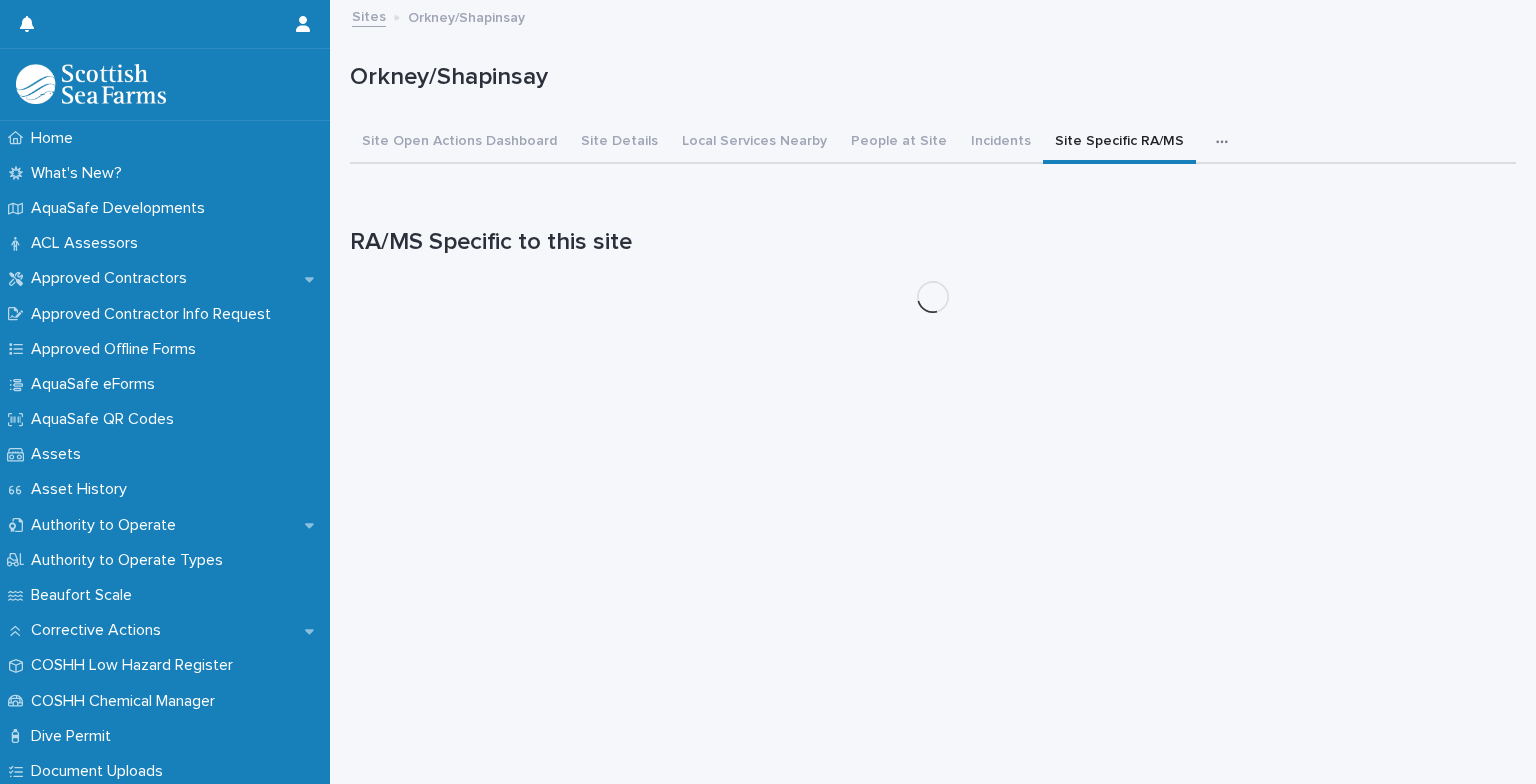 click on "Site Specific RA/MS" at bounding box center [1119, 143] 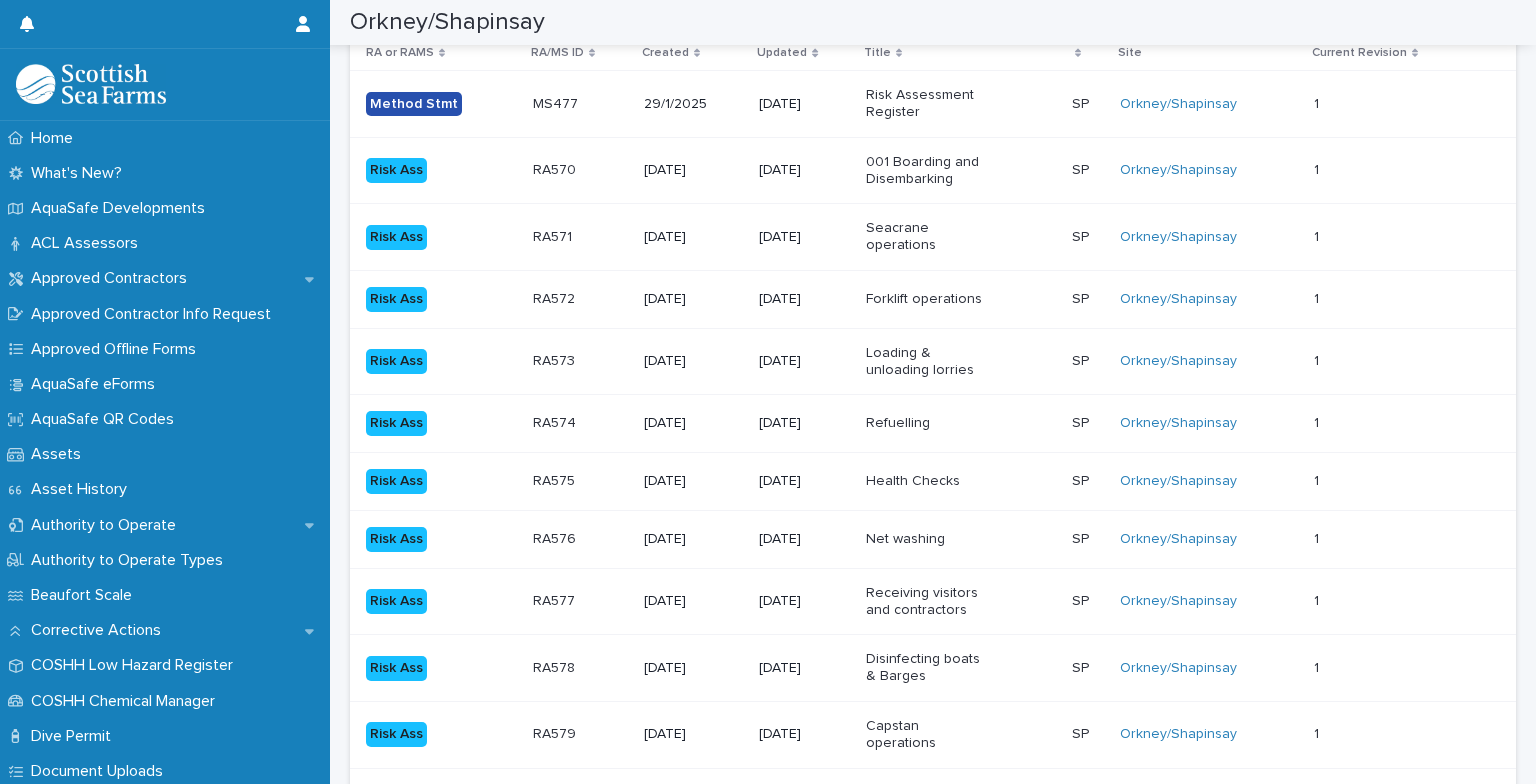 scroll, scrollTop: 285, scrollLeft: 0, axis: vertical 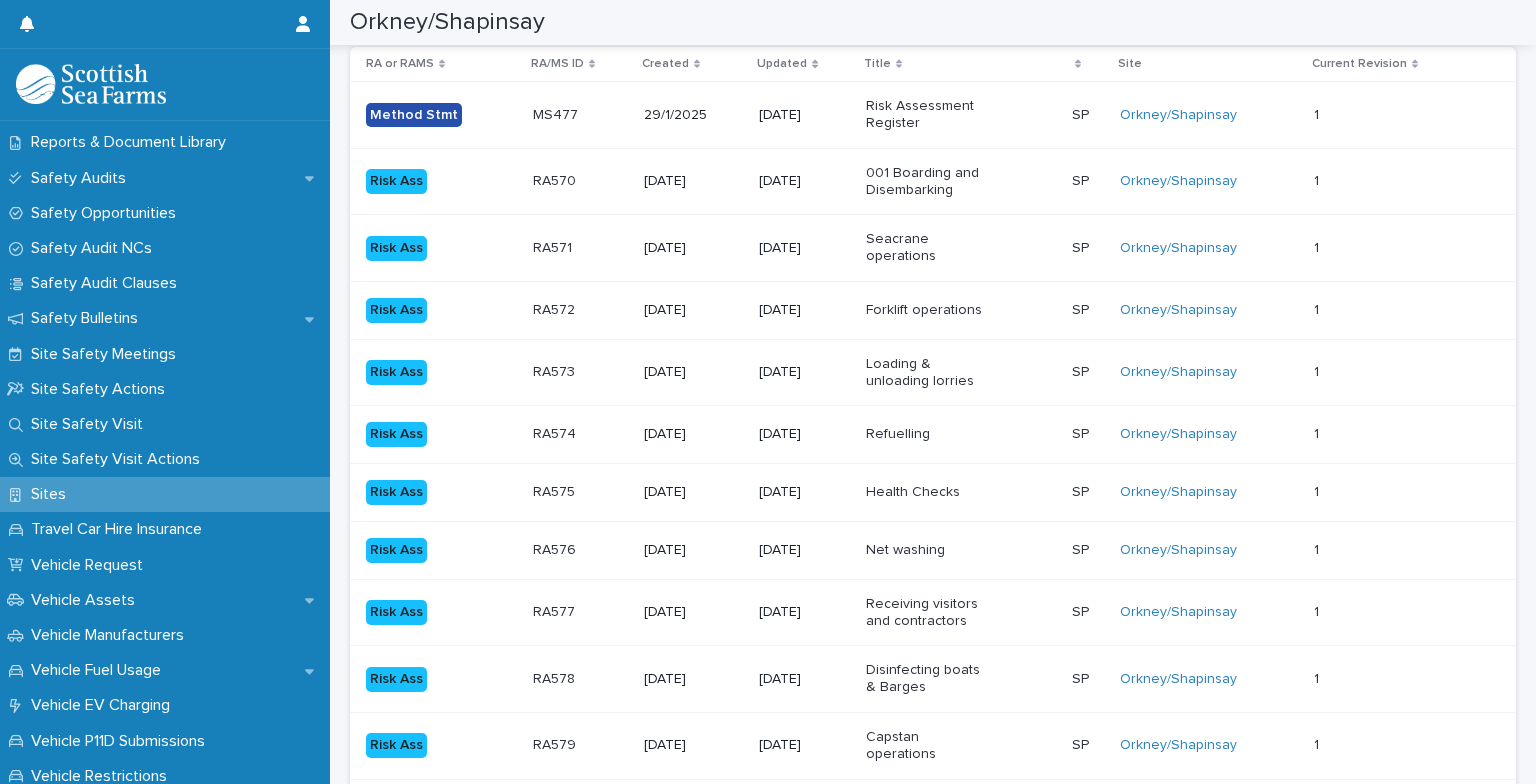 click on "Loading... Saving… Loading... Saving… Orkney/Shapinsay Orkney/Shapinsay Sorry, there was an error saving your record. Please try again. Please fill out the required fields below. Site Open Actions Dashboard Site Details Local Services Nearby People at Site Incidents Site Specific RA/MS Pre Job Meetings Visitor & Contractor Sign-In PEDRAs Site Safety Meetings/Actions Safety Inspections Safety Audits & NCs Dive Permits Vehicles Open Site Actions/Incidents Open Site Actions/Incidents - Report Emergency Drill Training Fire Risk Assessments Employee Sign-Ins Month-End Safety Checks Legionella Risk Assessments Can't display tree at index  19 Can't display tree at index  0 Can't display tree at index  16 Can't display tree at index  1 Can't display tree at index  5 Loading... Saving… Loading... Saving… Loading... Saving… Loading... Saving… RA/MS Specific to this site Add New RA or RAMS RA/MS ID Created Updated Title Site Two Letter Code (from Site) Site Current Revision RA or RAMS RA/MS ID Created Title" at bounding box center [933, 947] 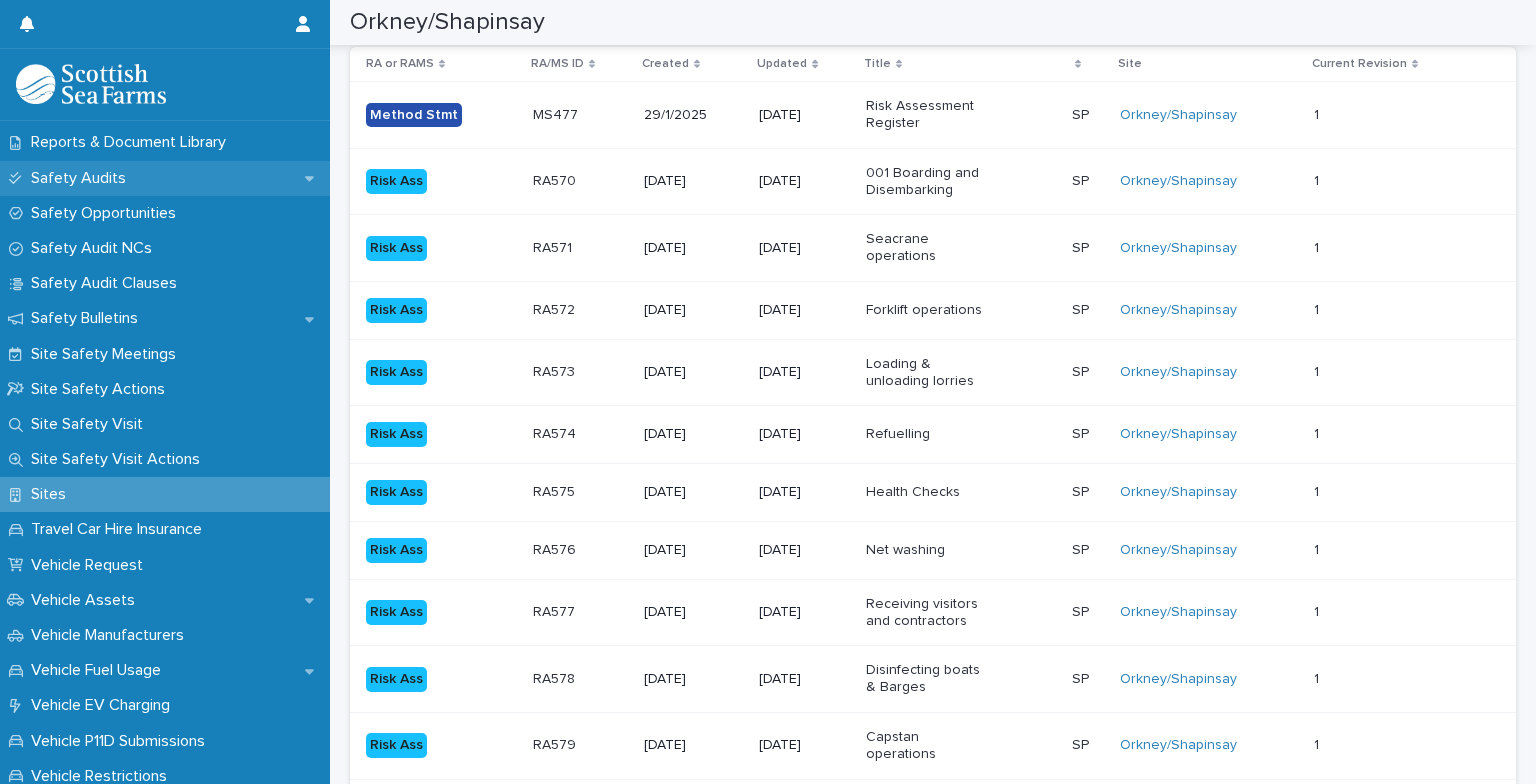 click on "Safety Audits" at bounding box center (82, 178) 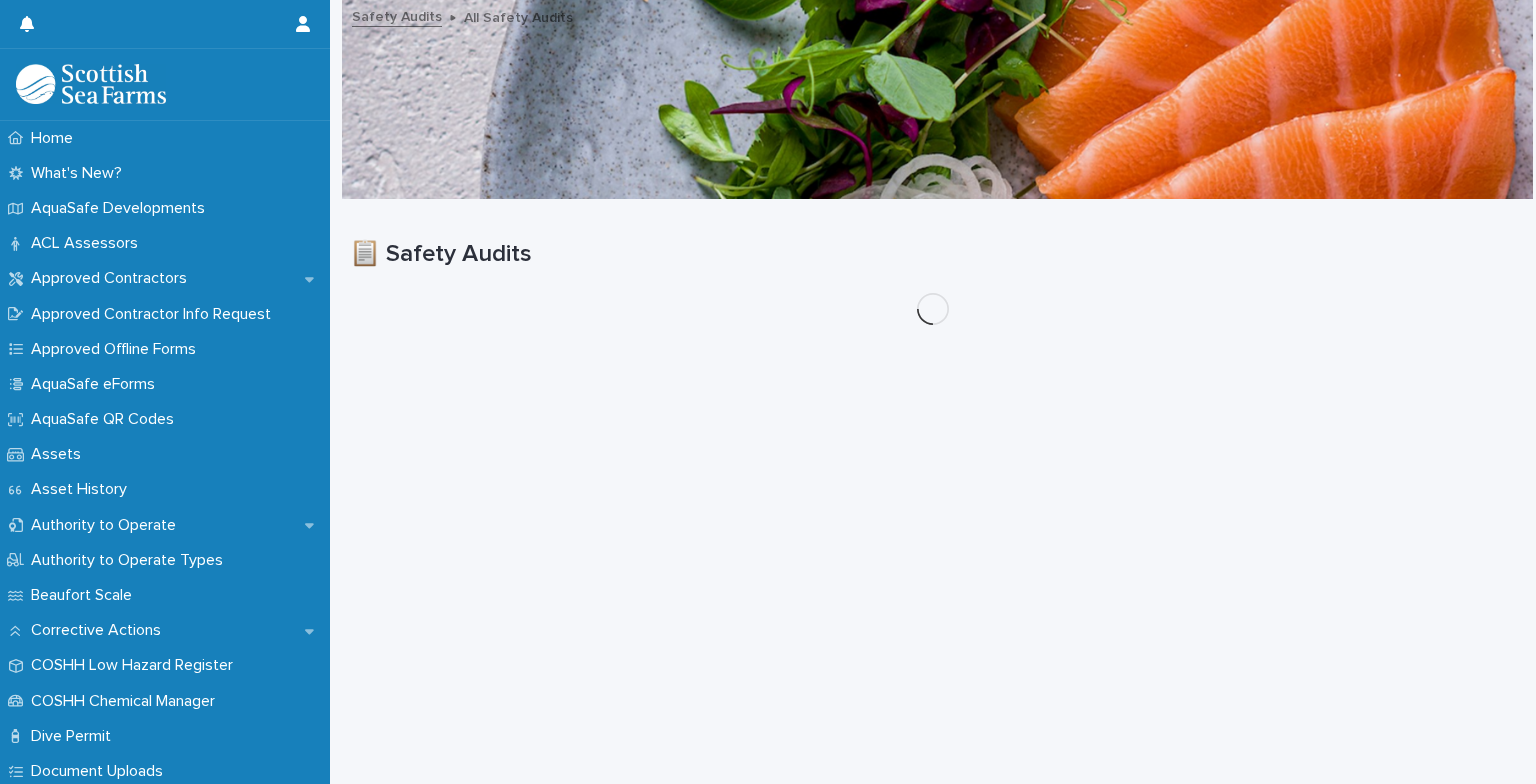 scroll, scrollTop: 0, scrollLeft: 0, axis: both 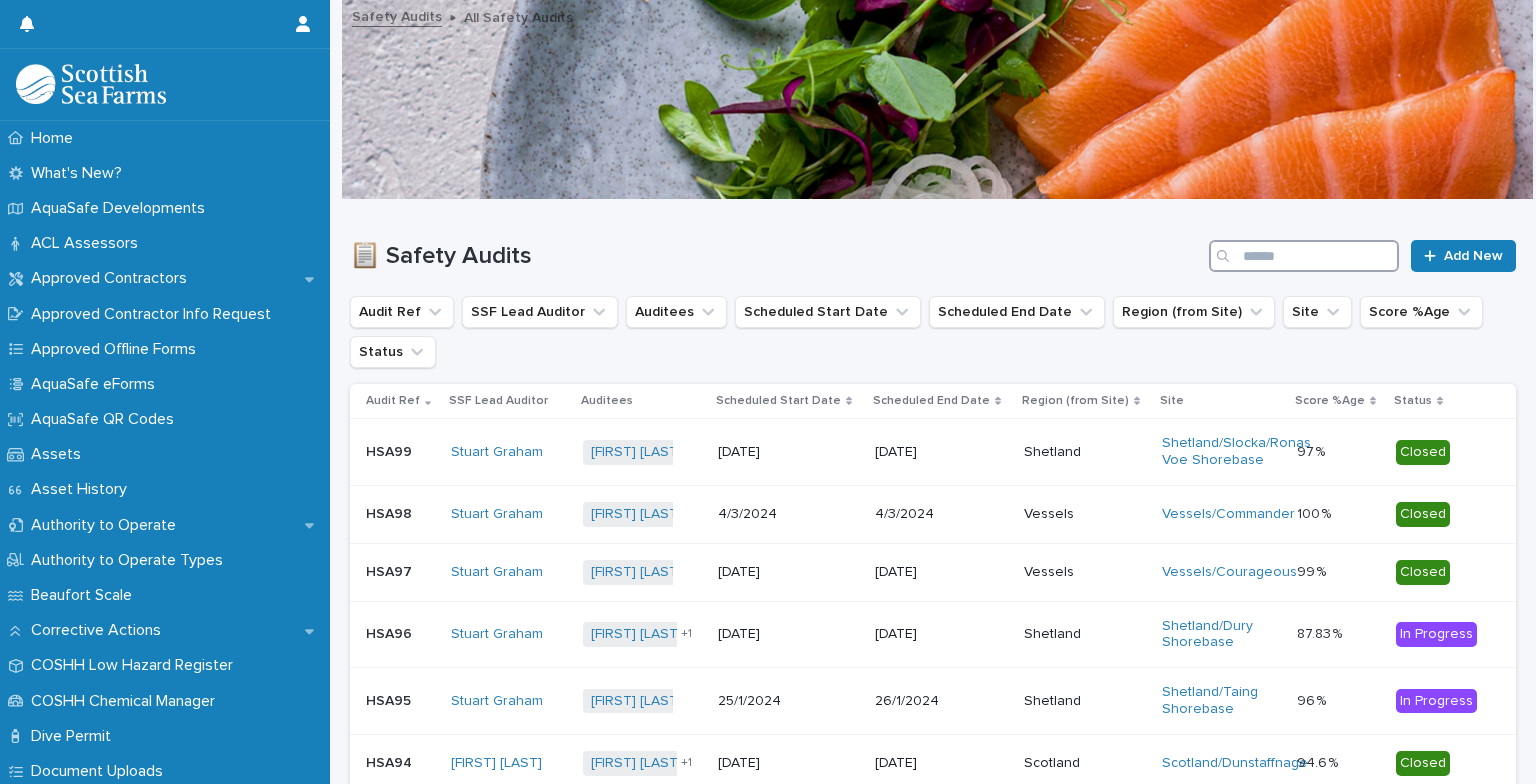 click at bounding box center (1304, 256) 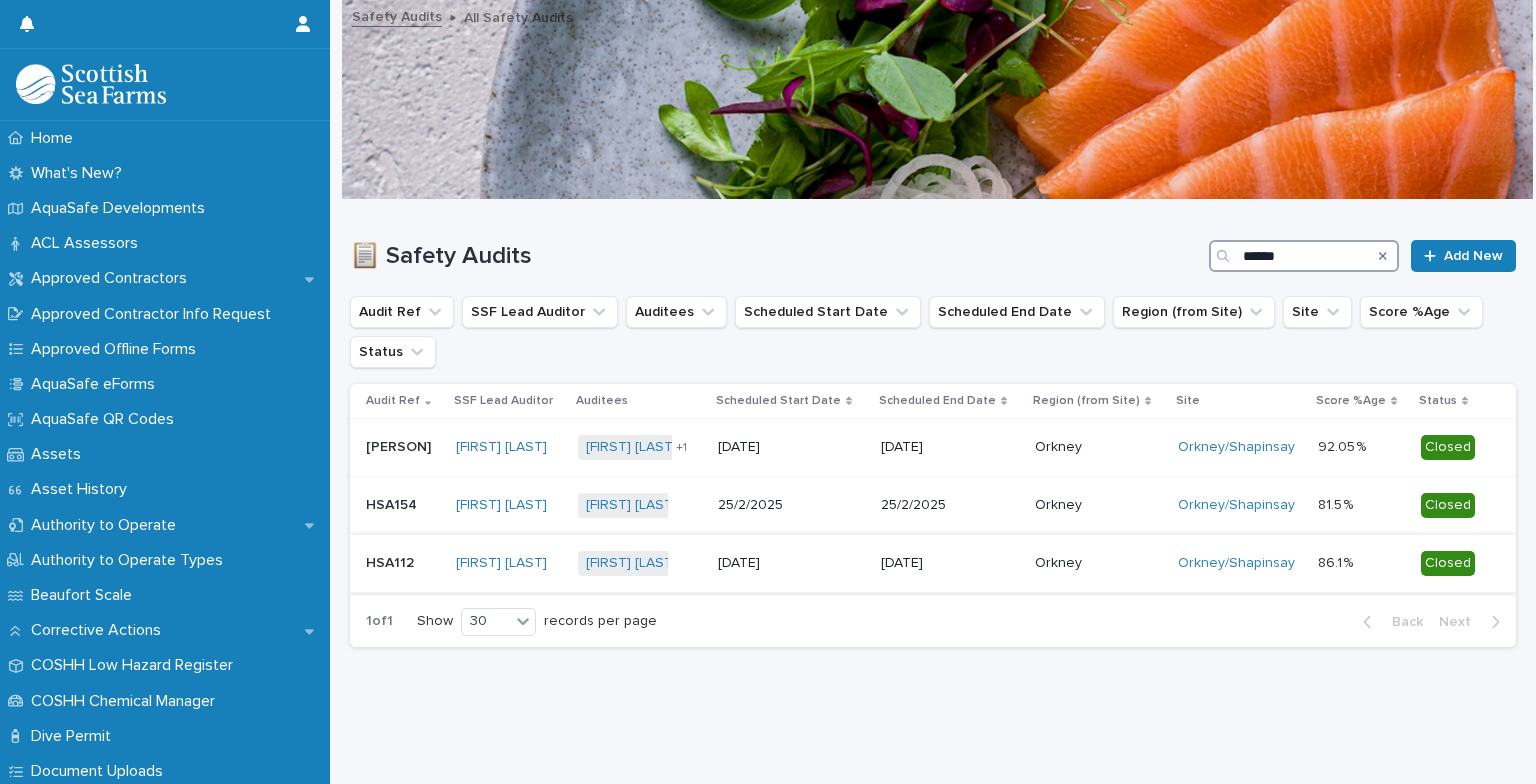 type on "******" 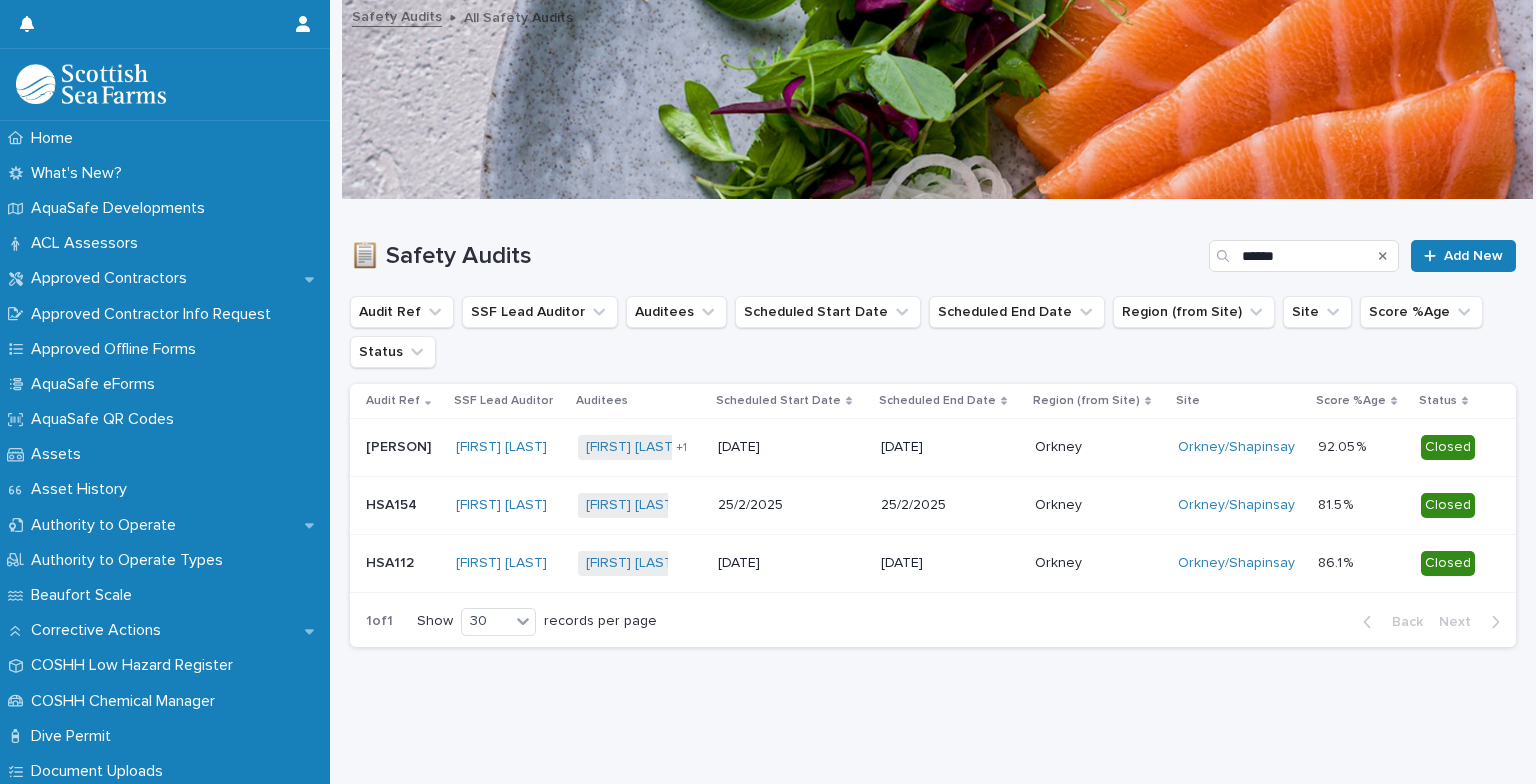 click on "1/5/2024" at bounding box center (773, 563) 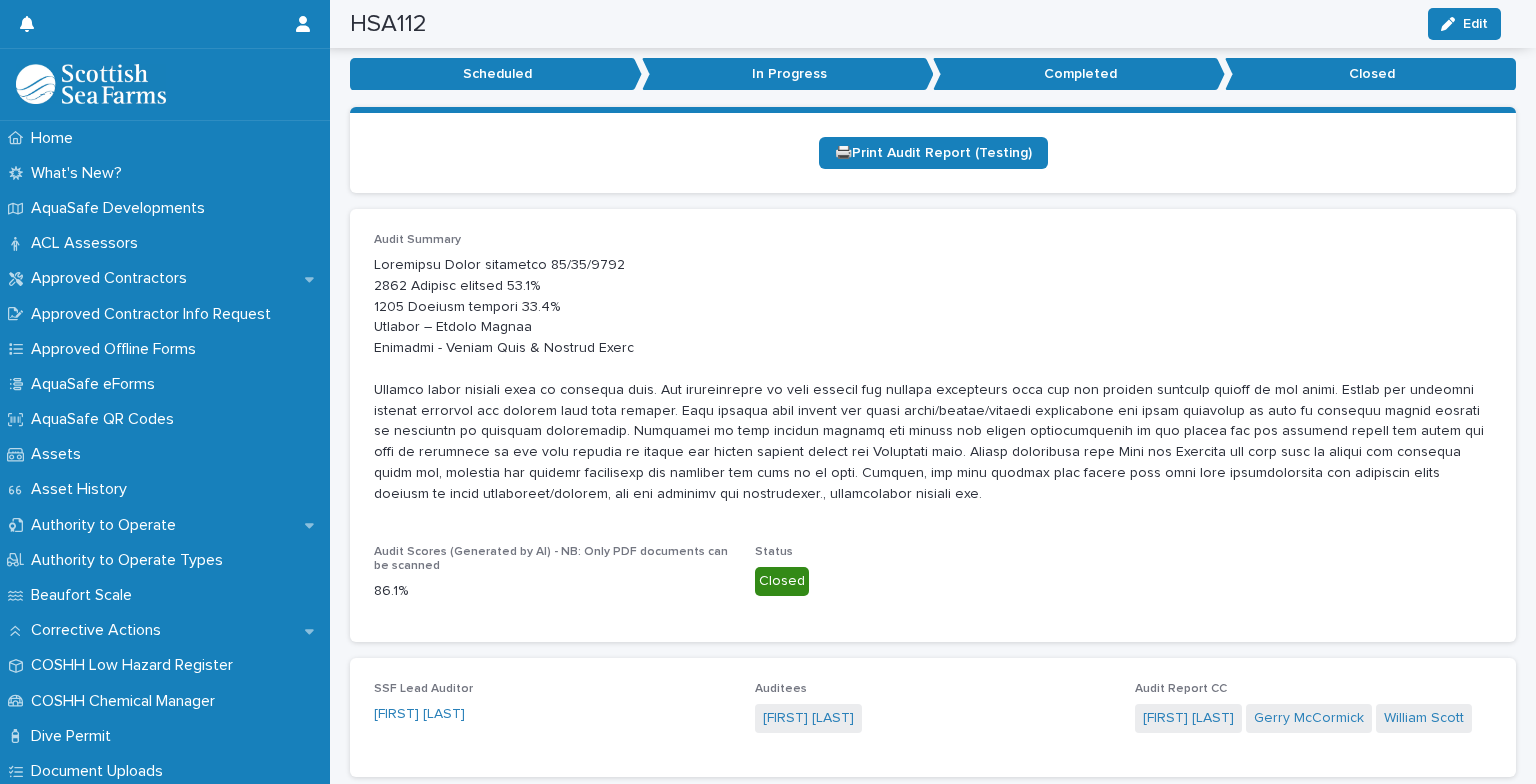 scroll, scrollTop: 456, scrollLeft: 0, axis: vertical 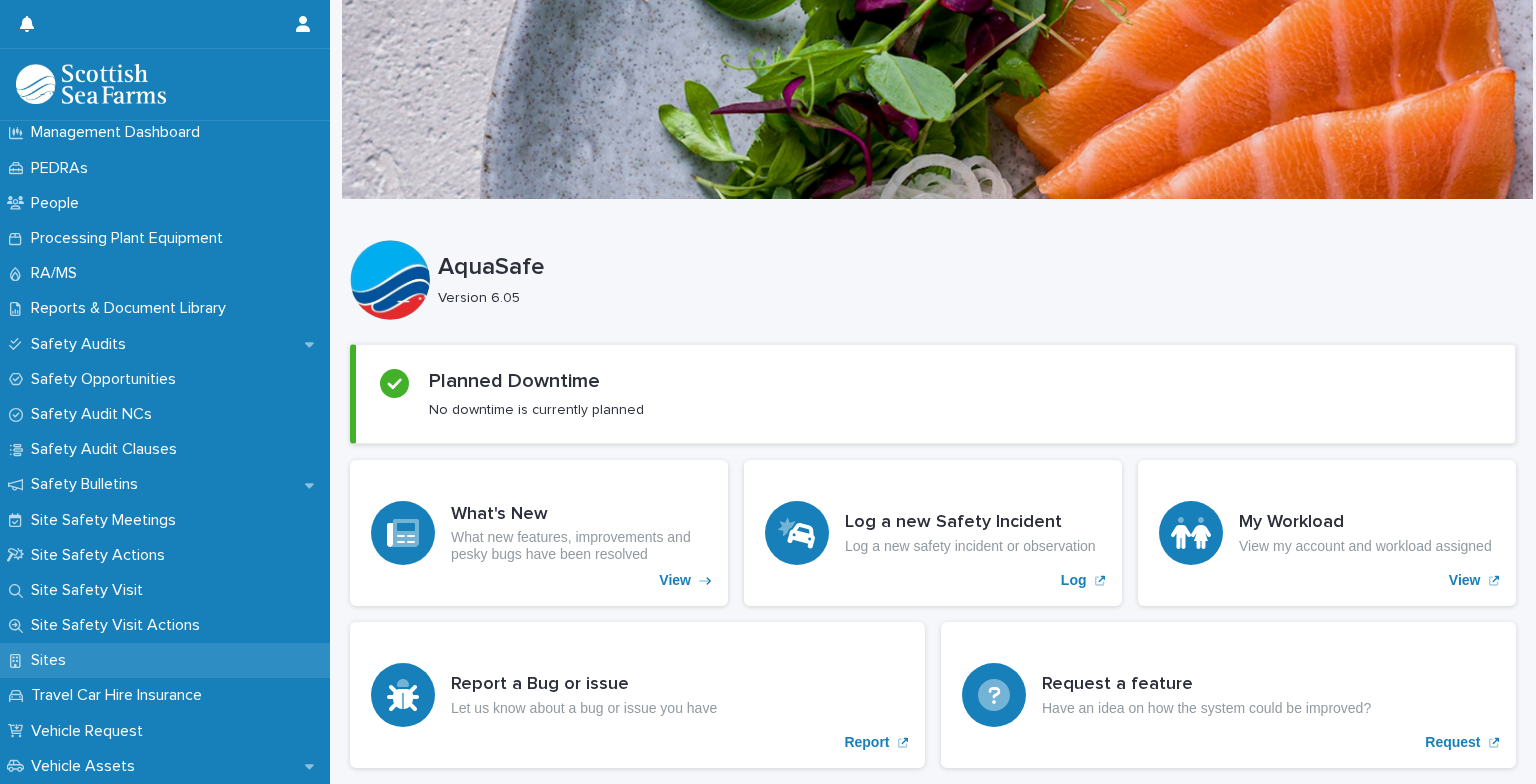 click on "Sites" at bounding box center [52, 660] 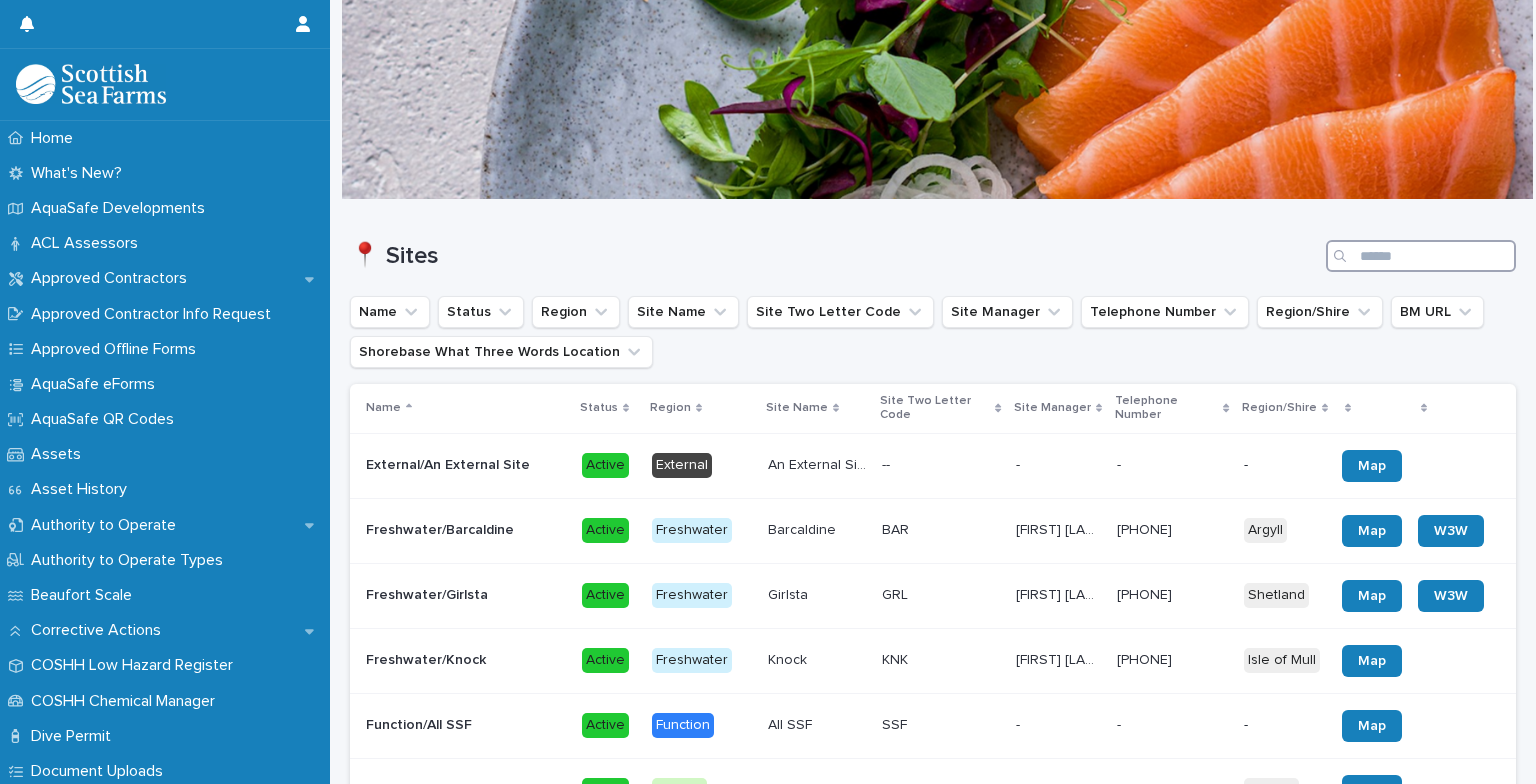 click at bounding box center [1421, 256] 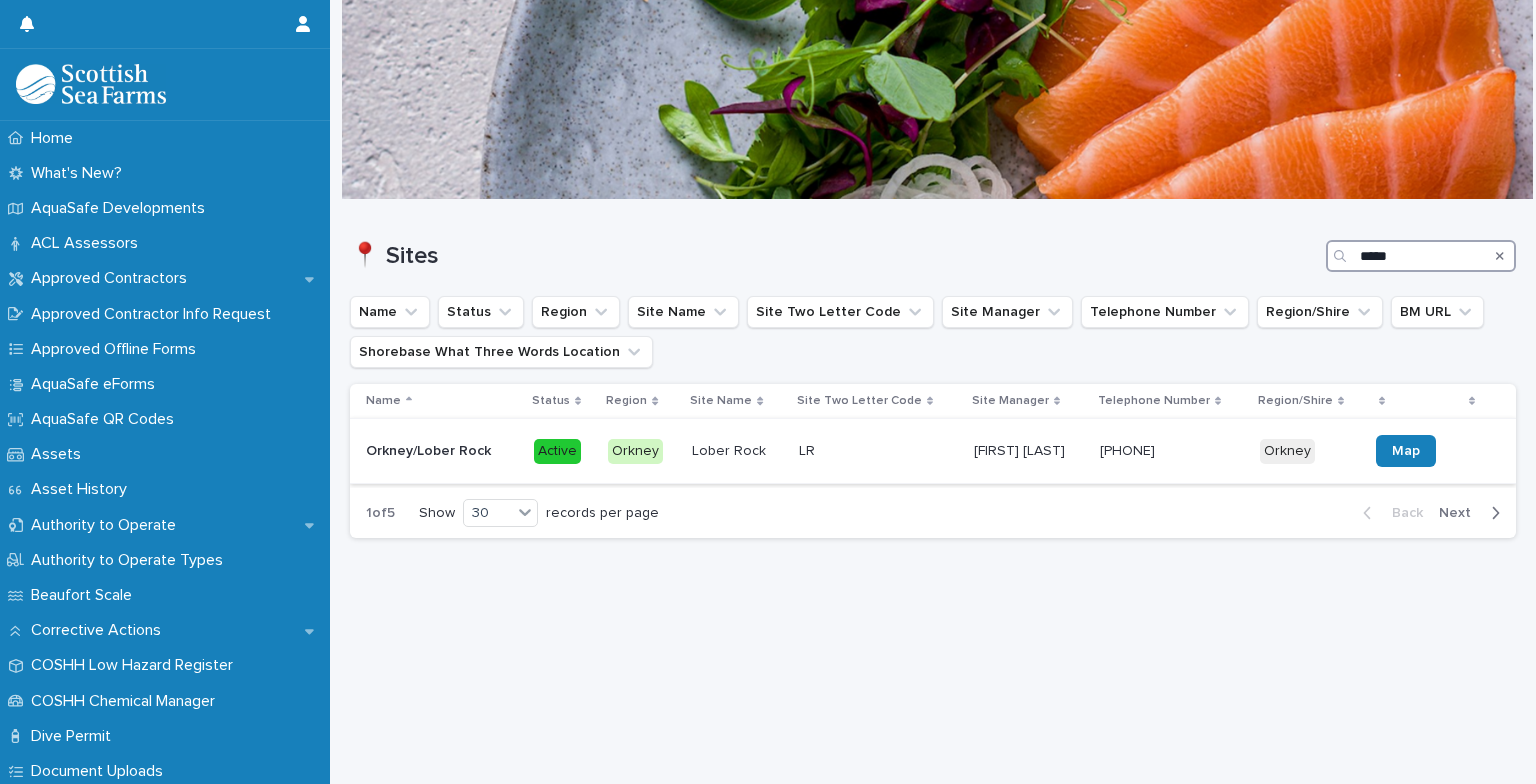 type on "*****" 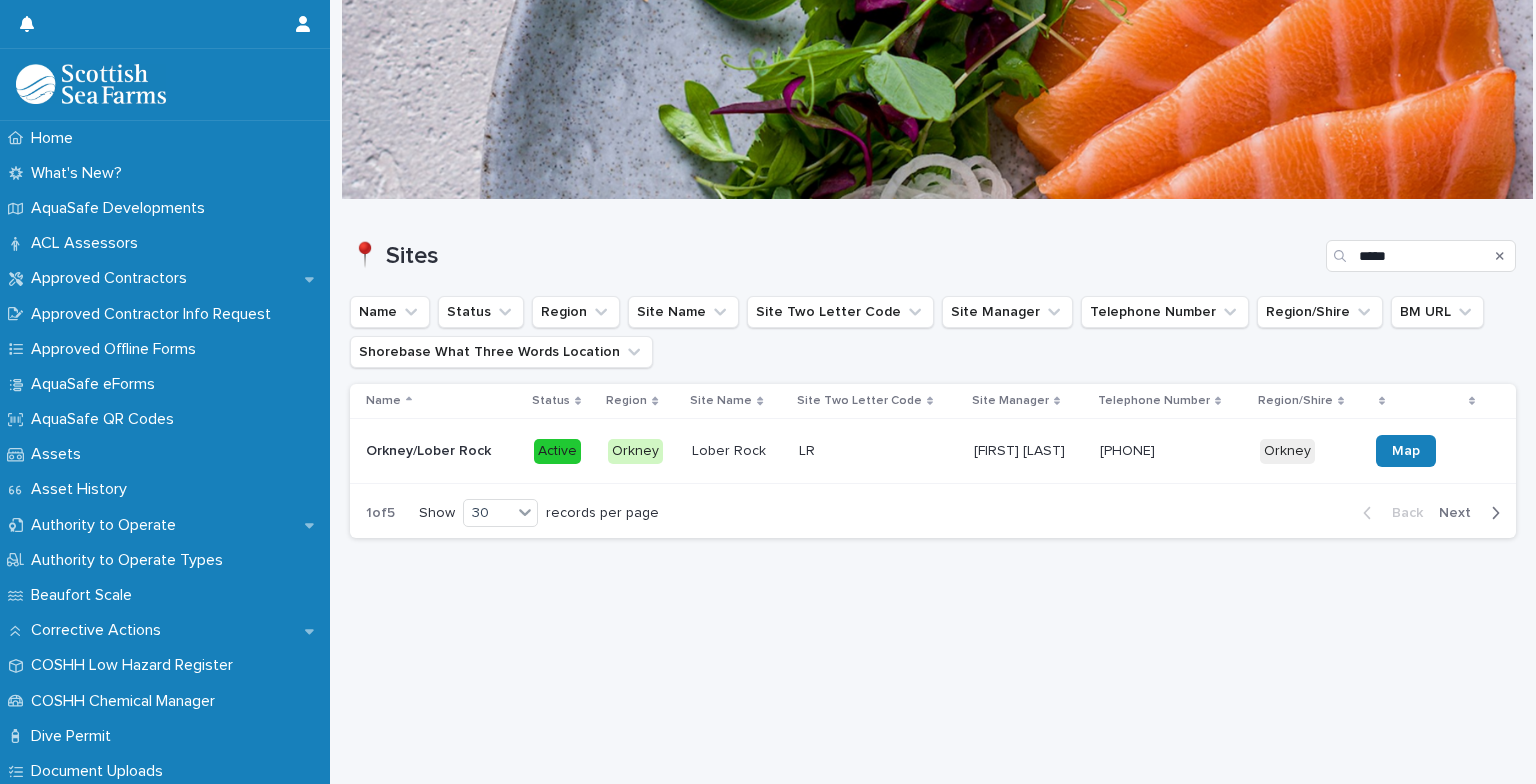 click on "Orkney/Lober Rock Orkney/Lober Rock" at bounding box center [442, 451] 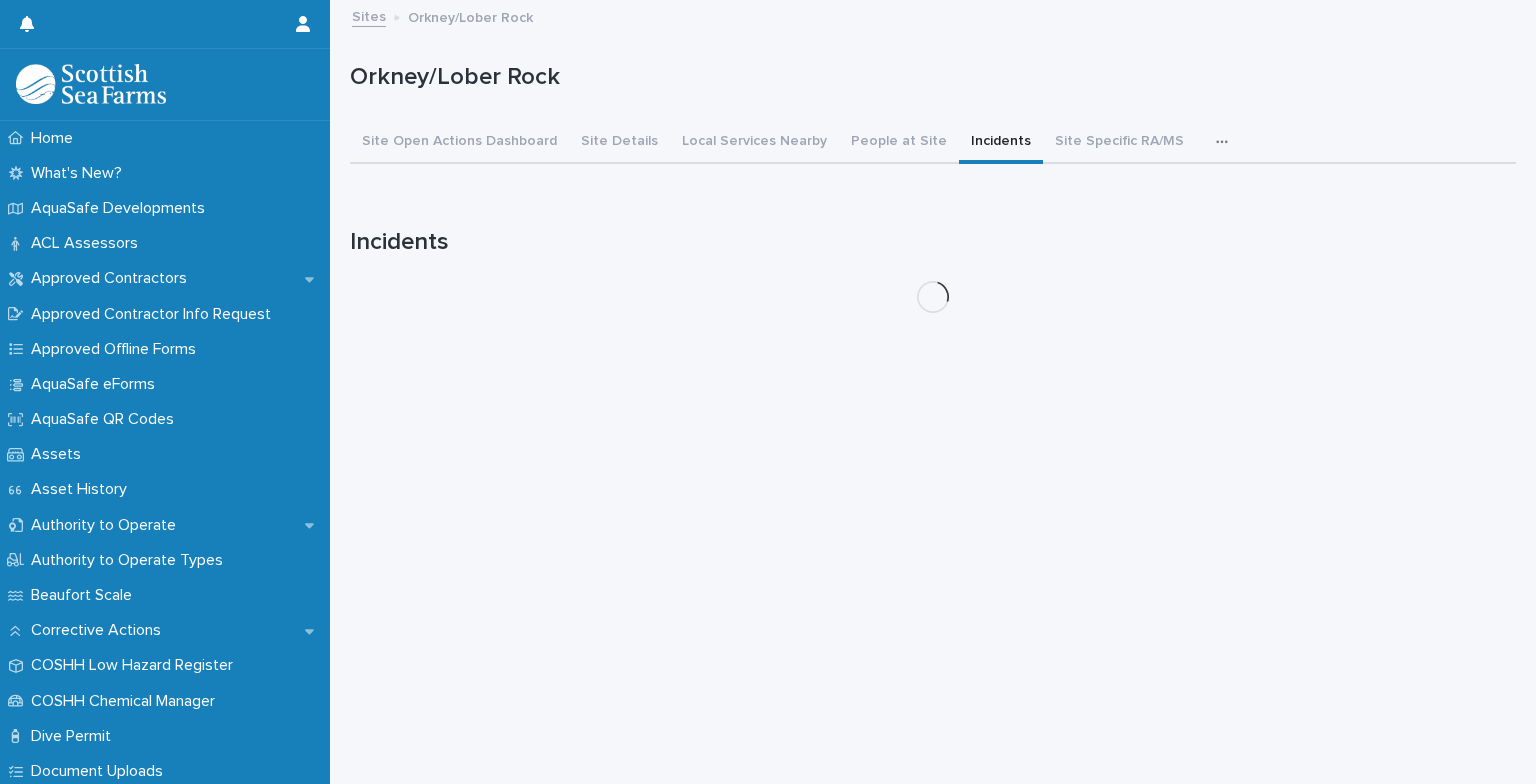 click on "Incidents" at bounding box center (1001, 143) 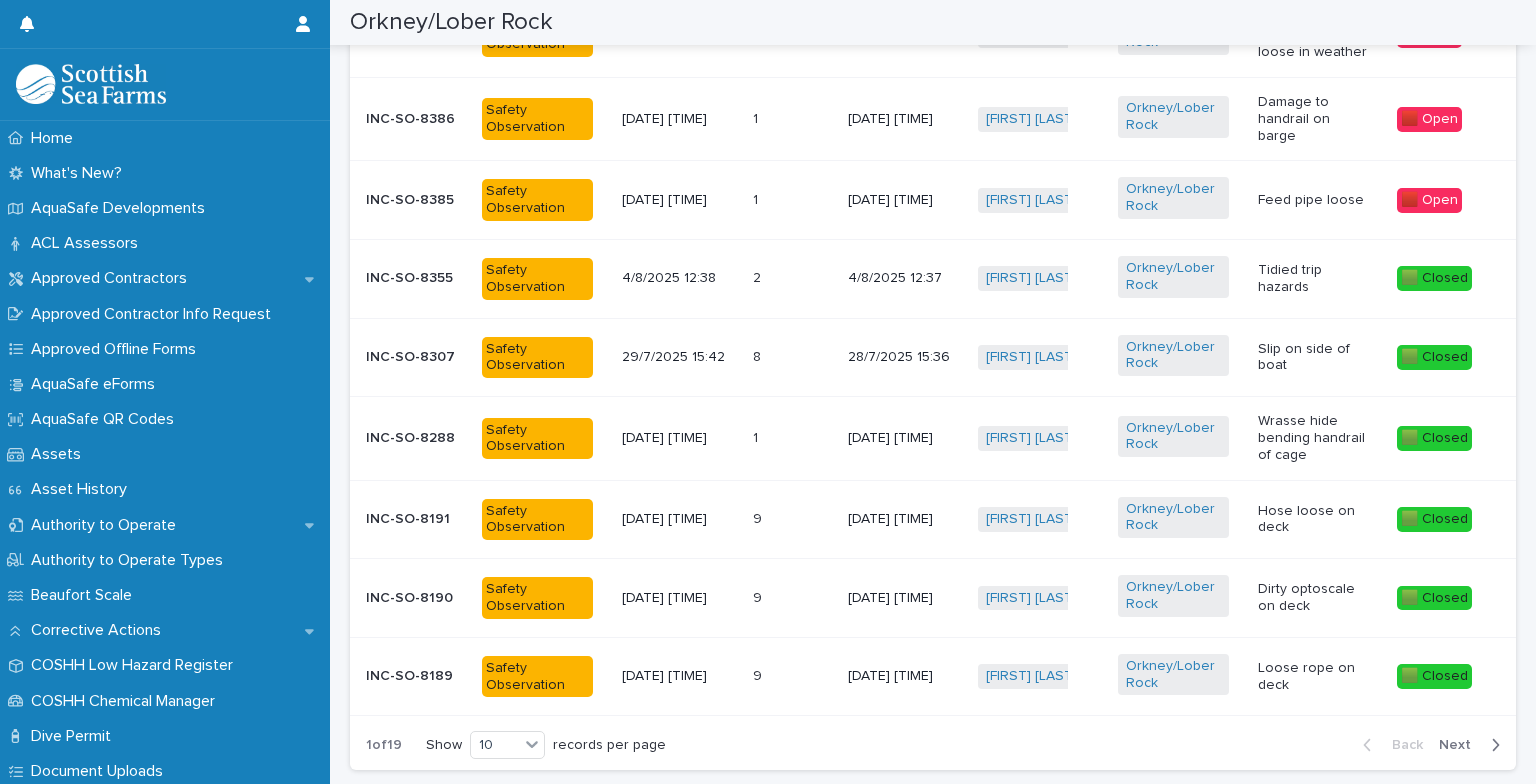 scroll, scrollTop: 565, scrollLeft: 0, axis: vertical 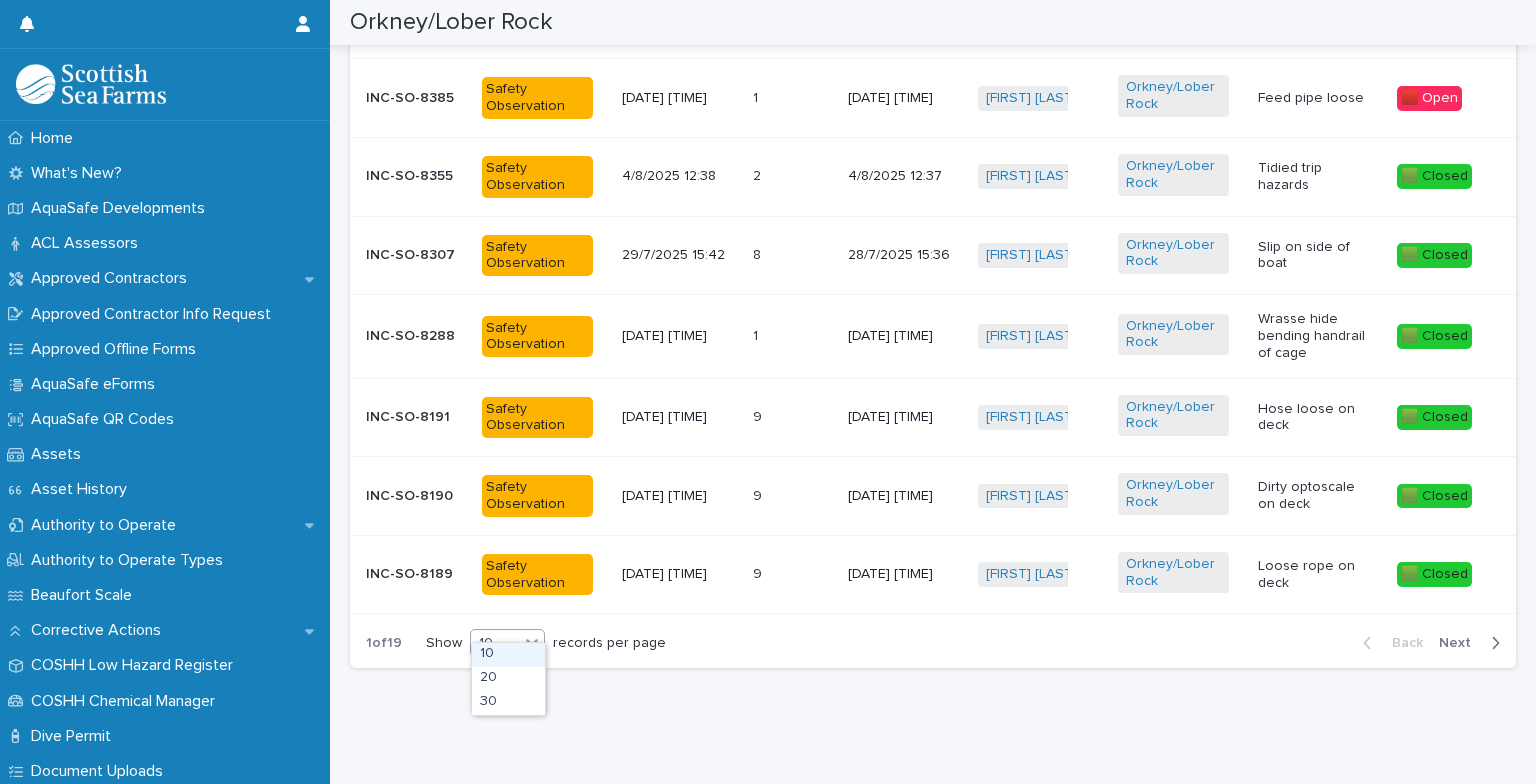 click 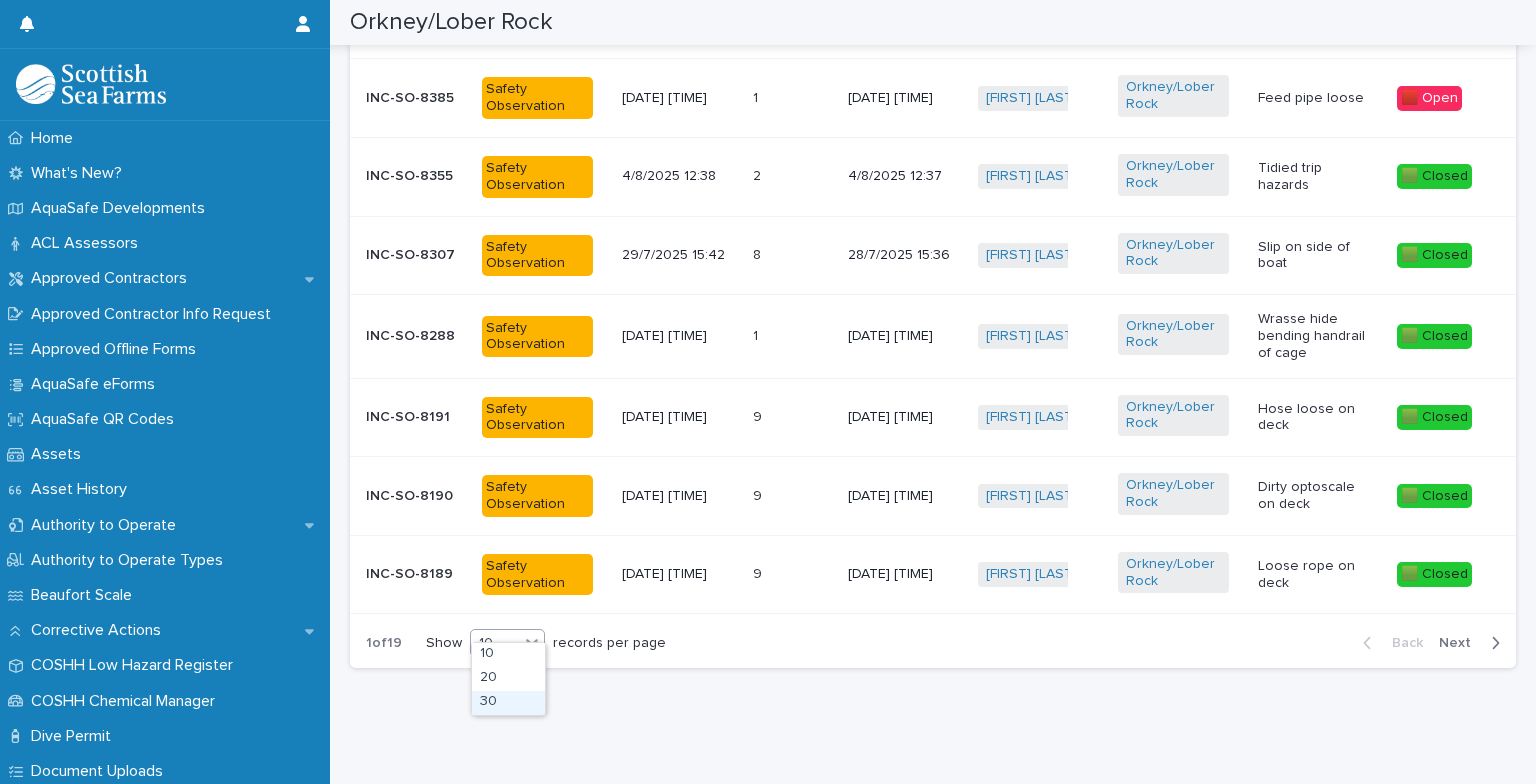 click on "30" at bounding box center [508, 703] 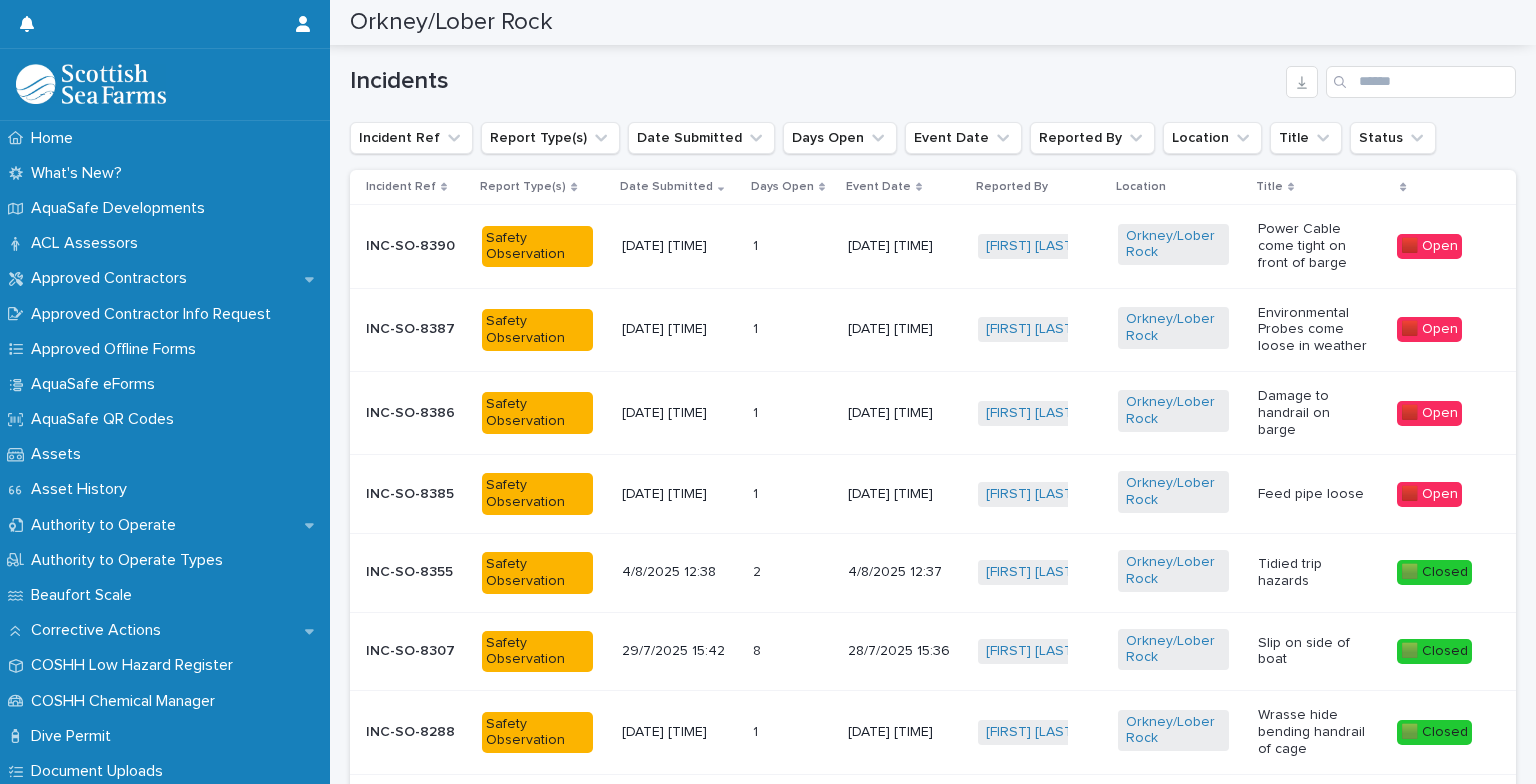 scroll, scrollTop: 166, scrollLeft: 0, axis: vertical 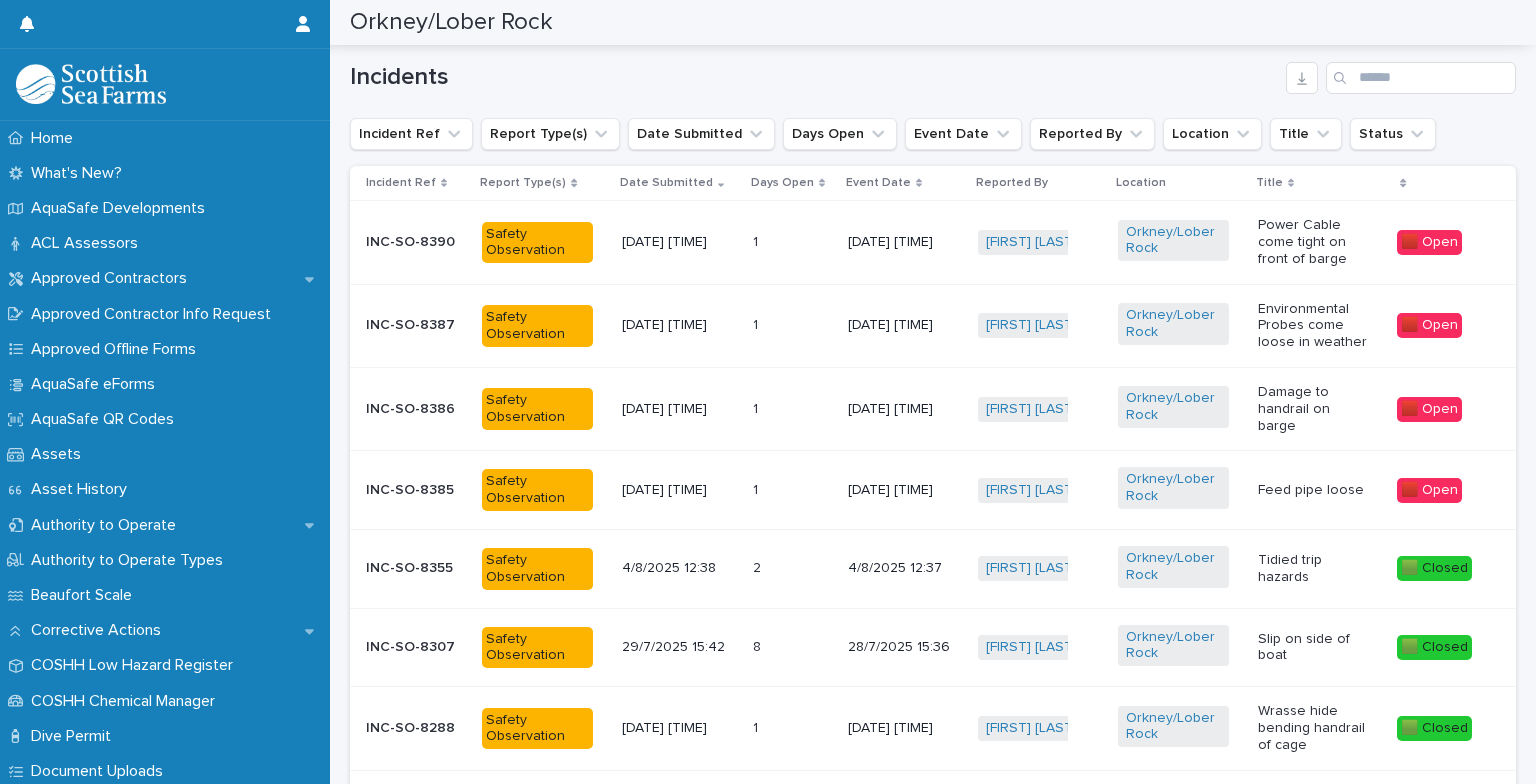click 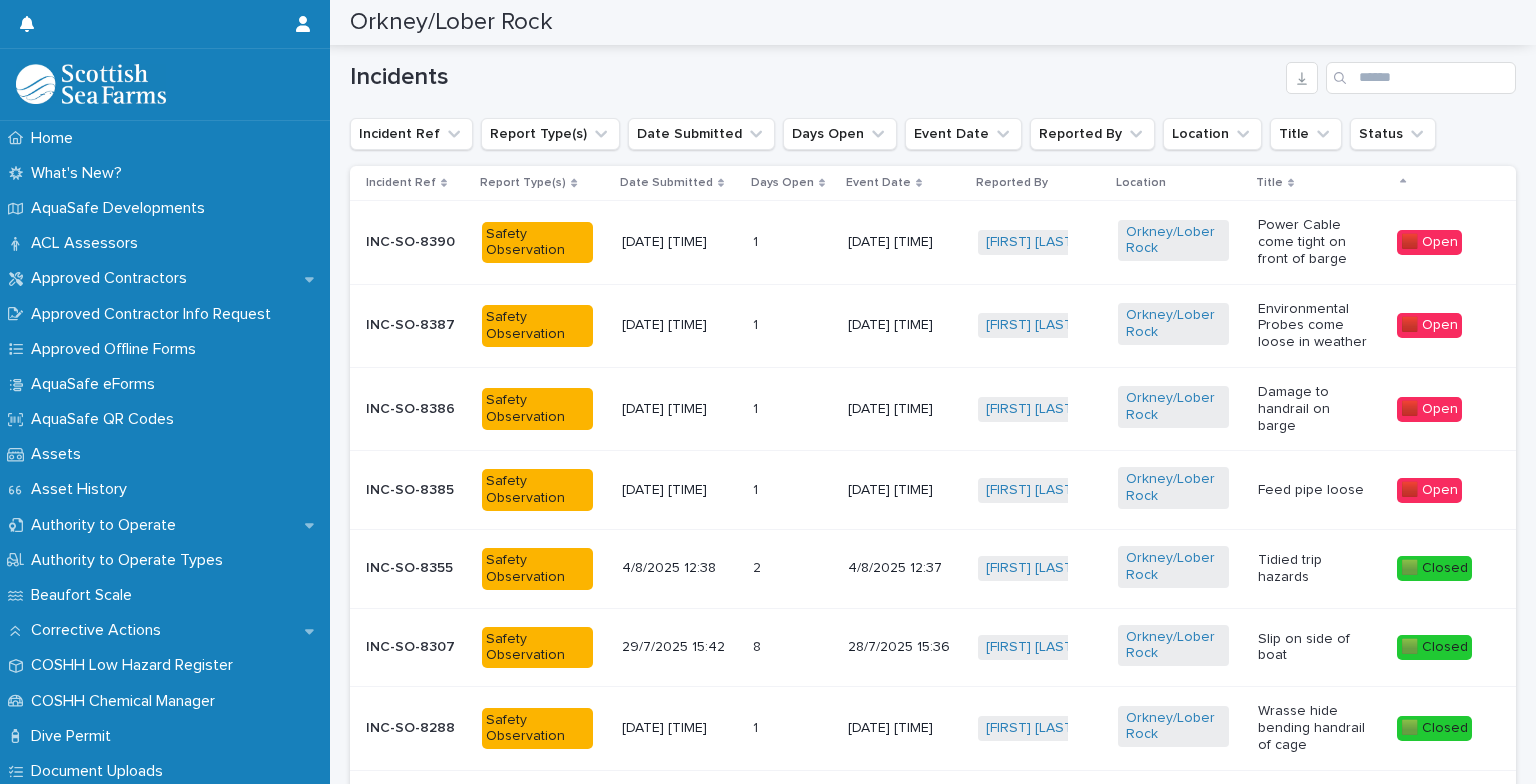 click 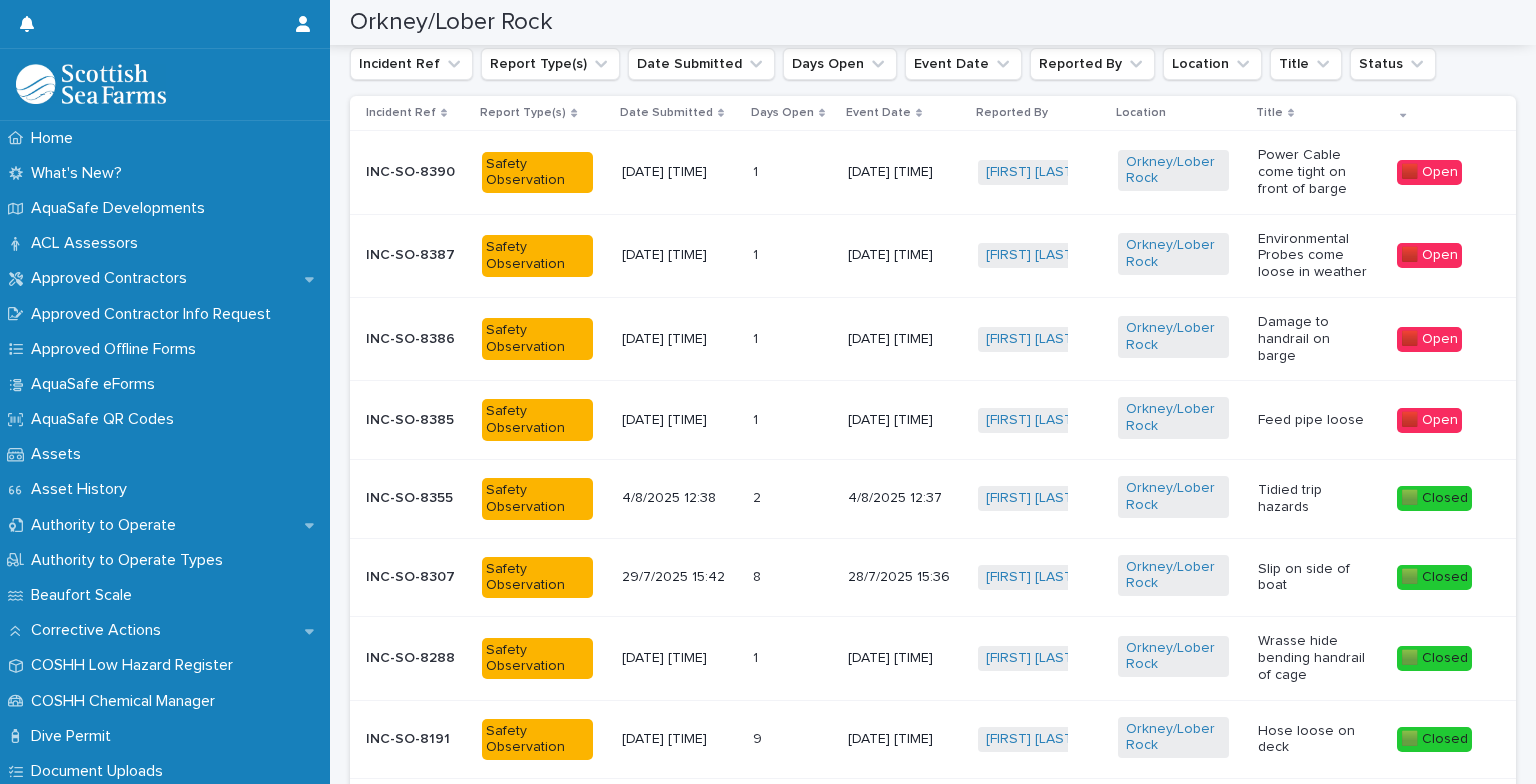 scroll, scrollTop: 84, scrollLeft: 0, axis: vertical 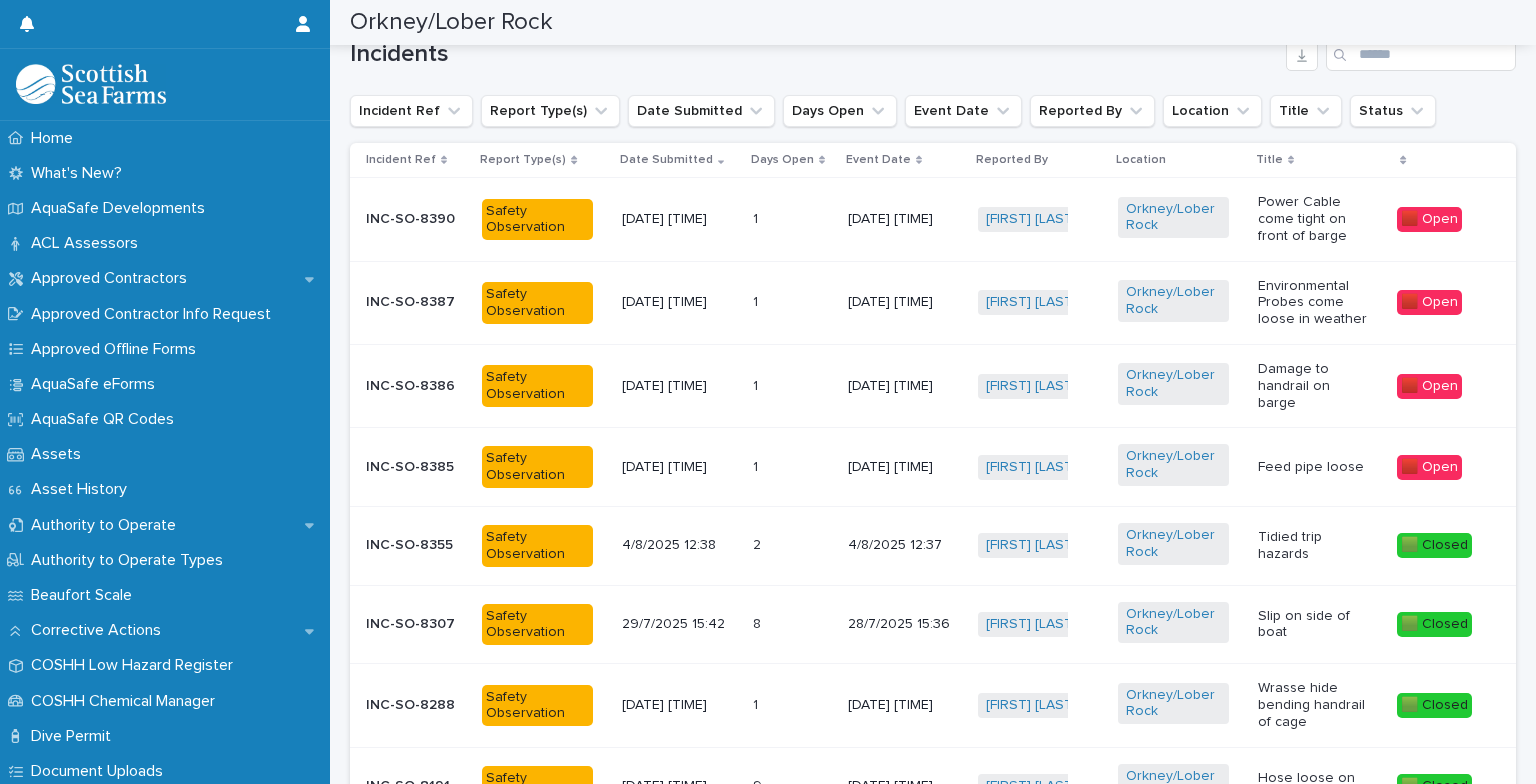 click 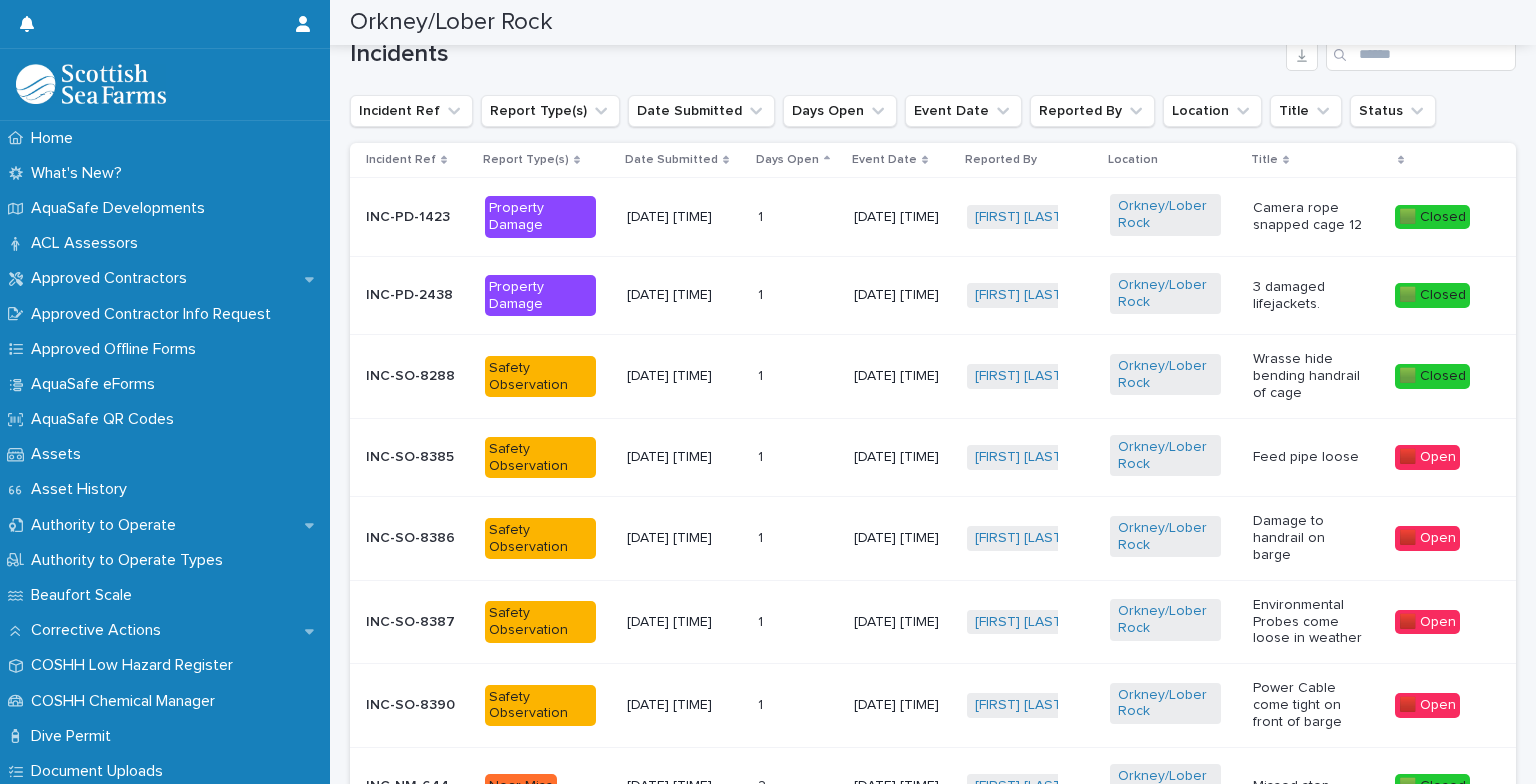 click on "Days Open" at bounding box center [787, 160] 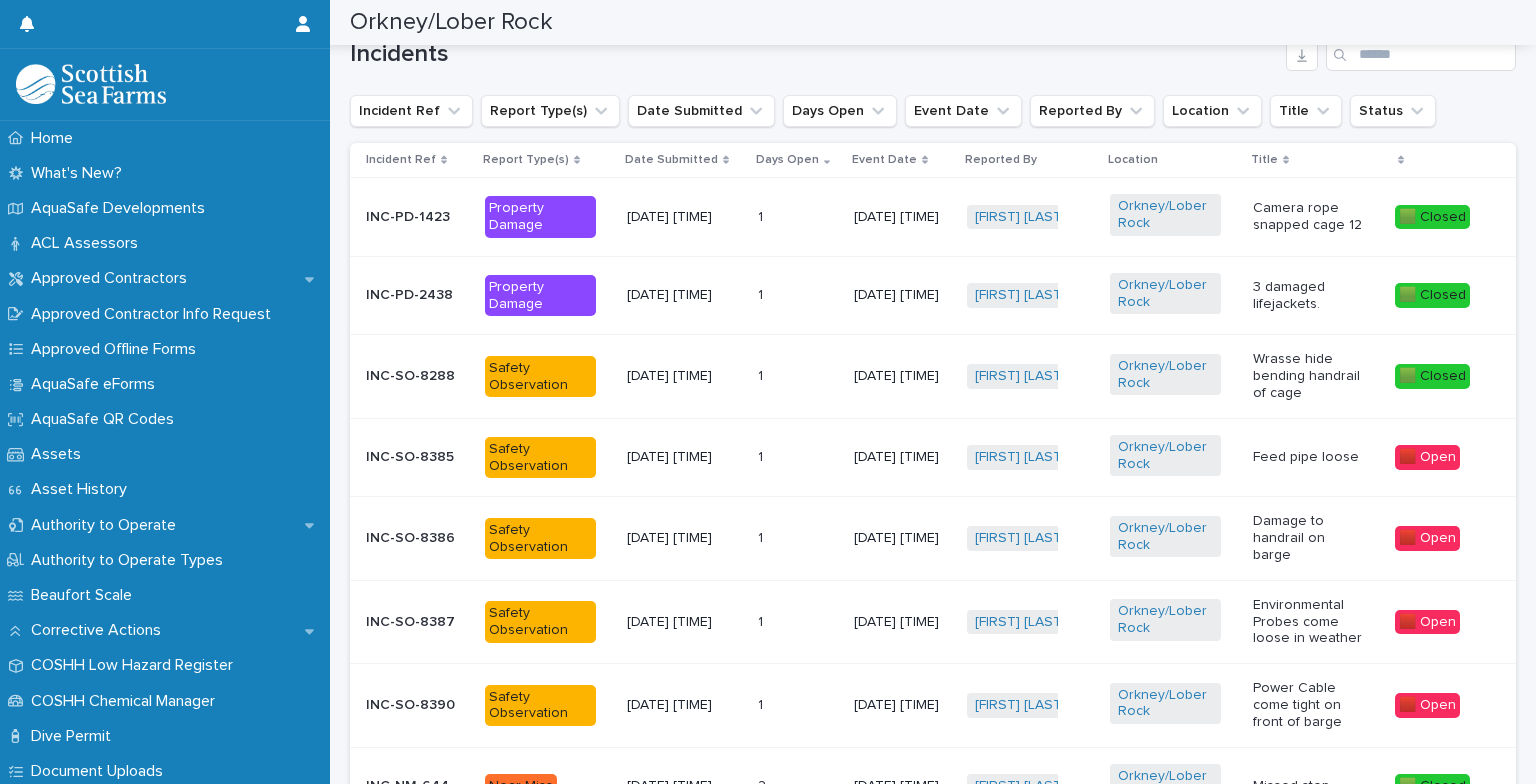 click 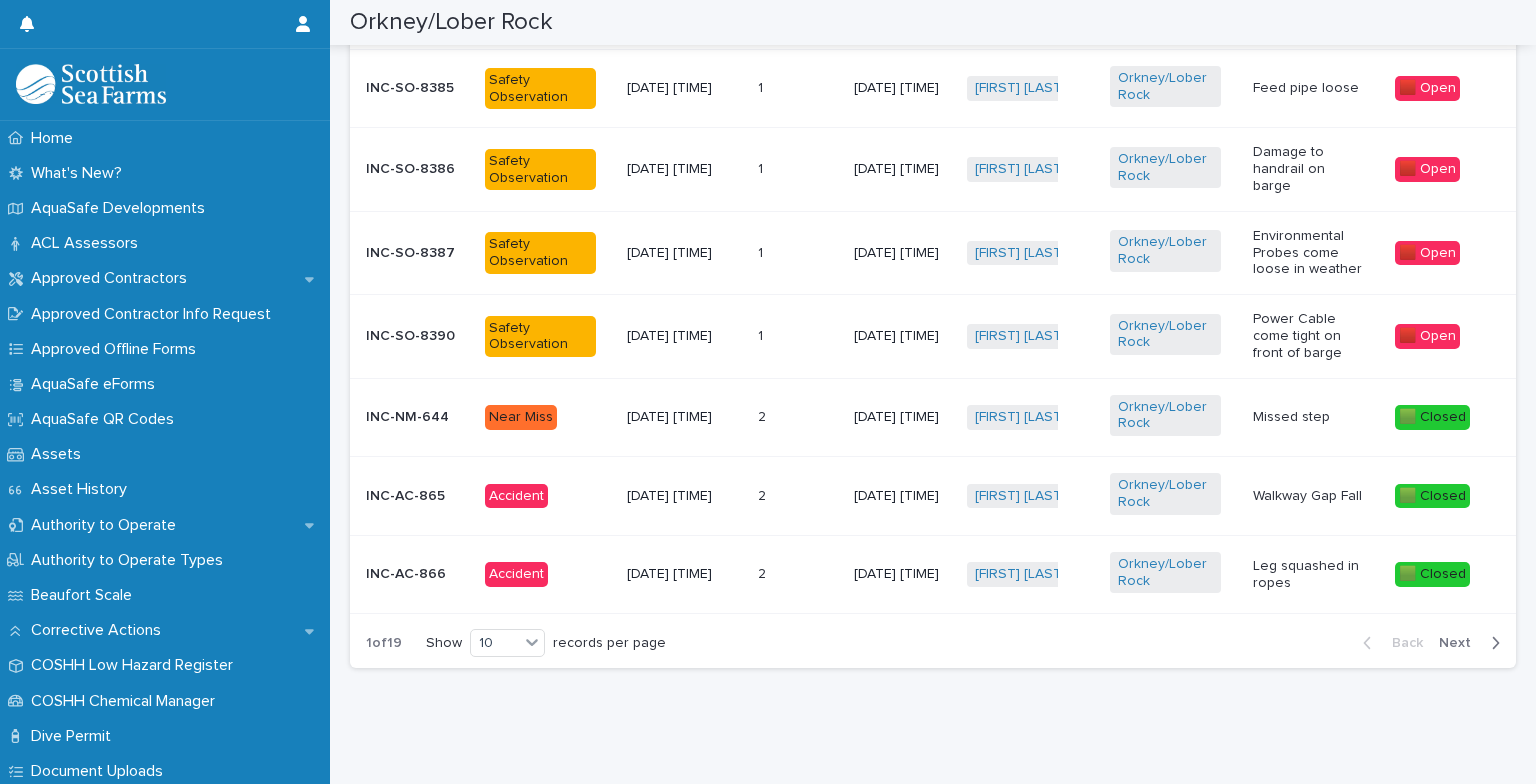 scroll, scrollTop: 565, scrollLeft: 0, axis: vertical 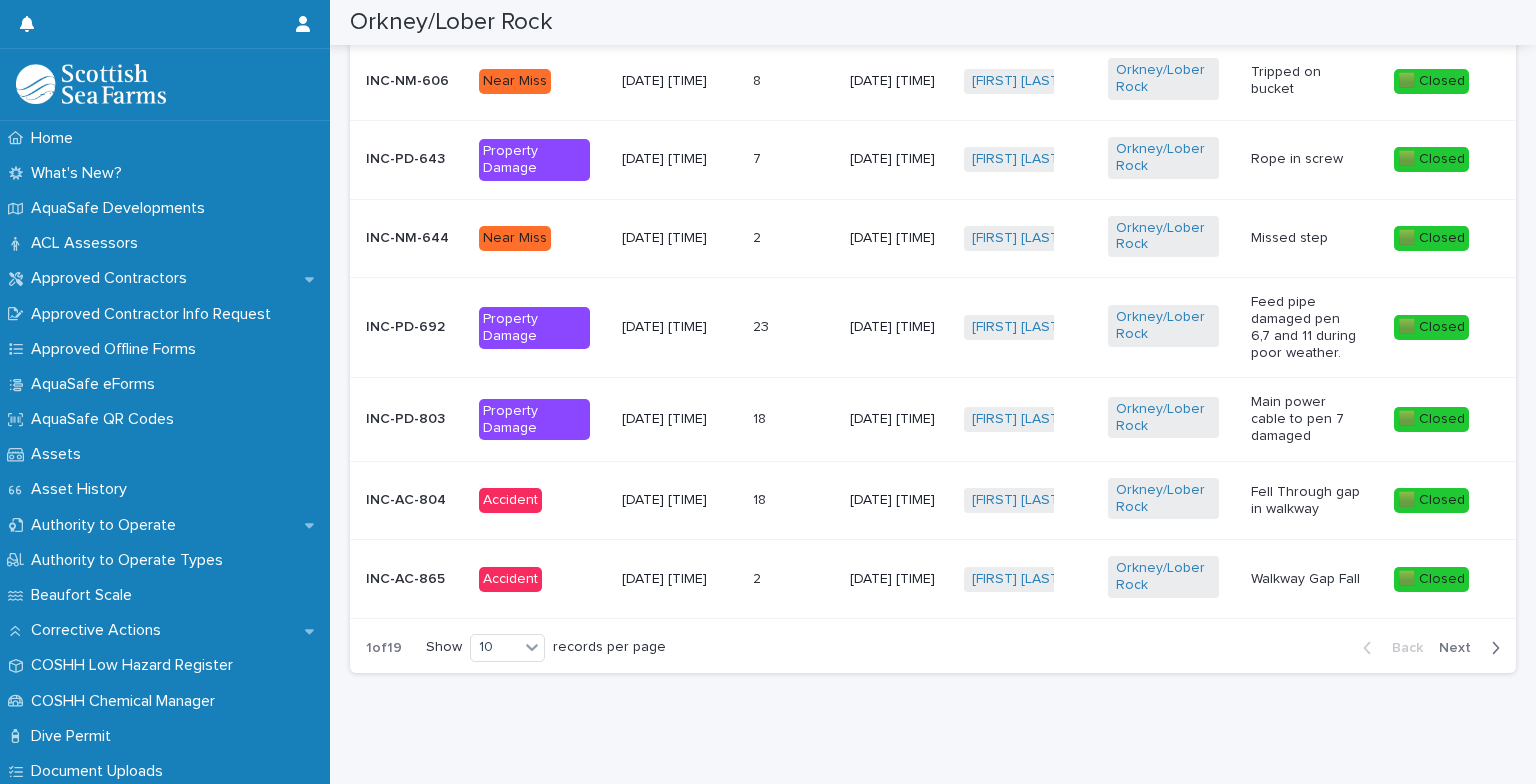 click on "Next" at bounding box center (1461, 648) 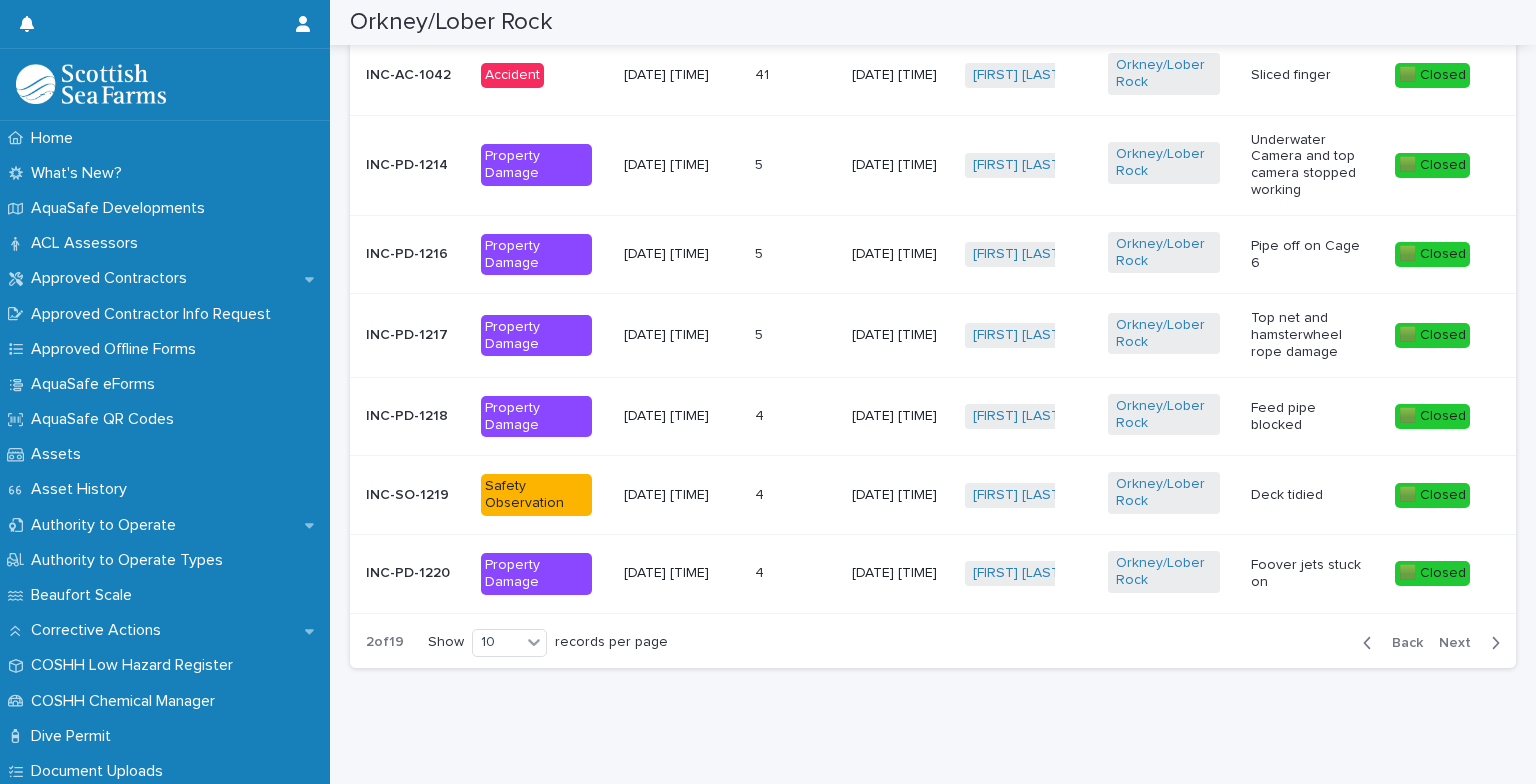 scroll, scrollTop: 577, scrollLeft: 0, axis: vertical 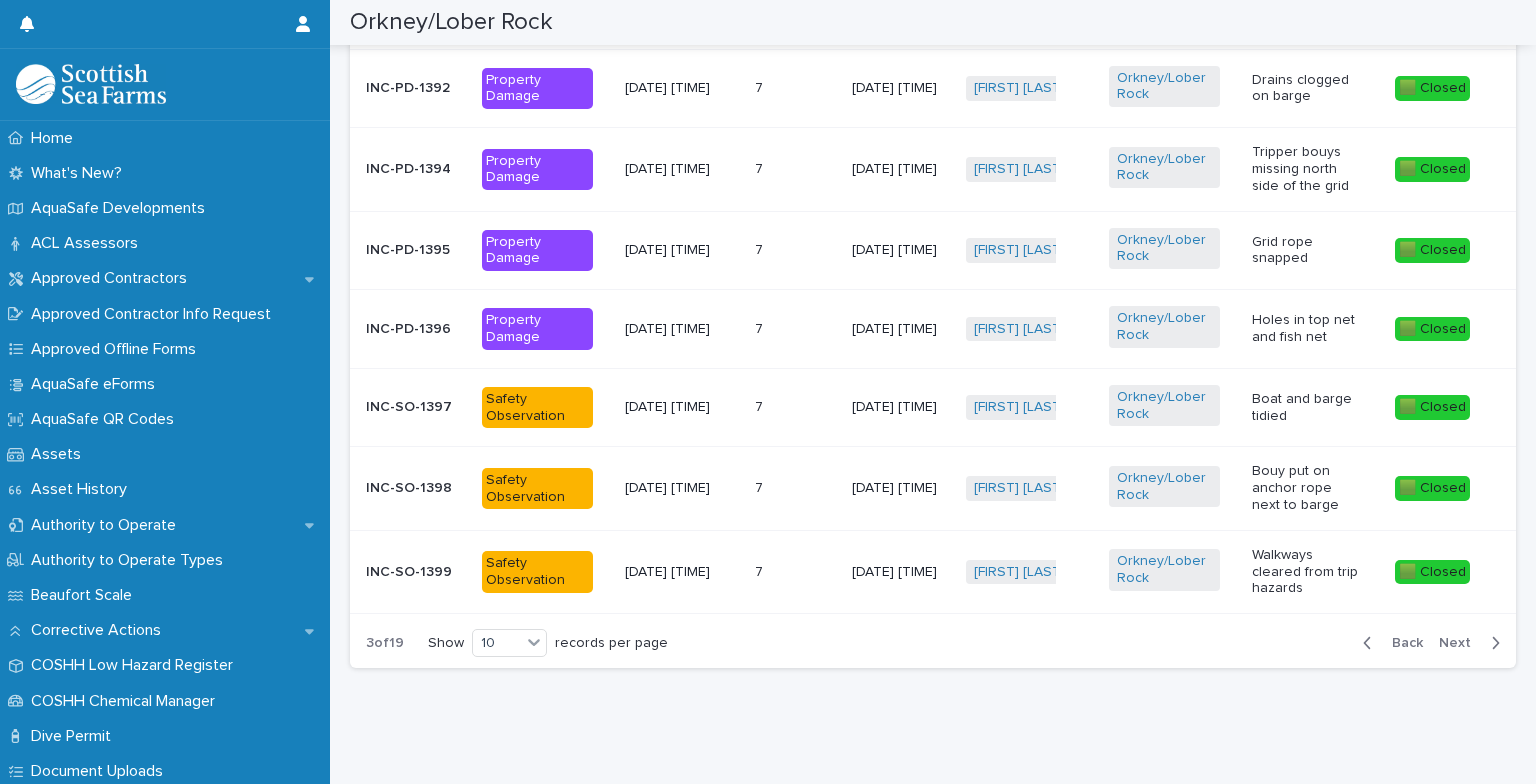 click on "Next" at bounding box center [1461, 643] 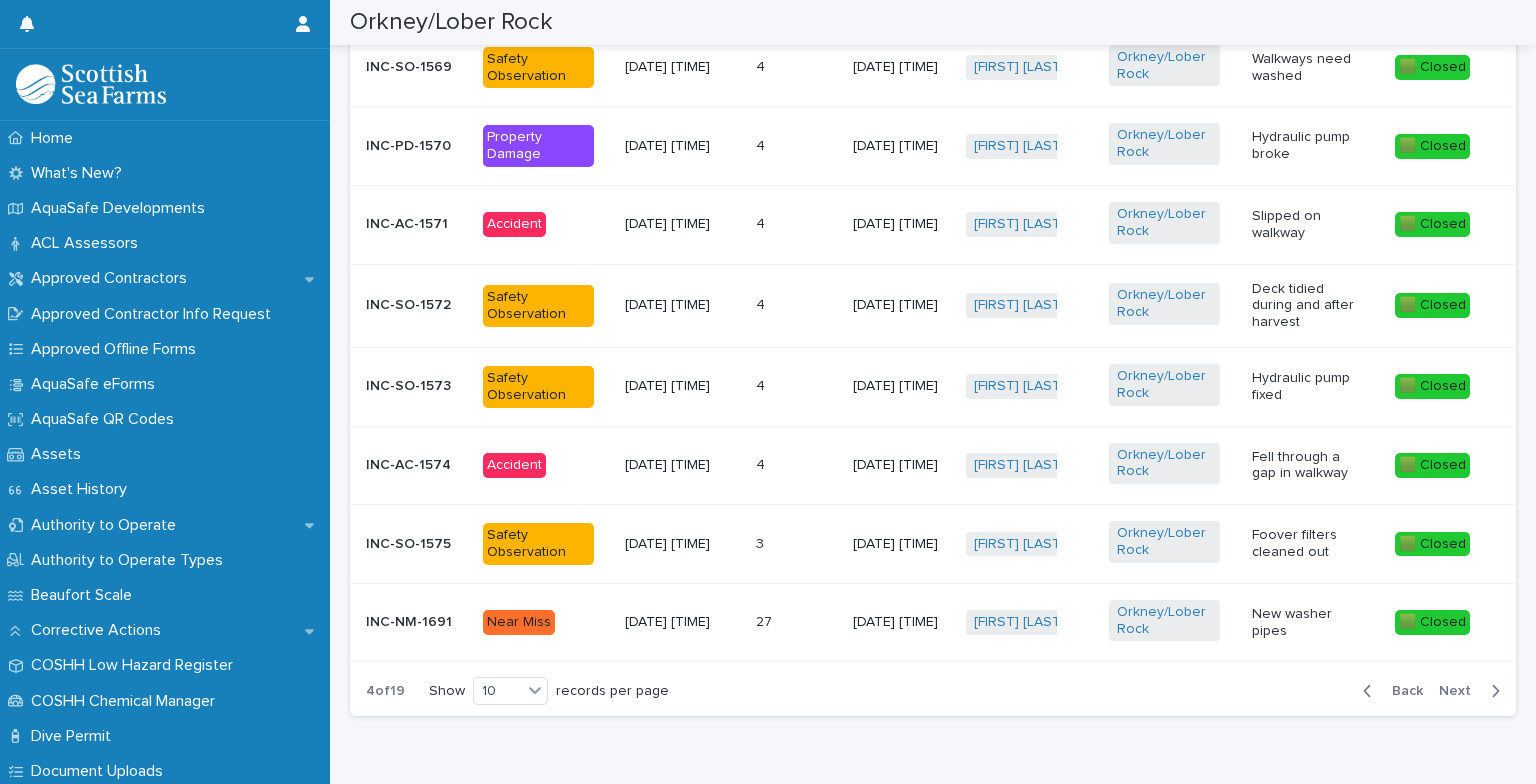 scroll, scrollTop: 600, scrollLeft: 0, axis: vertical 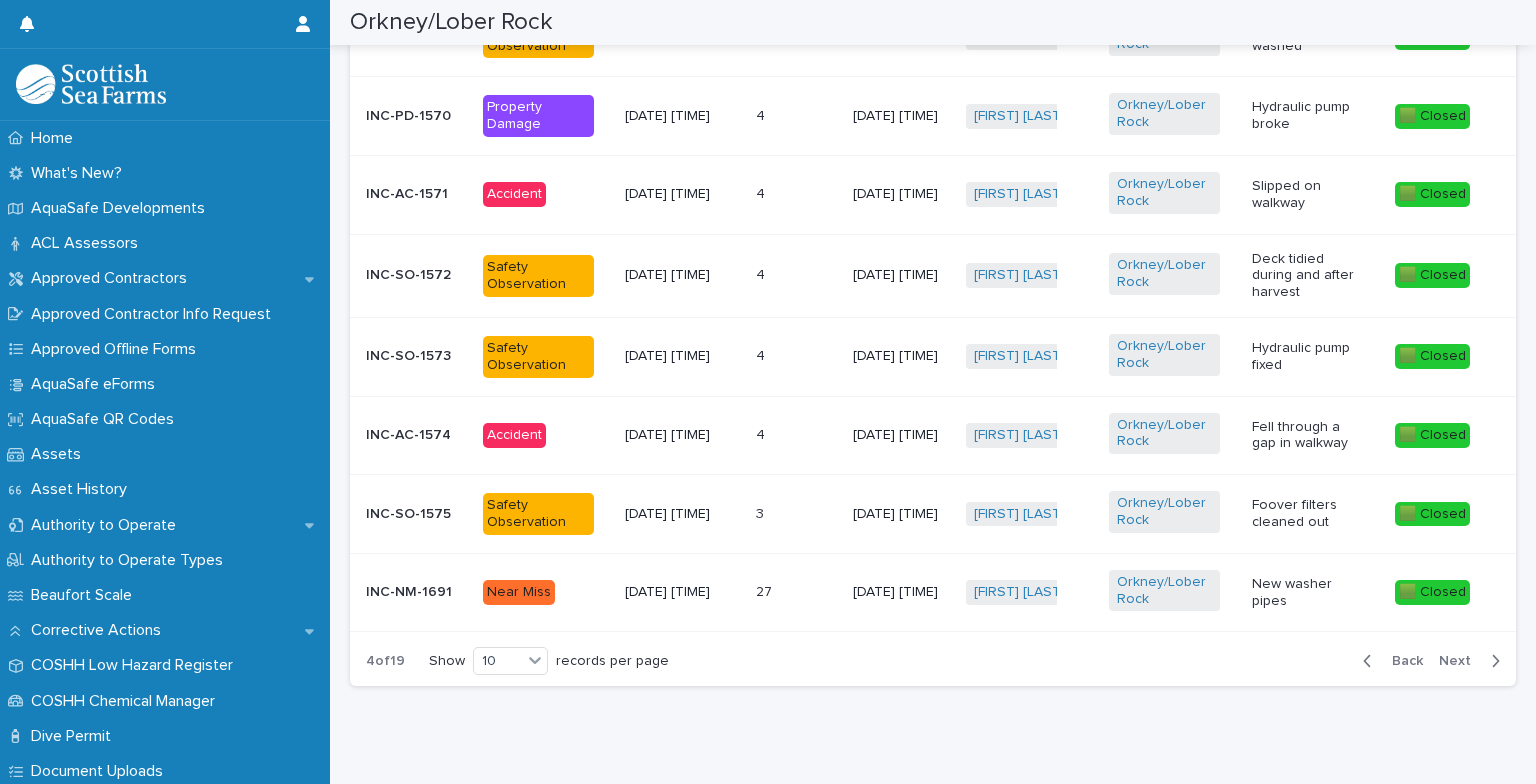 click on "Back" at bounding box center (1401, 661) 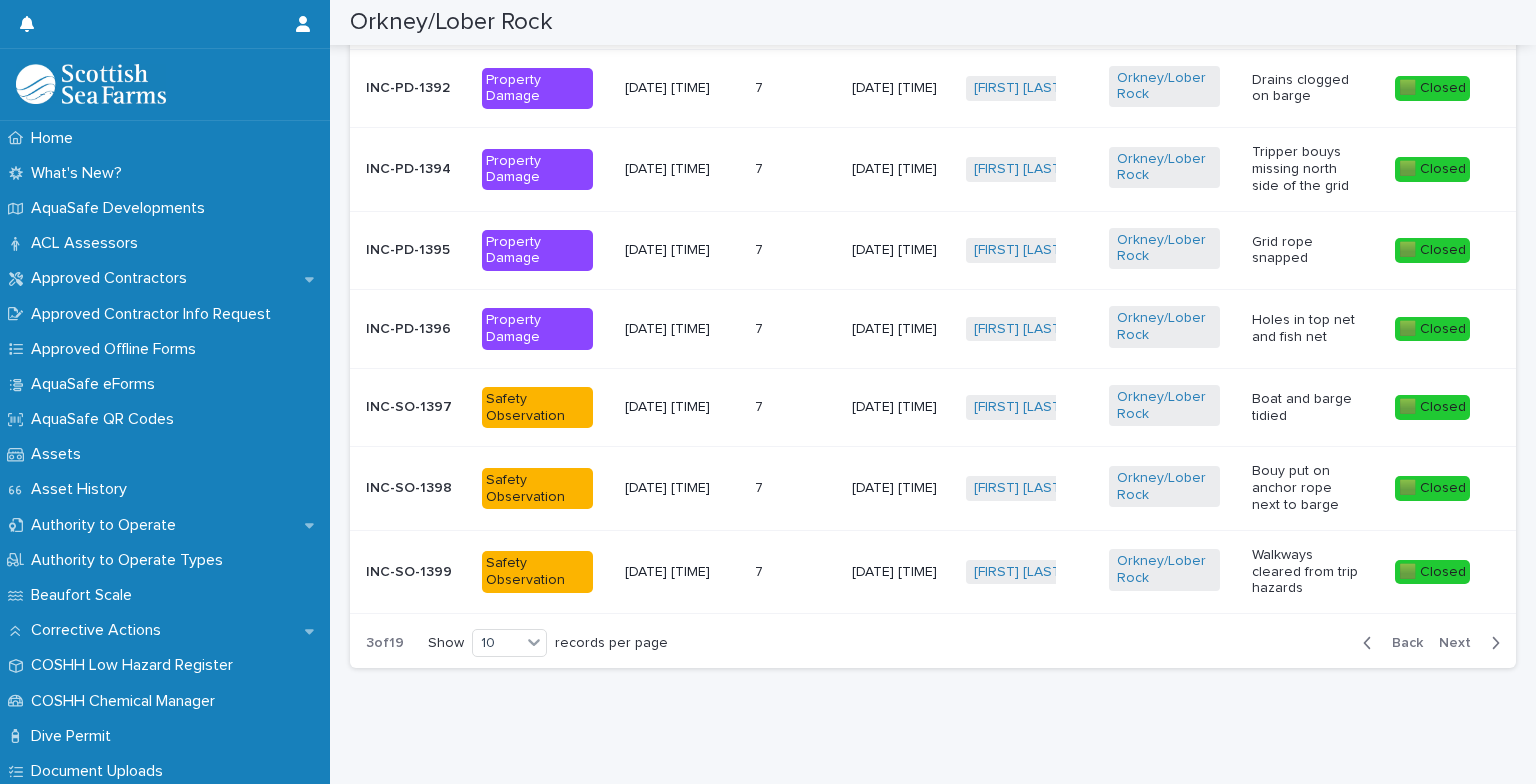 scroll, scrollTop: 570, scrollLeft: 0, axis: vertical 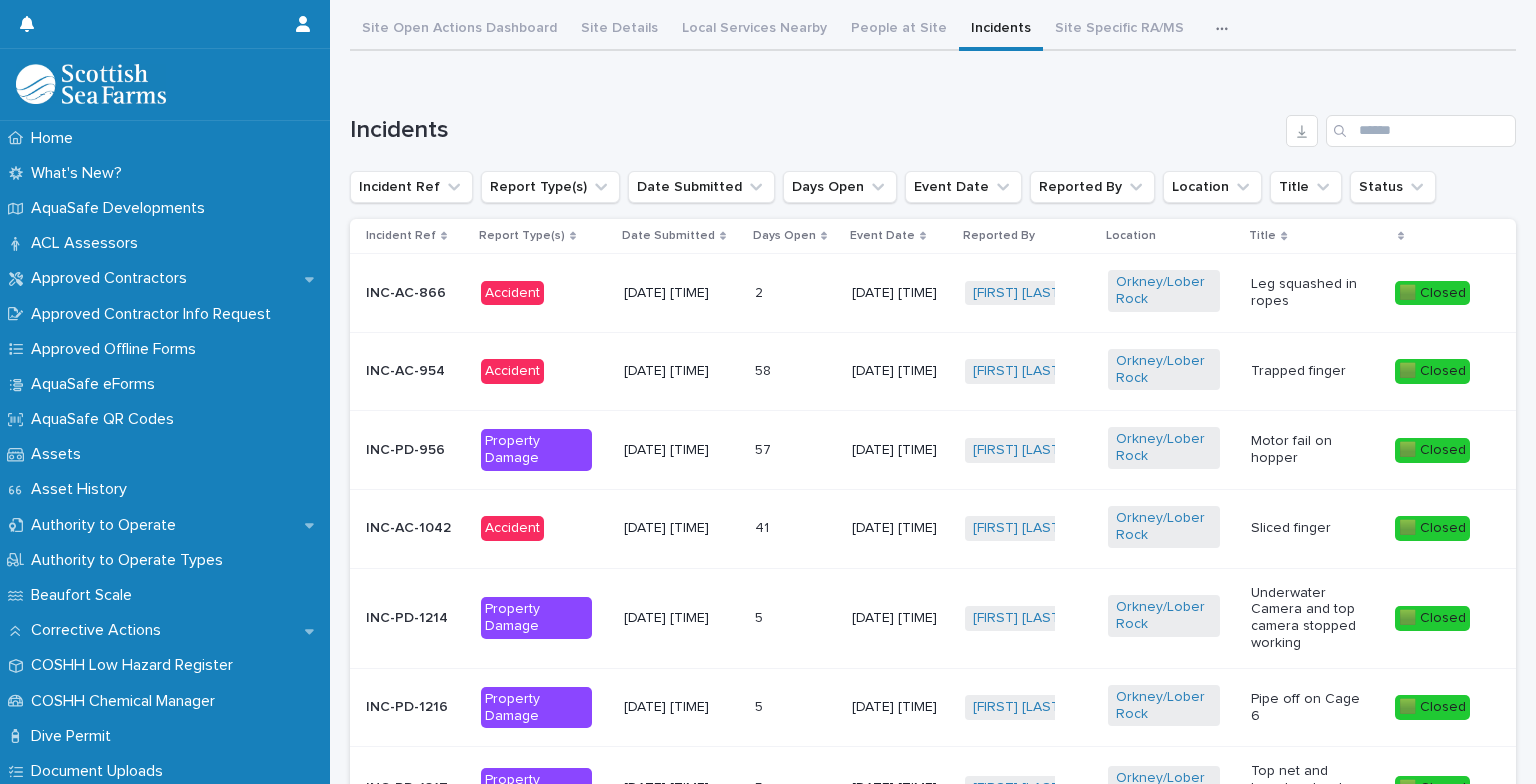 click 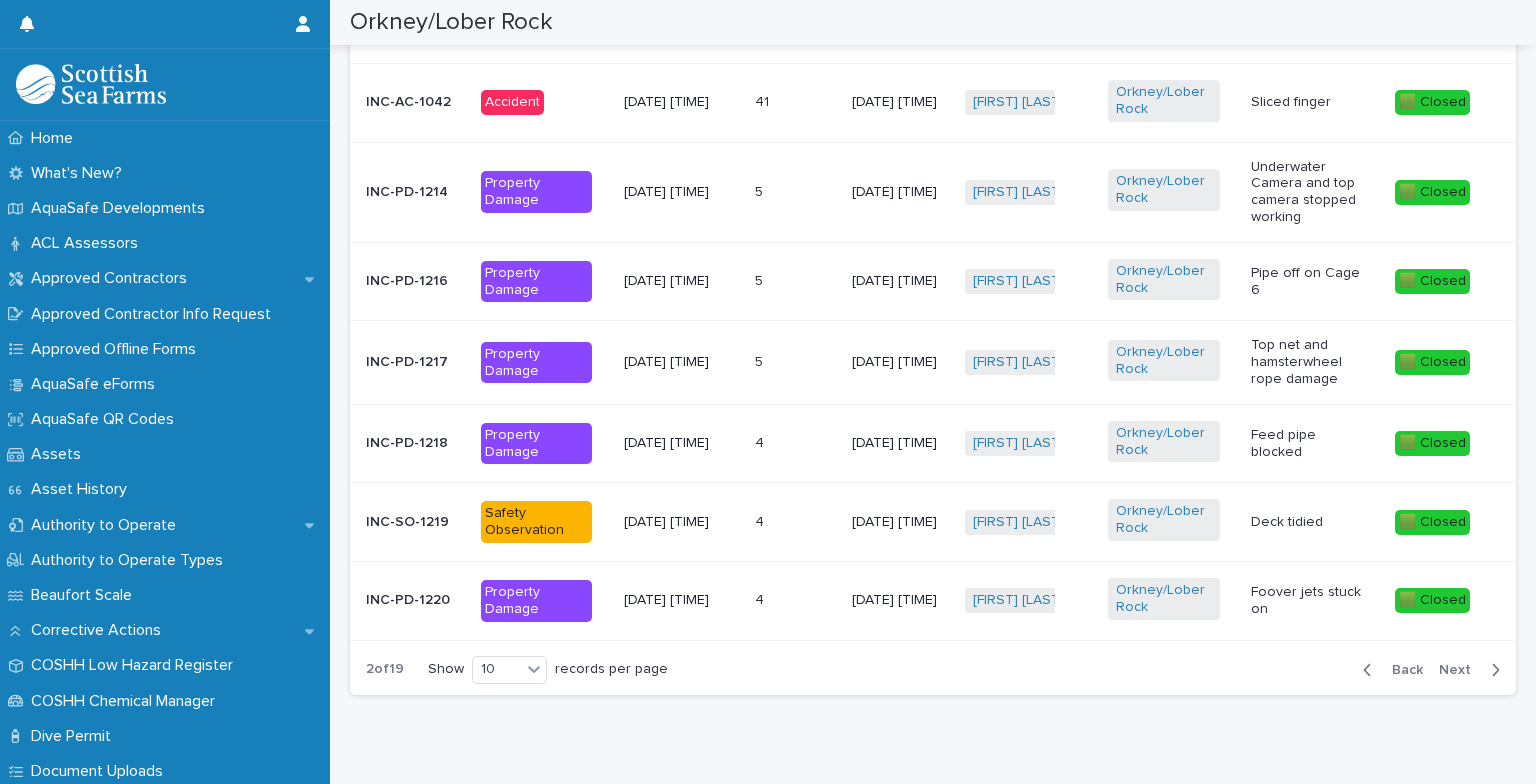 scroll, scrollTop: 577, scrollLeft: 0, axis: vertical 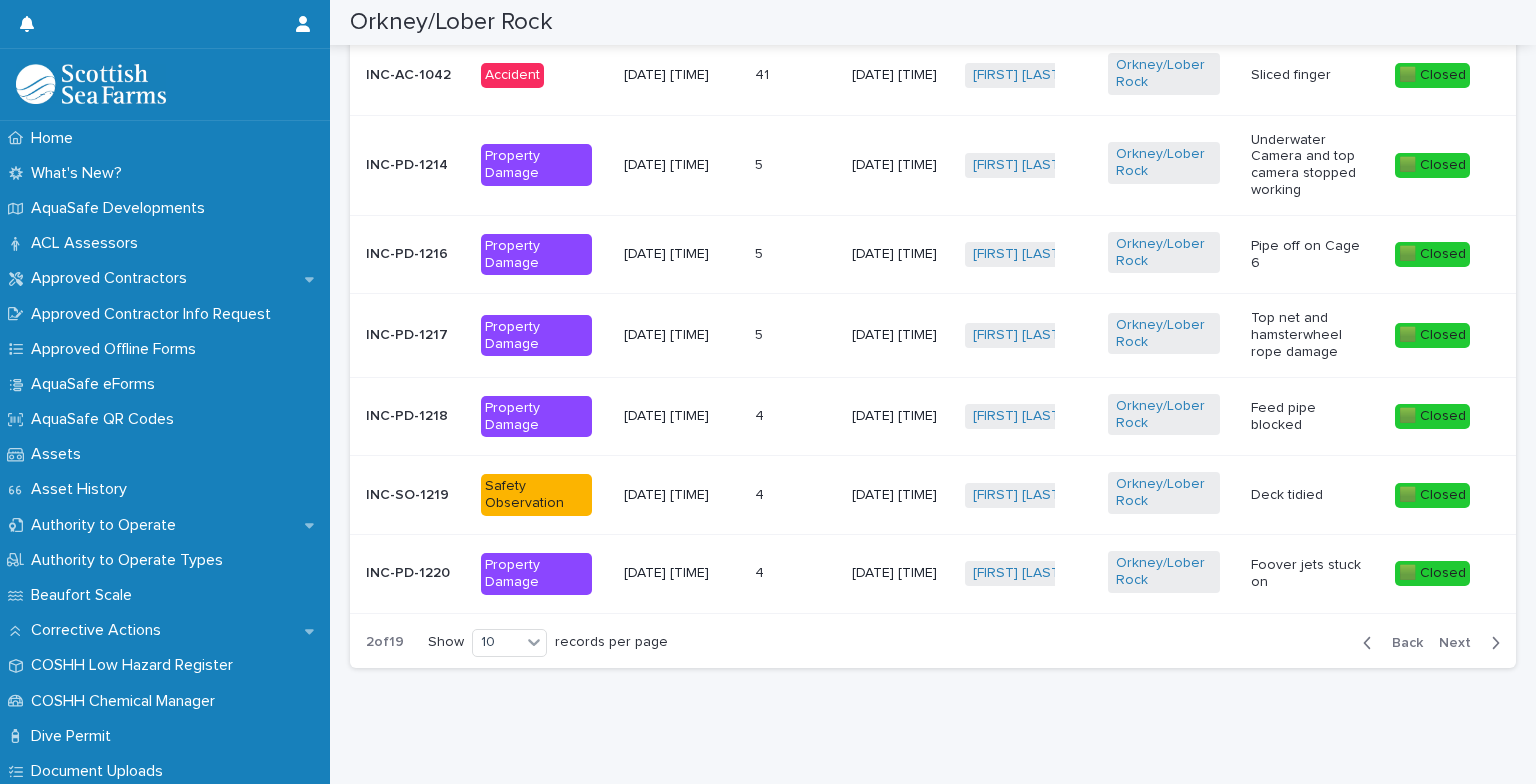 click on "Back" at bounding box center (1401, 643) 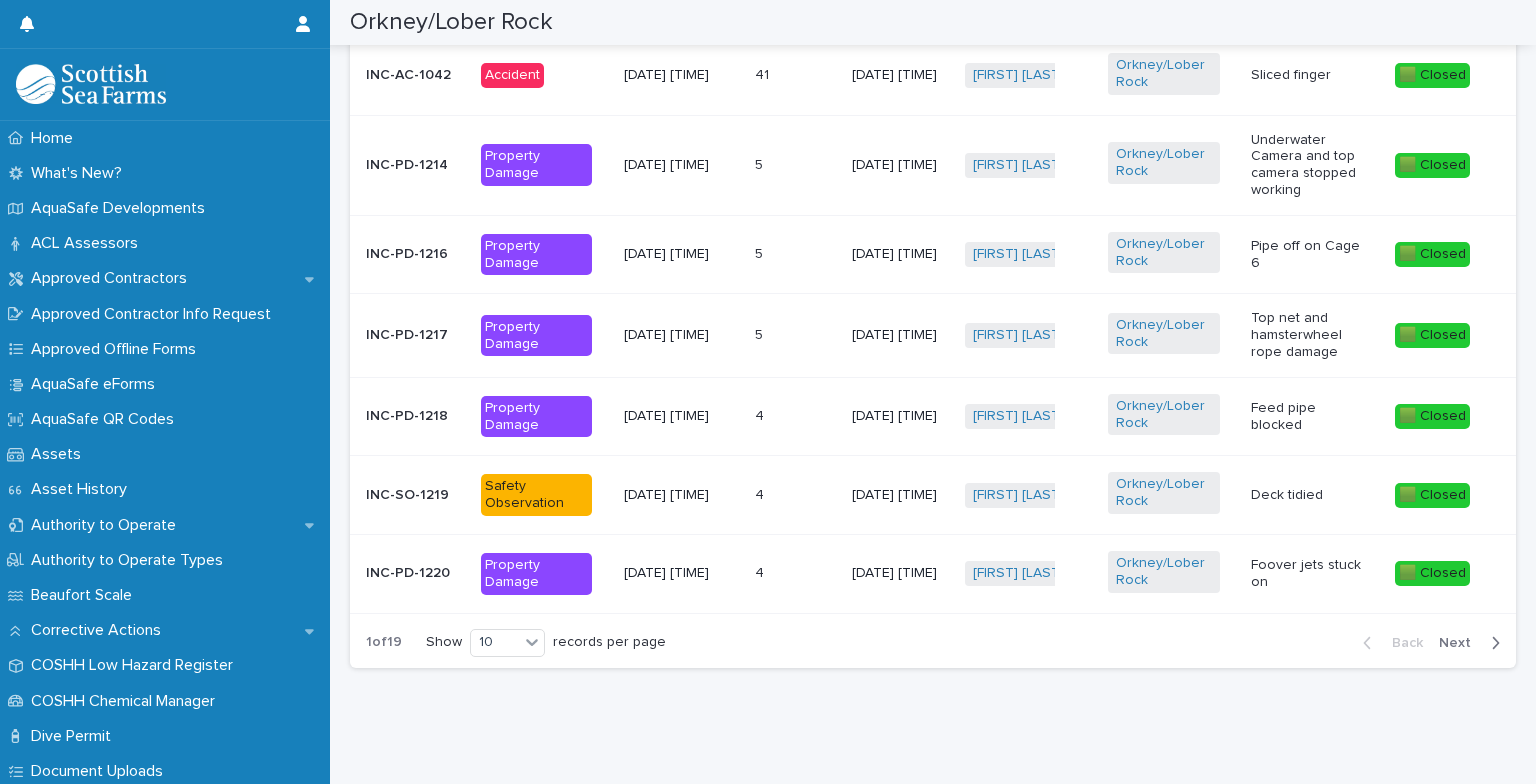 scroll, scrollTop: 588, scrollLeft: 0, axis: vertical 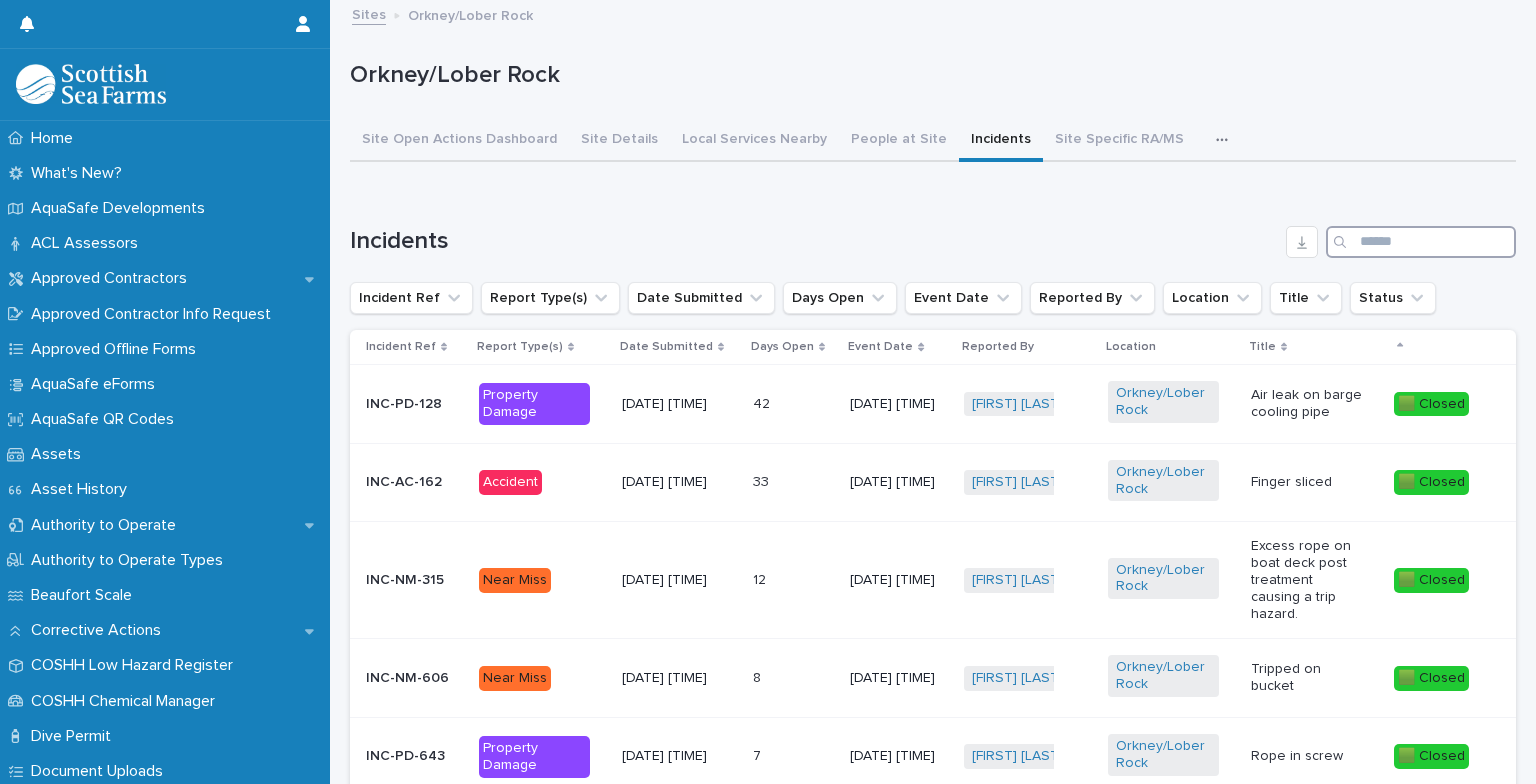 click at bounding box center [1421, 242] 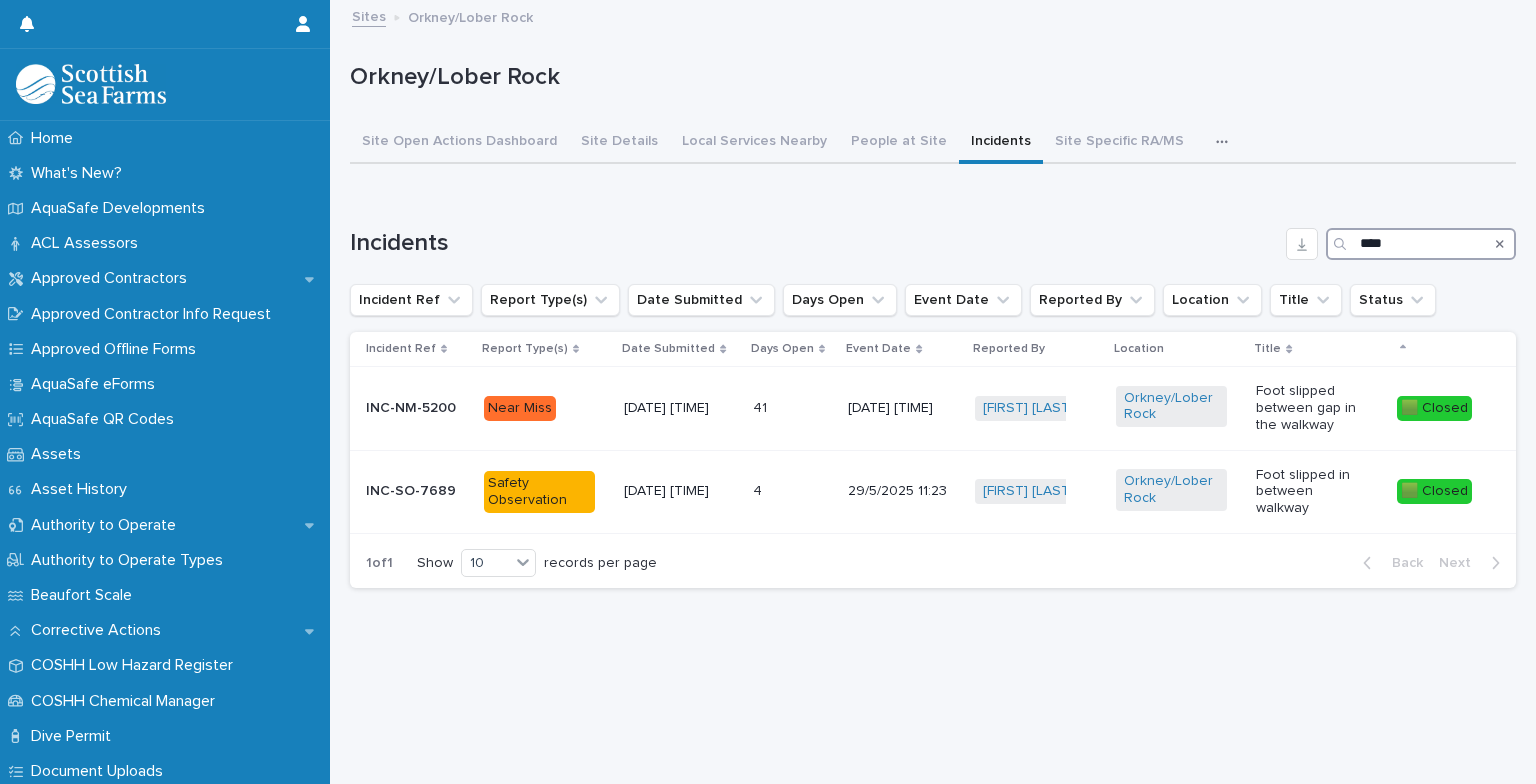 type on "****" 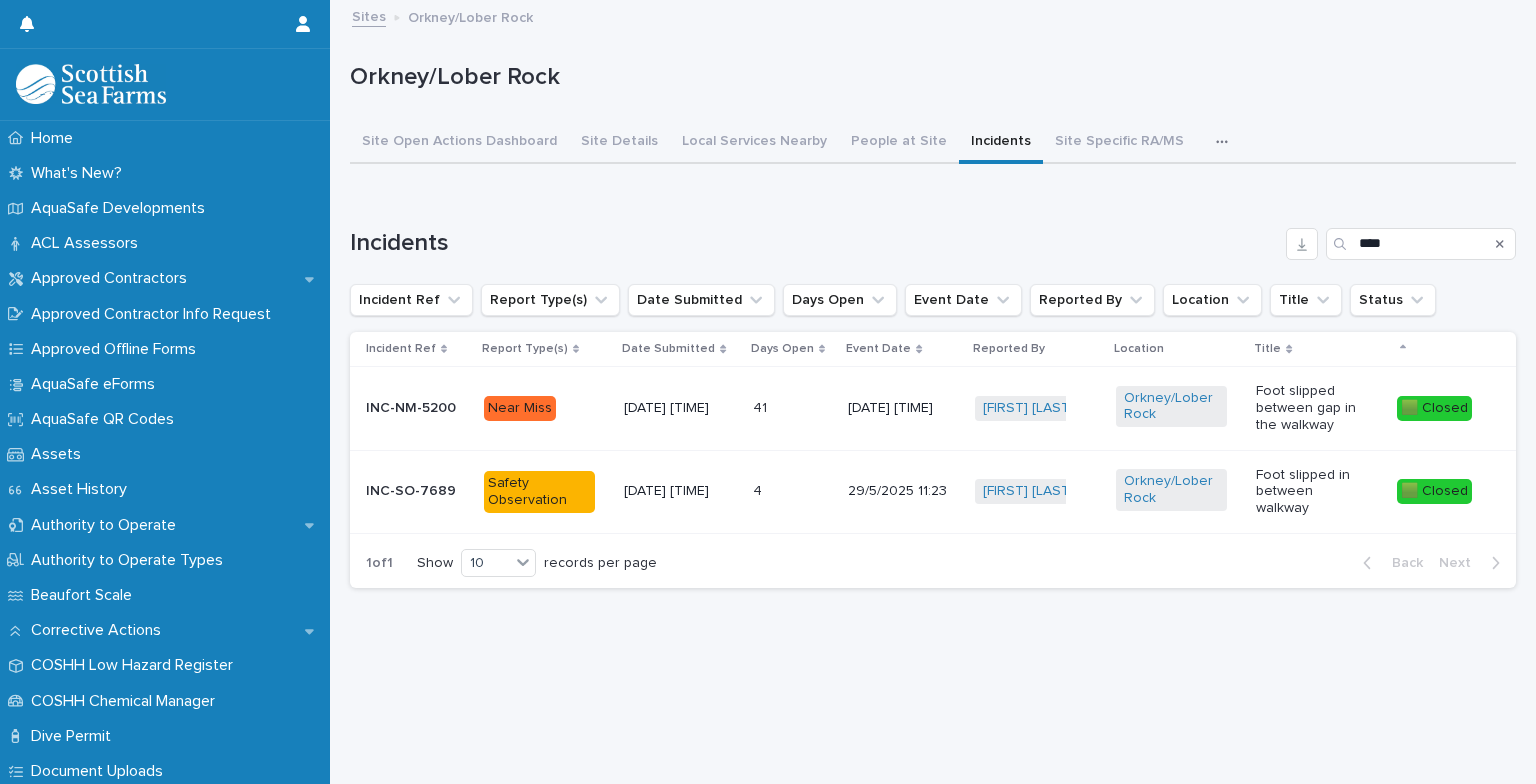 click on "Incidents" at bounding box center [1001, 143] 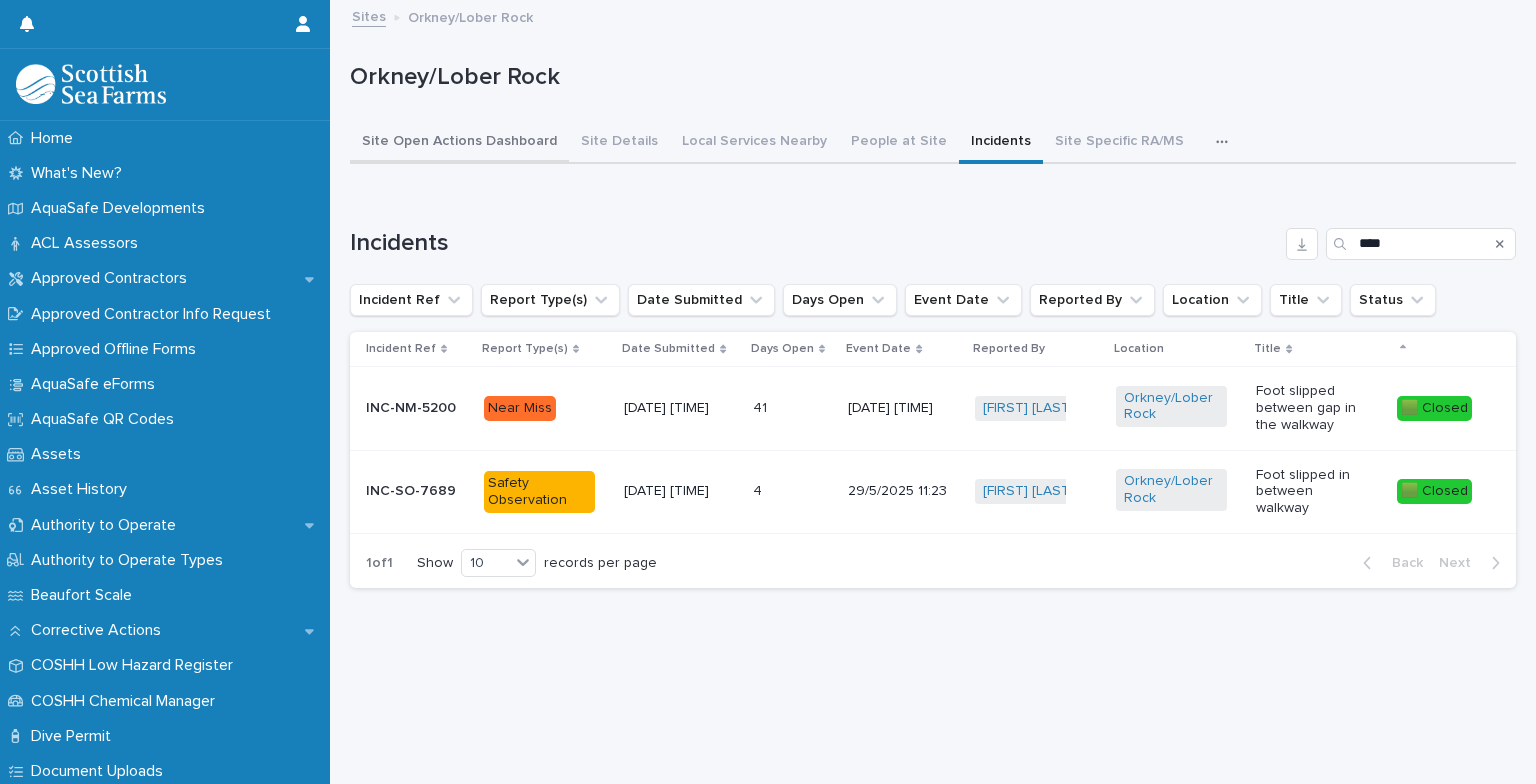 click on "Site Open Actions Dashboard" at bounding box center [459, 143] 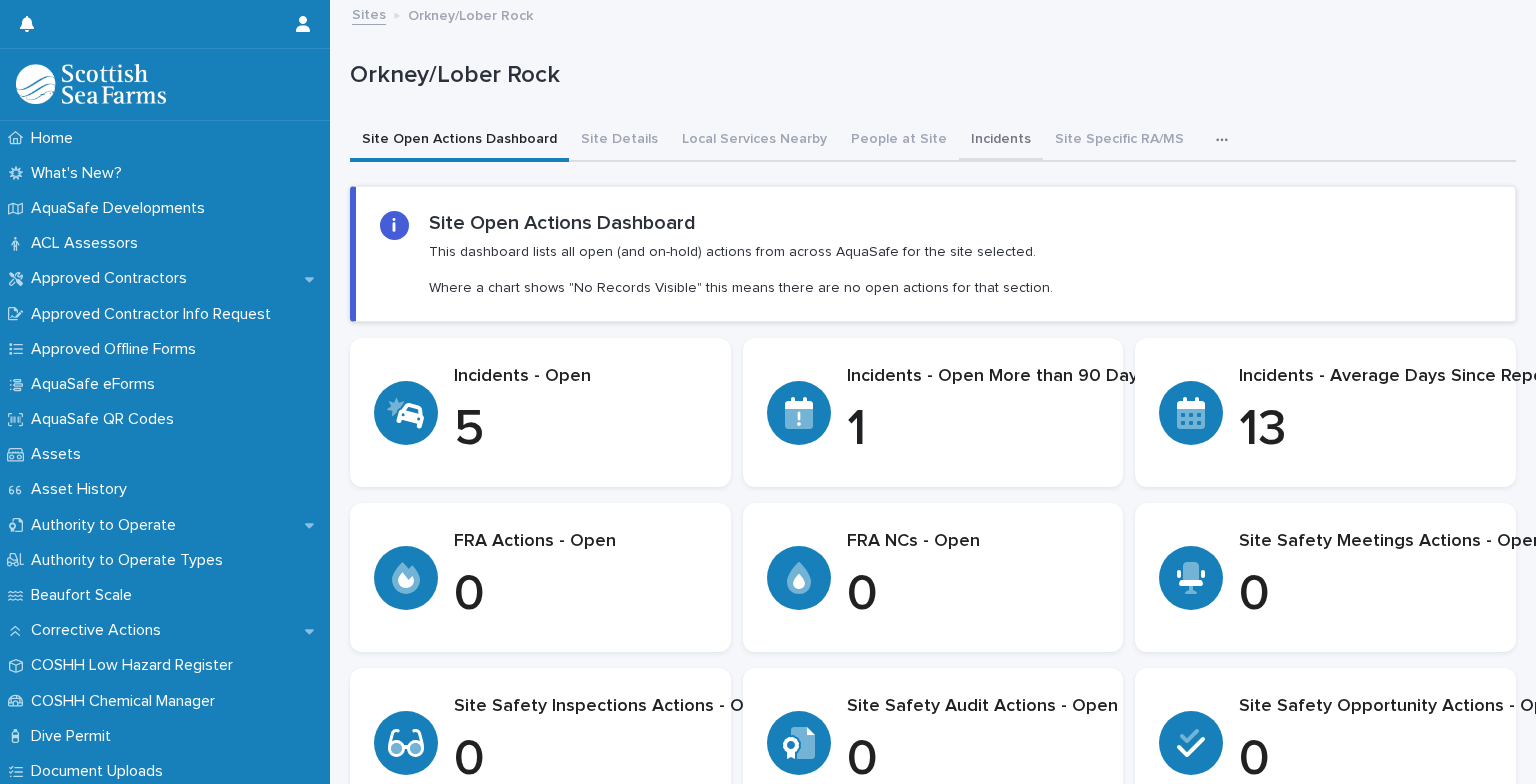 click on "Incidents" at bounding box center [1001, 141] 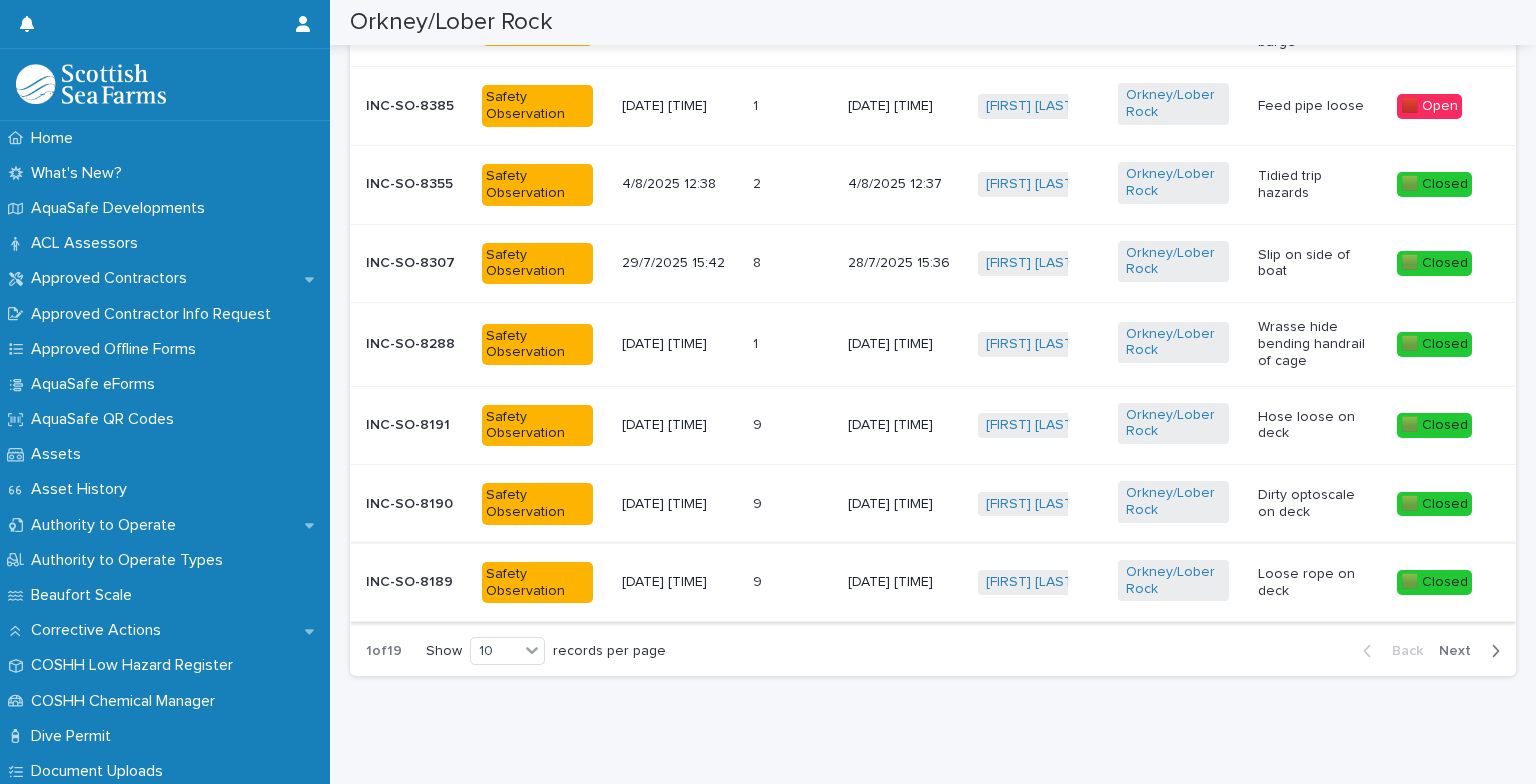 scroll, scrollTop: 565, scrollLeft: 0, axis: vertical 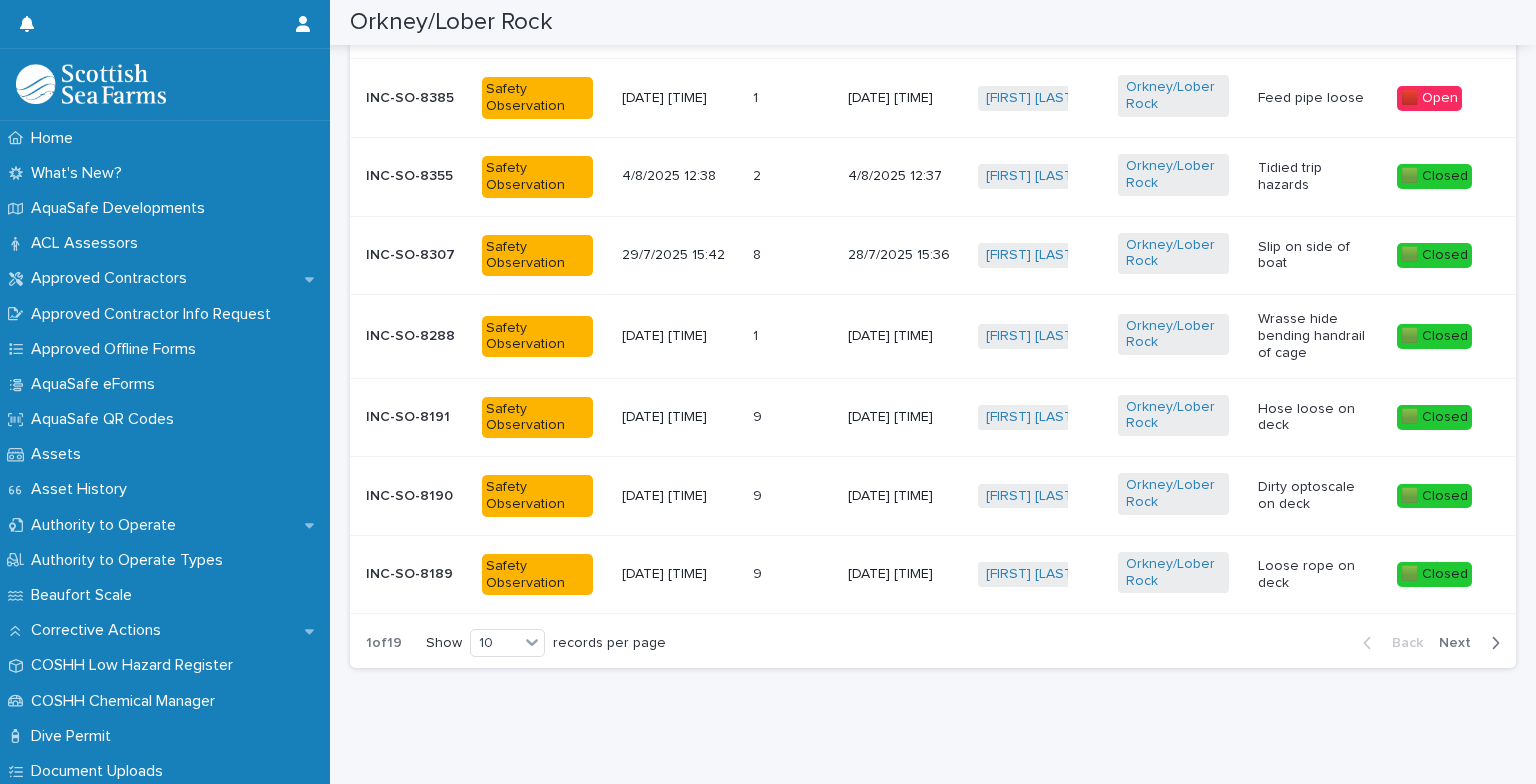 click on "Next" at bounding box center (1461, 643) 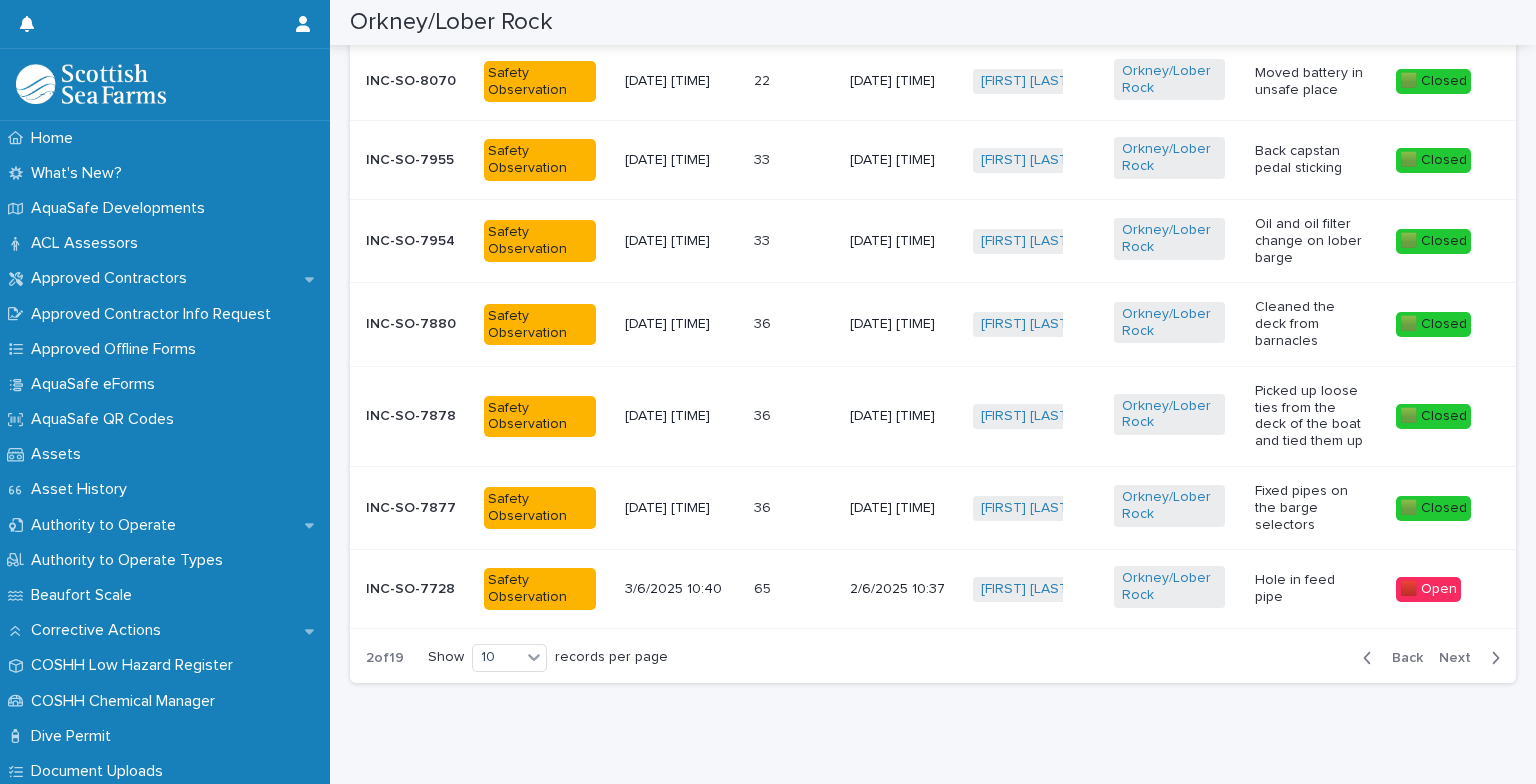 scroll, scrollTop: 574, scrollLeft: 0, axis: vertical 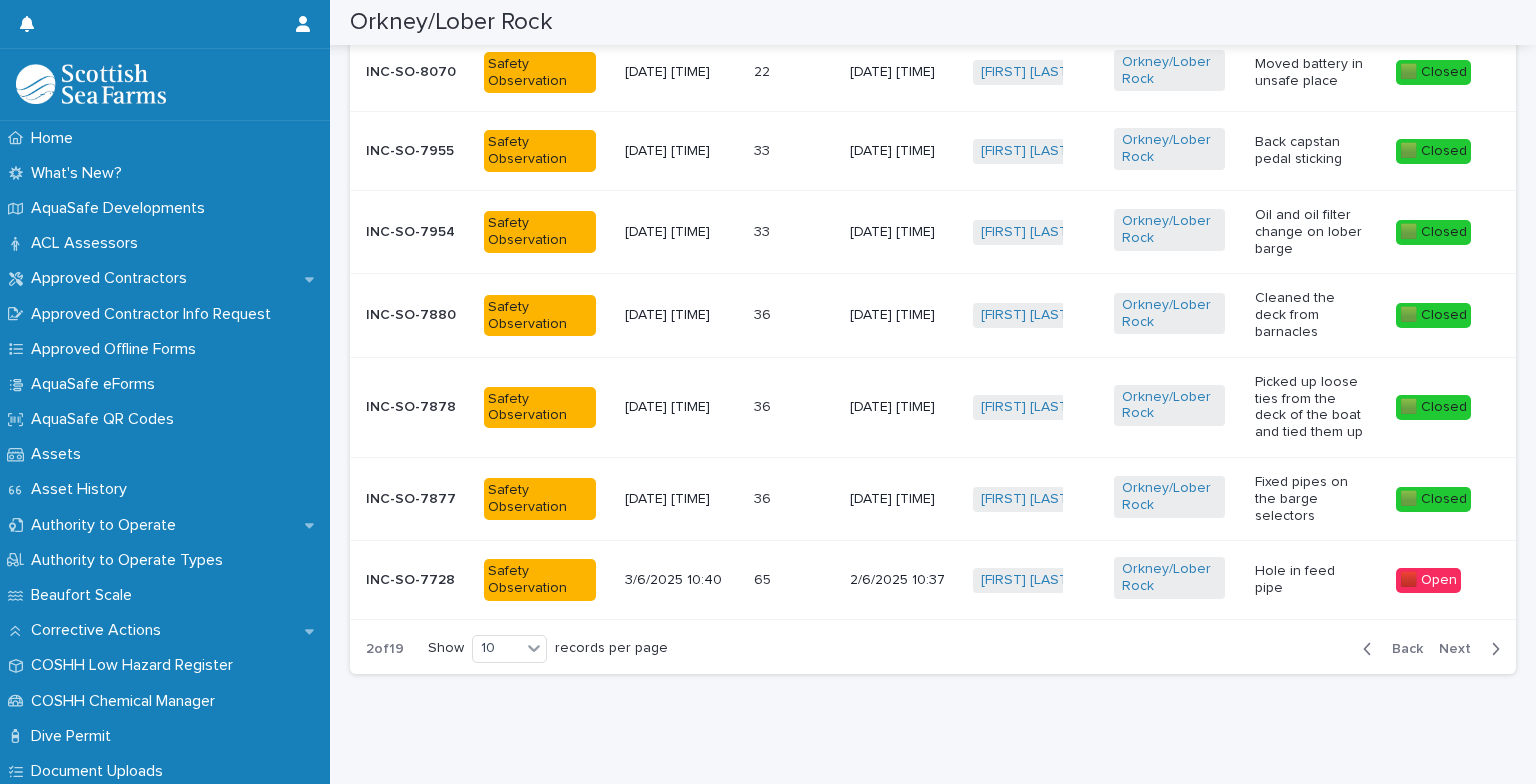 click on "Hole in feed pipe" at bounding box center (1310, 580) 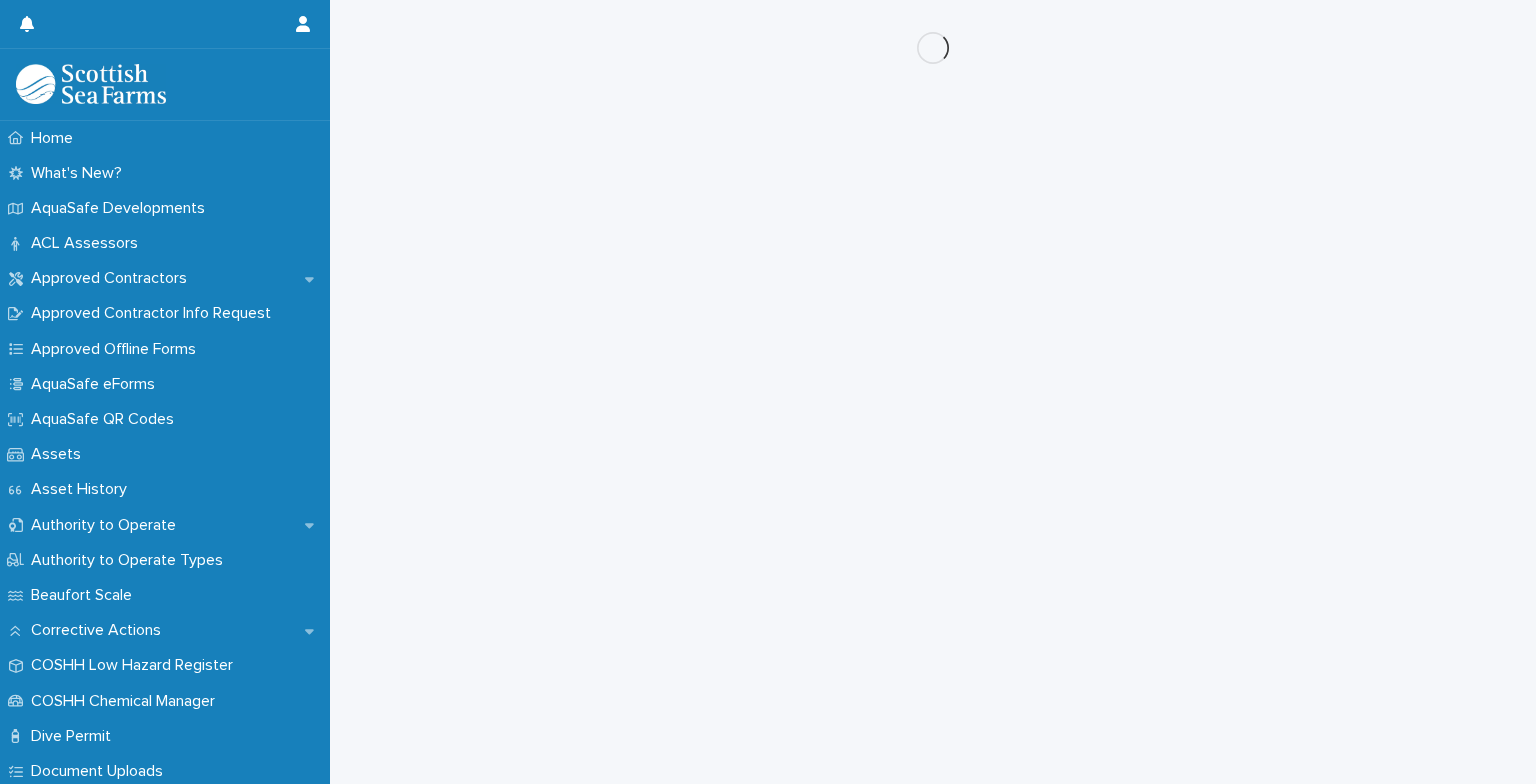 scroll, scrollTop: 0, scrollLeft: 0, axis: both 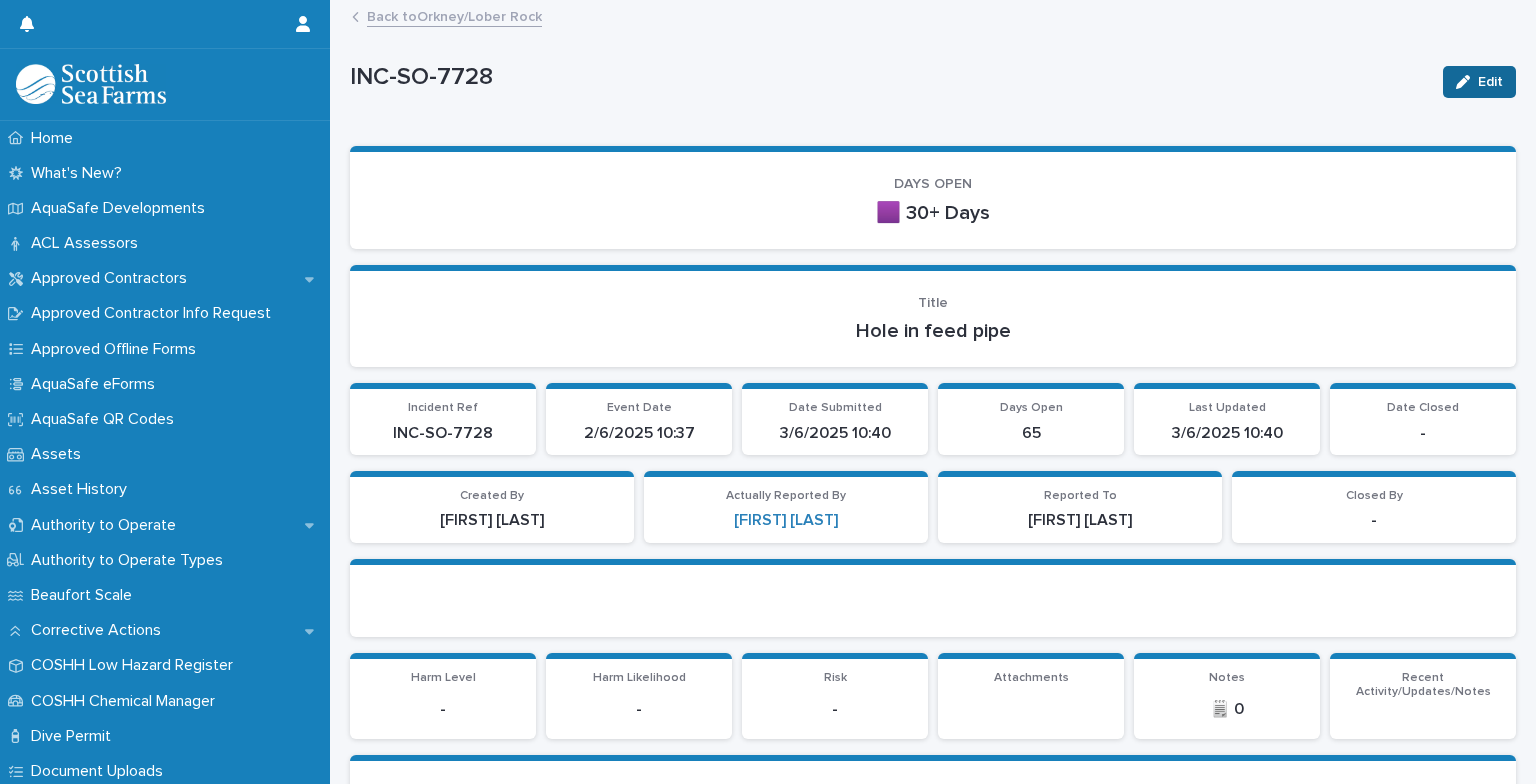 click on "Edit" at bounding box center (1490, 82) 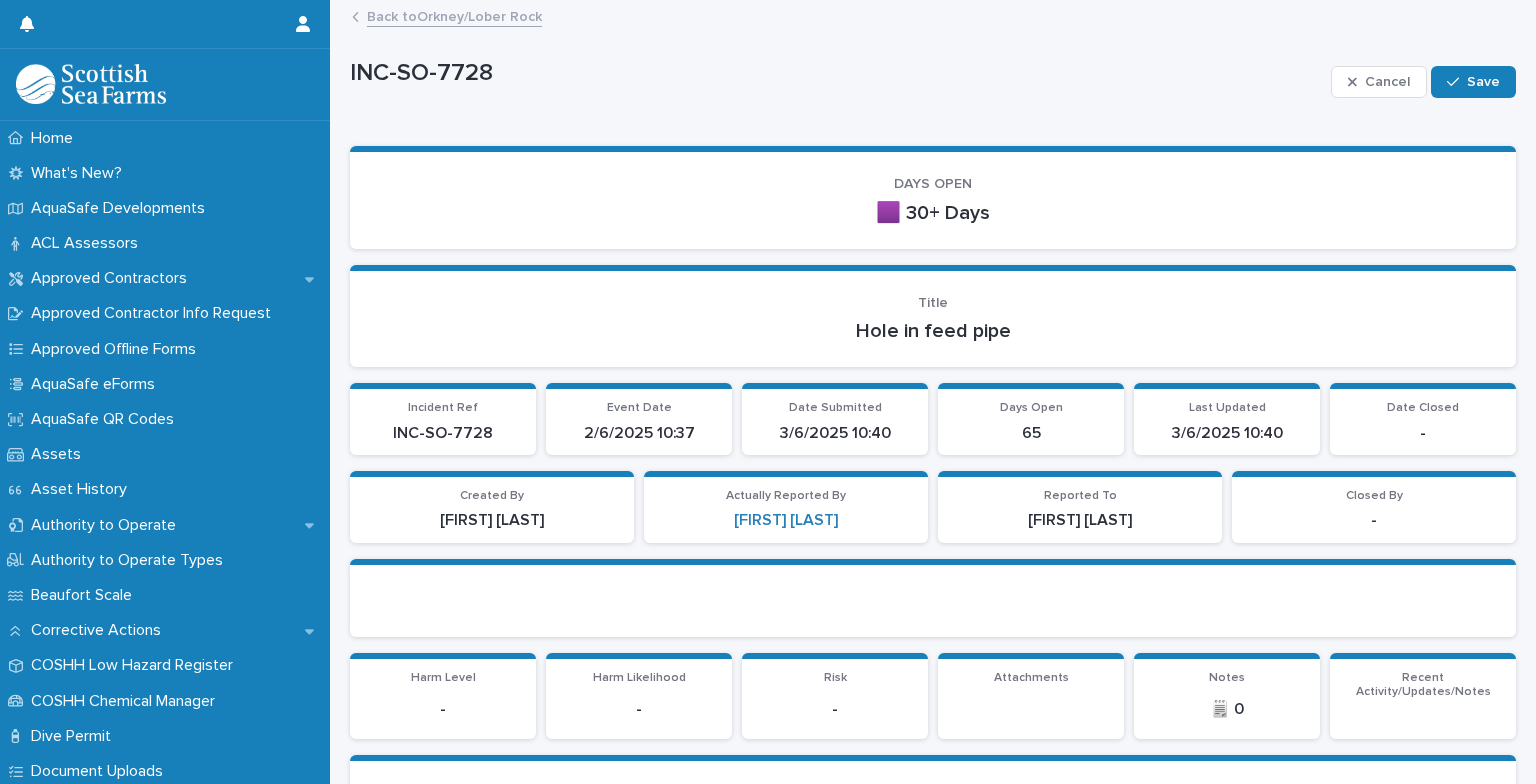 click on "[FIRST] [LAST]" at bounding box center [1080, 520] 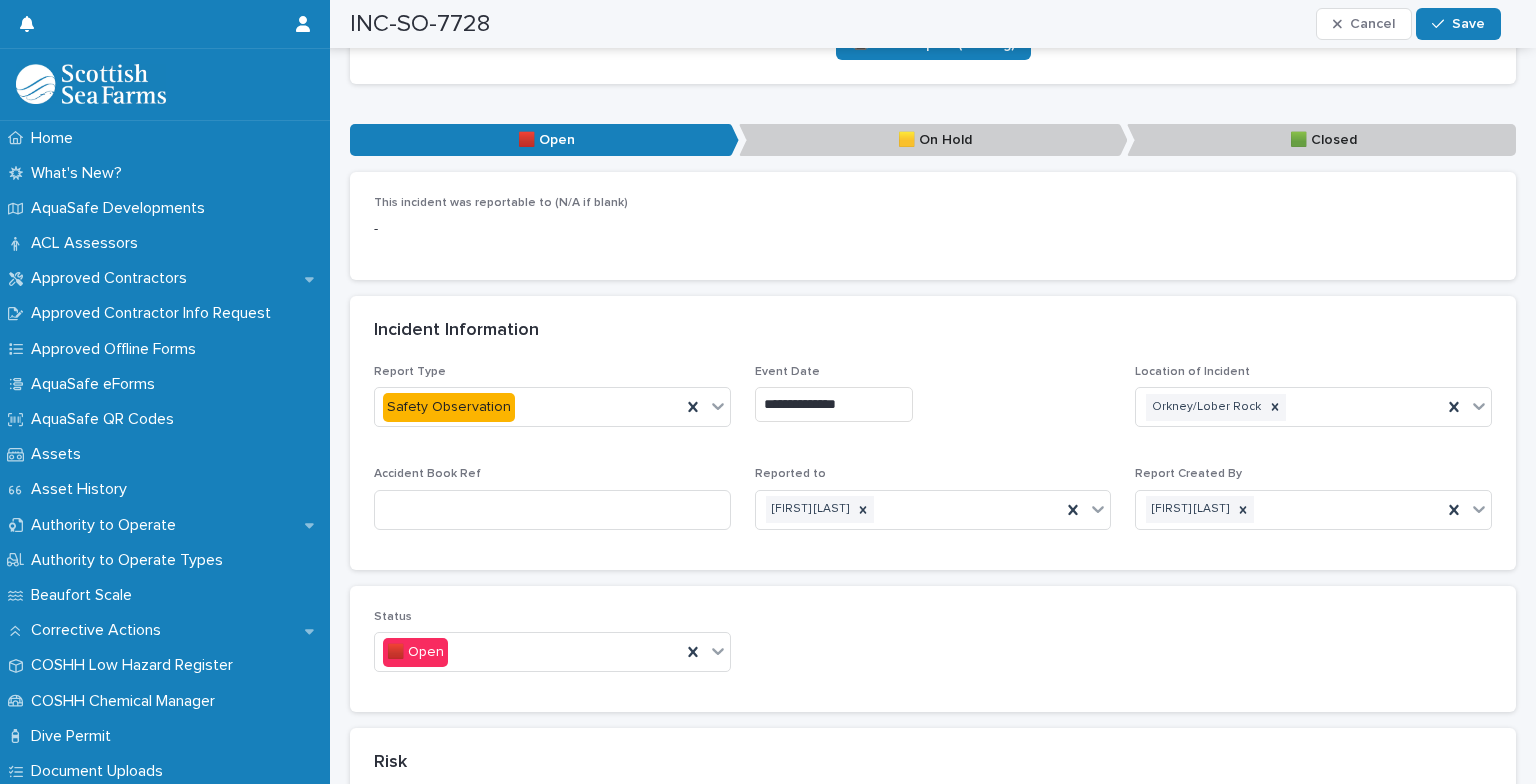scroll, scrollTop: 757, scrollLeft: 0, axis: vertical 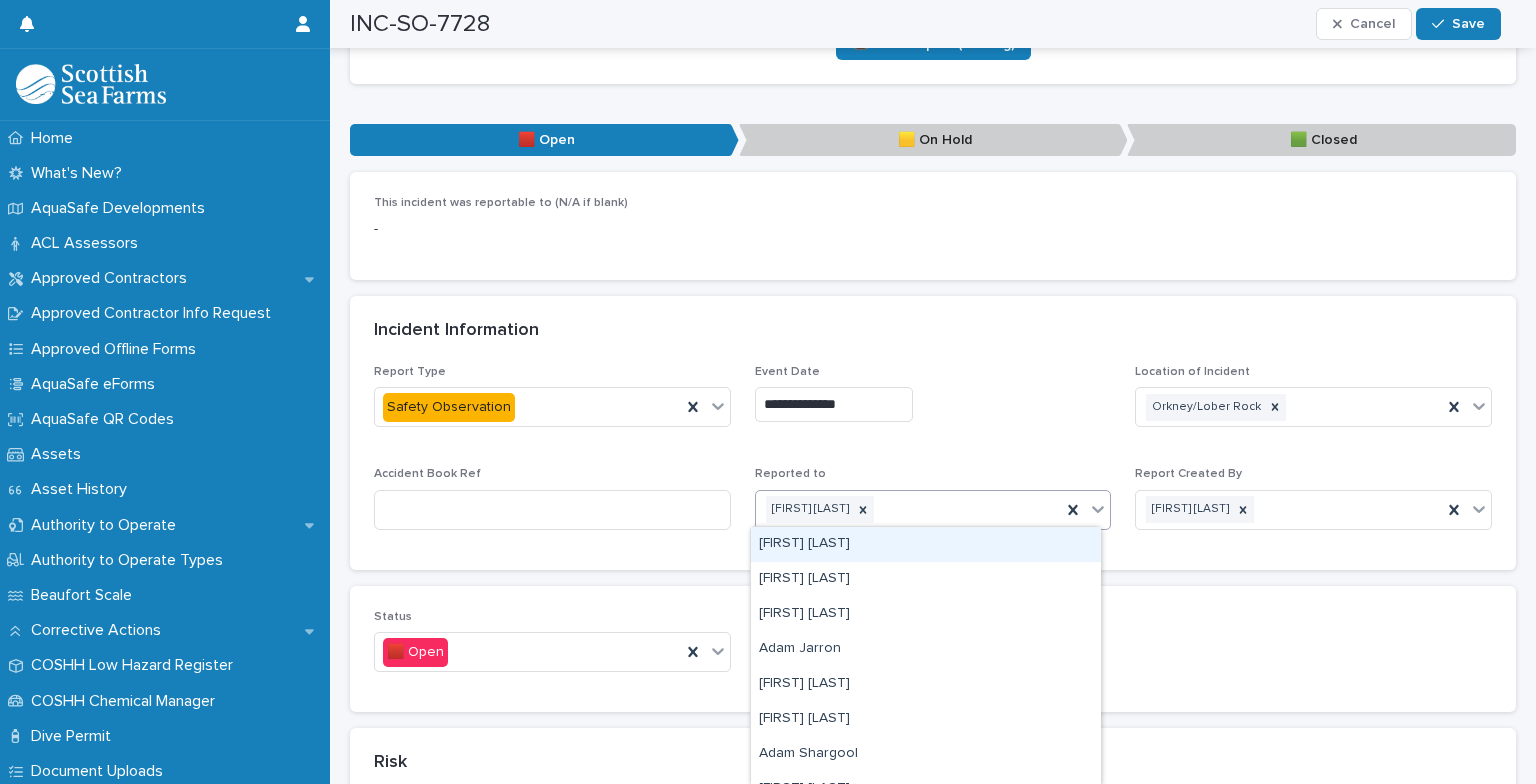 click on "[FIRST] [LAST]" at bounding box center [909, 509] 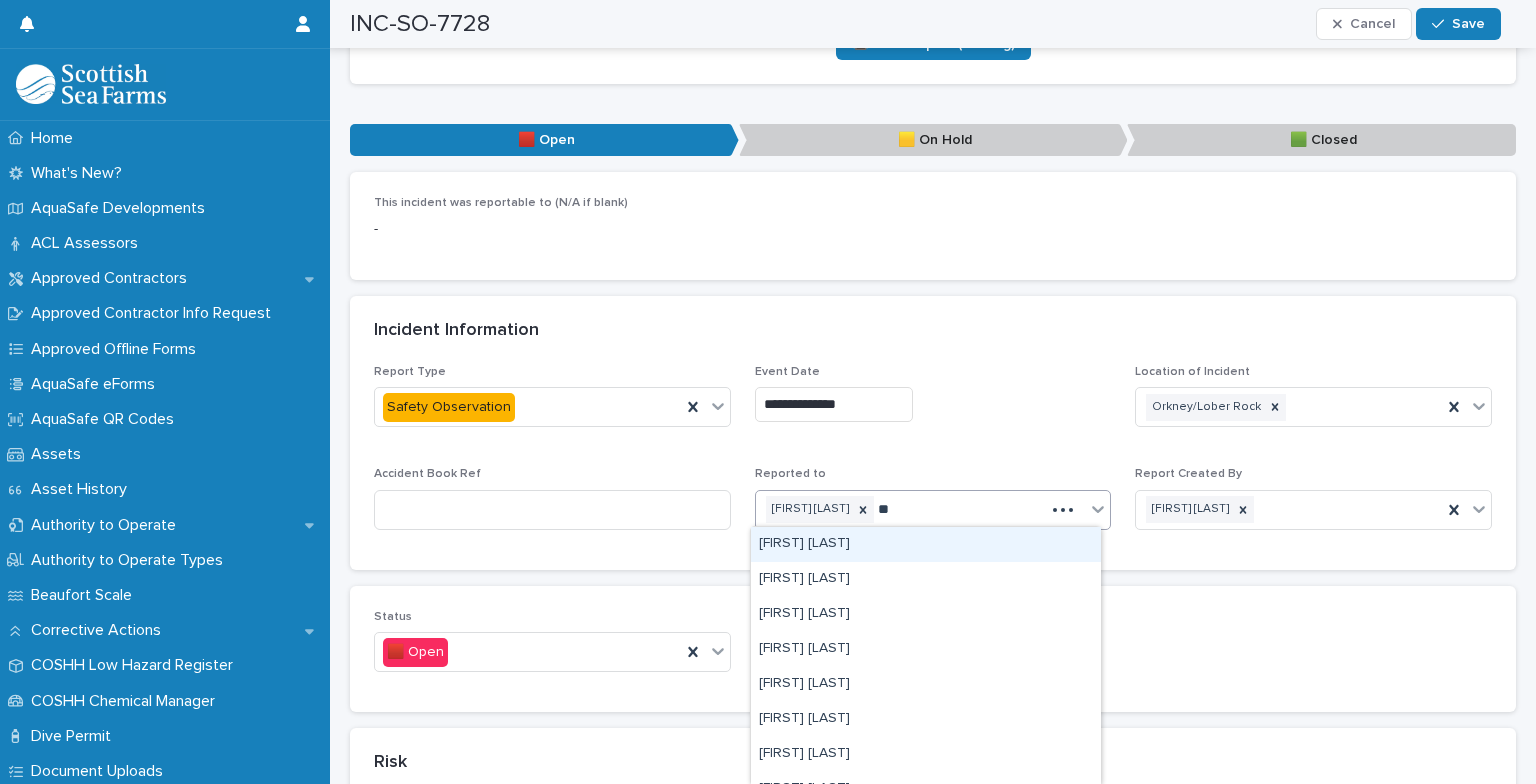 type on "***" 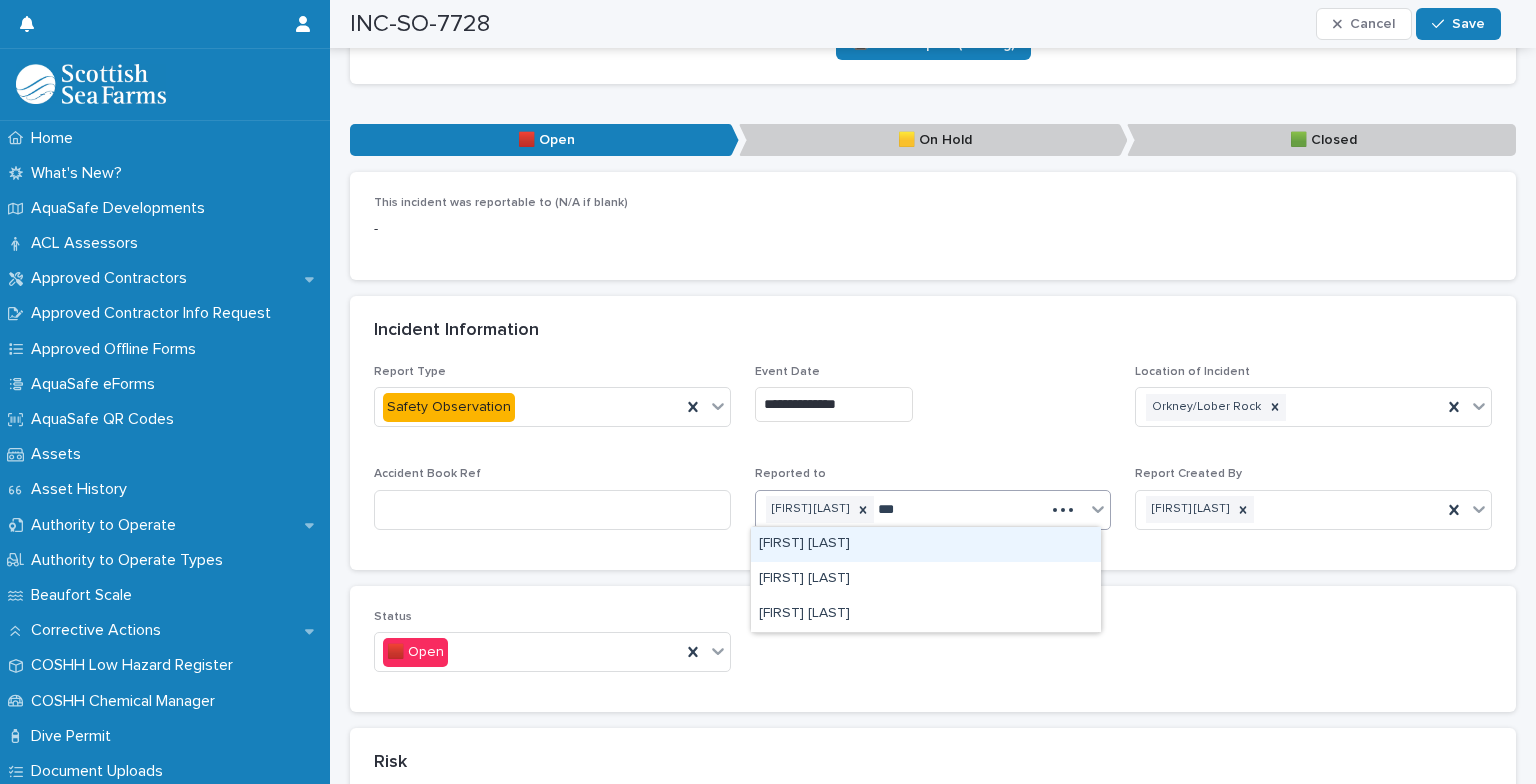 click on "[FIRST] [LAST]" at bounding box center (926, 544) 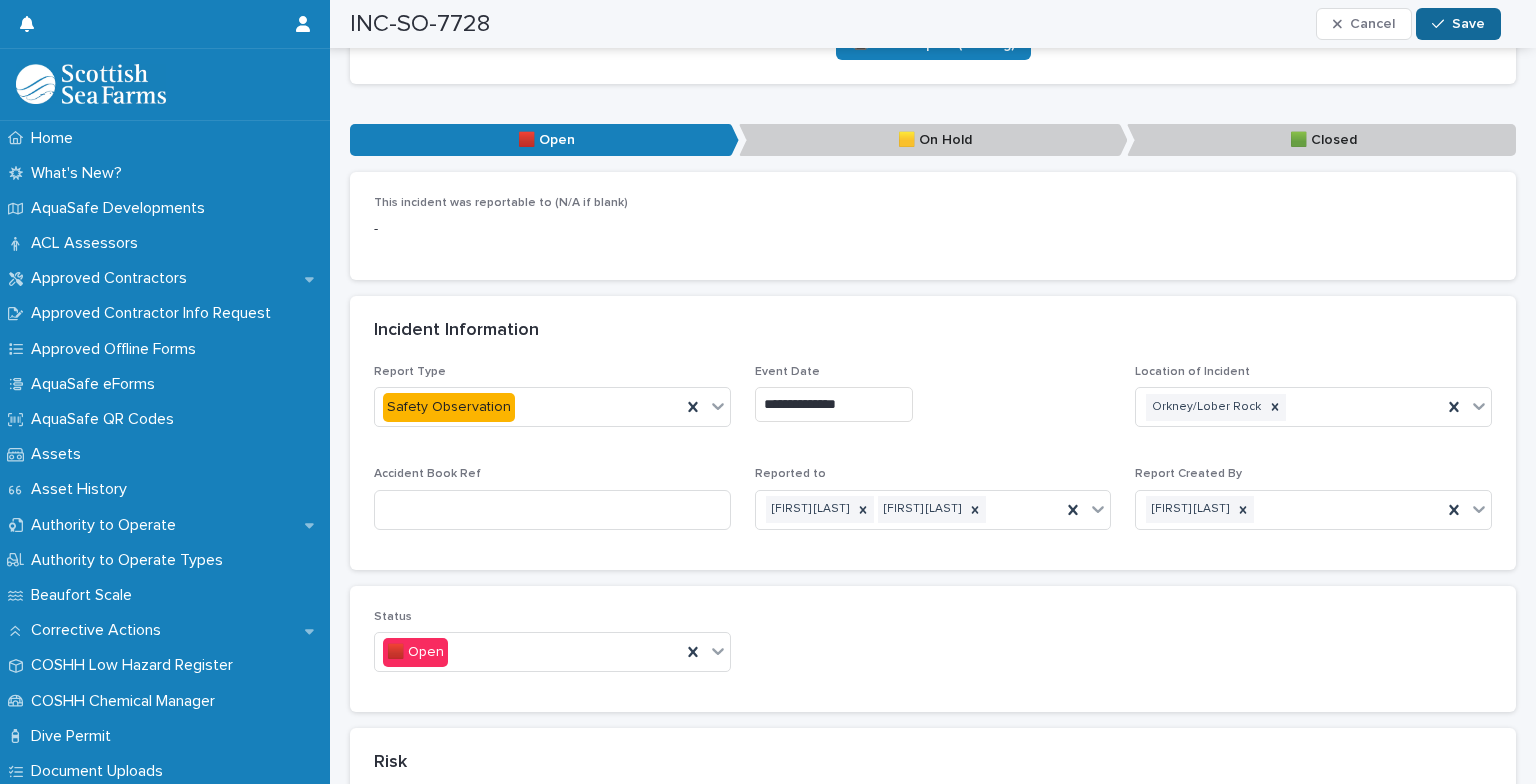 click on "Save" at bounding box center (1458, 24) 